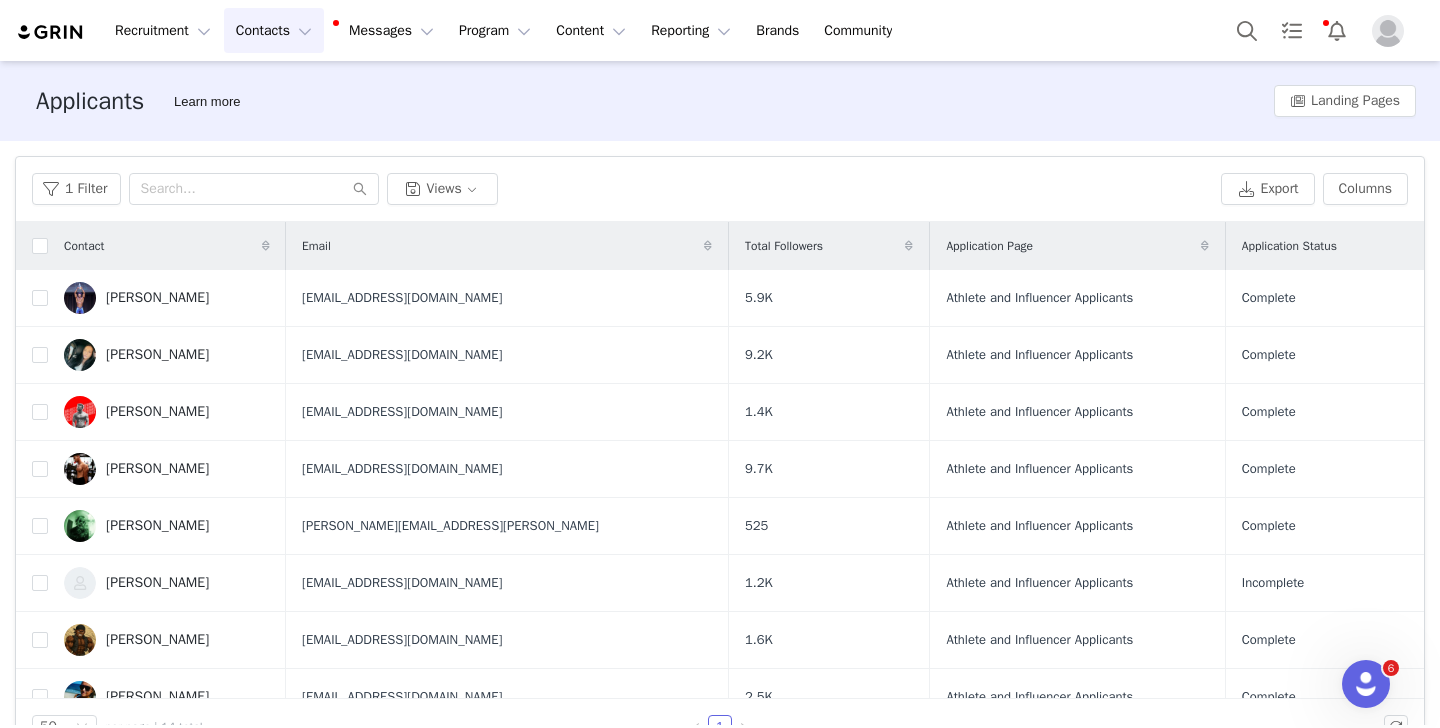 scroll, scrollTop: 0, scrollLeft: 0, axis: both 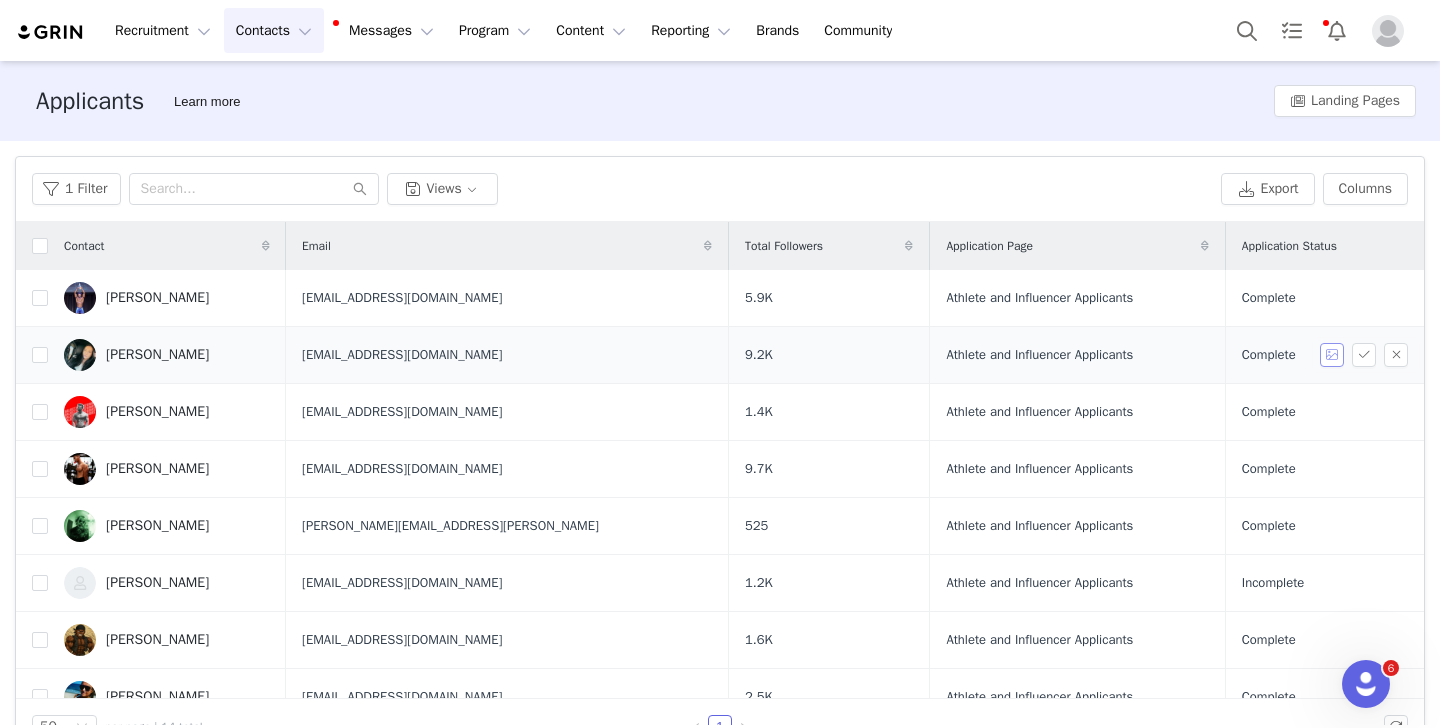 click at bounding box center [1332, 355] 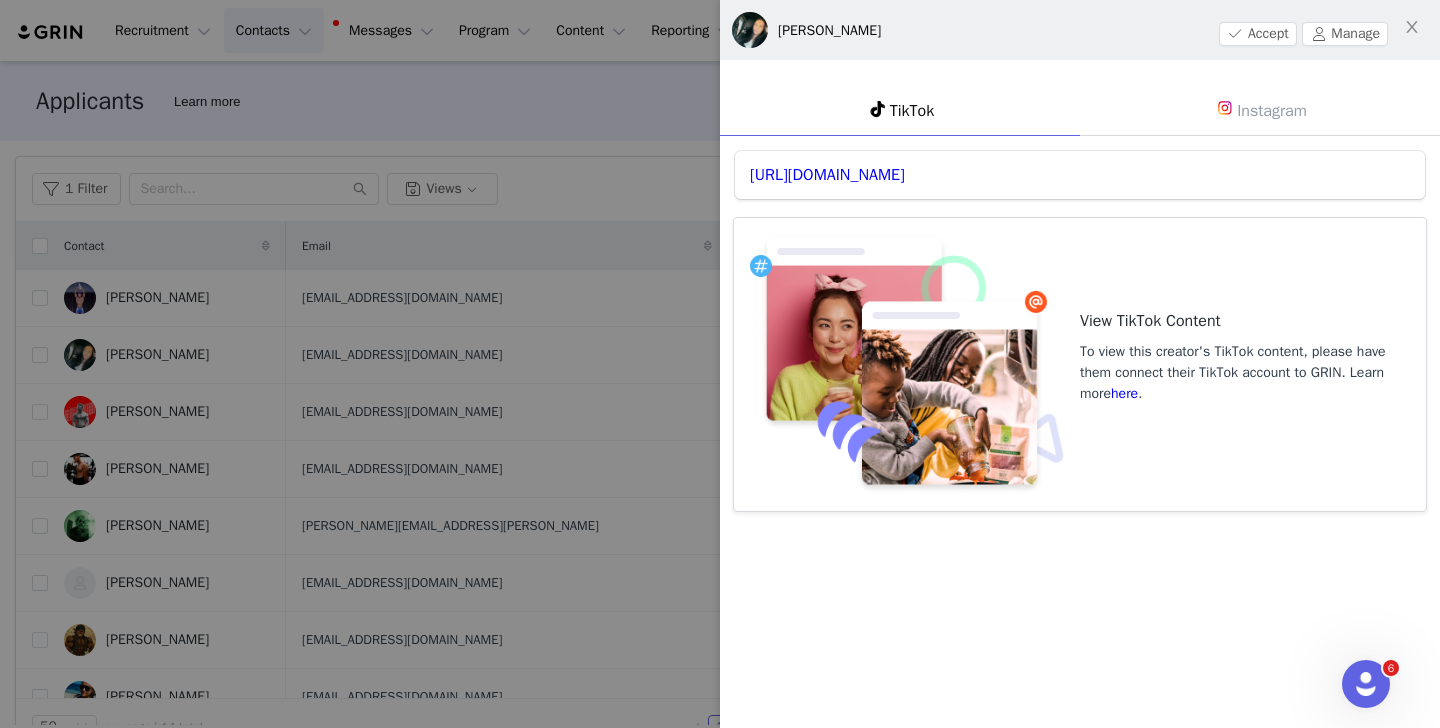 click on "Instagram" at bounding box center (1260, 110) 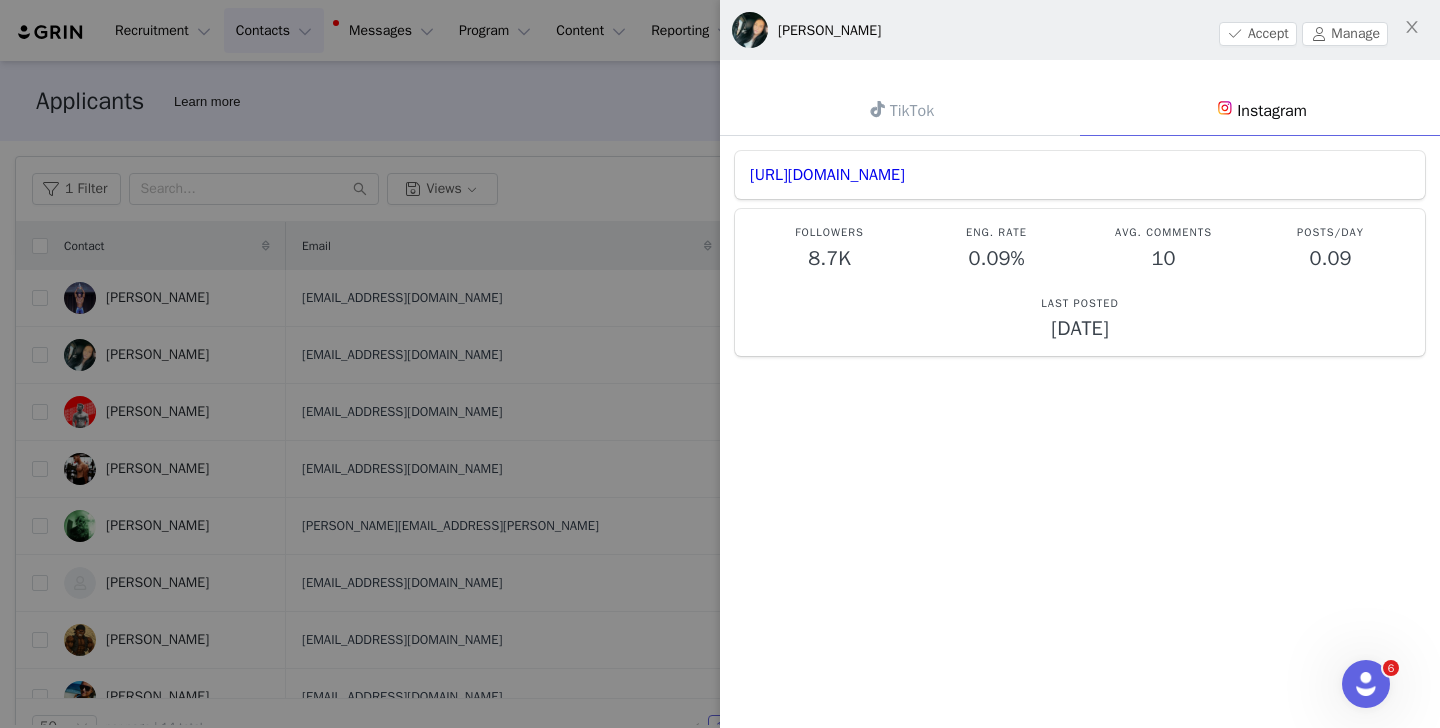 scroll, scrollTop: 7, scrollLeft: 0, axis: vertical 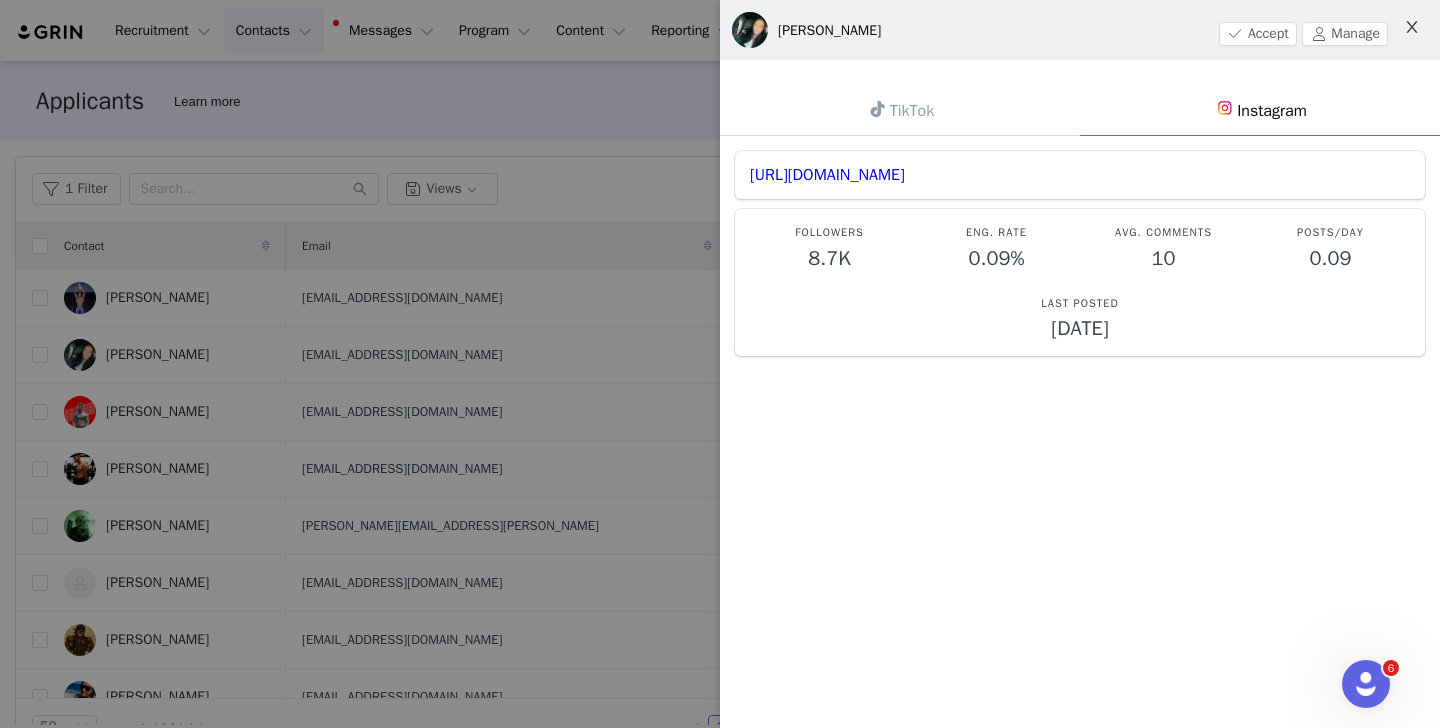 click 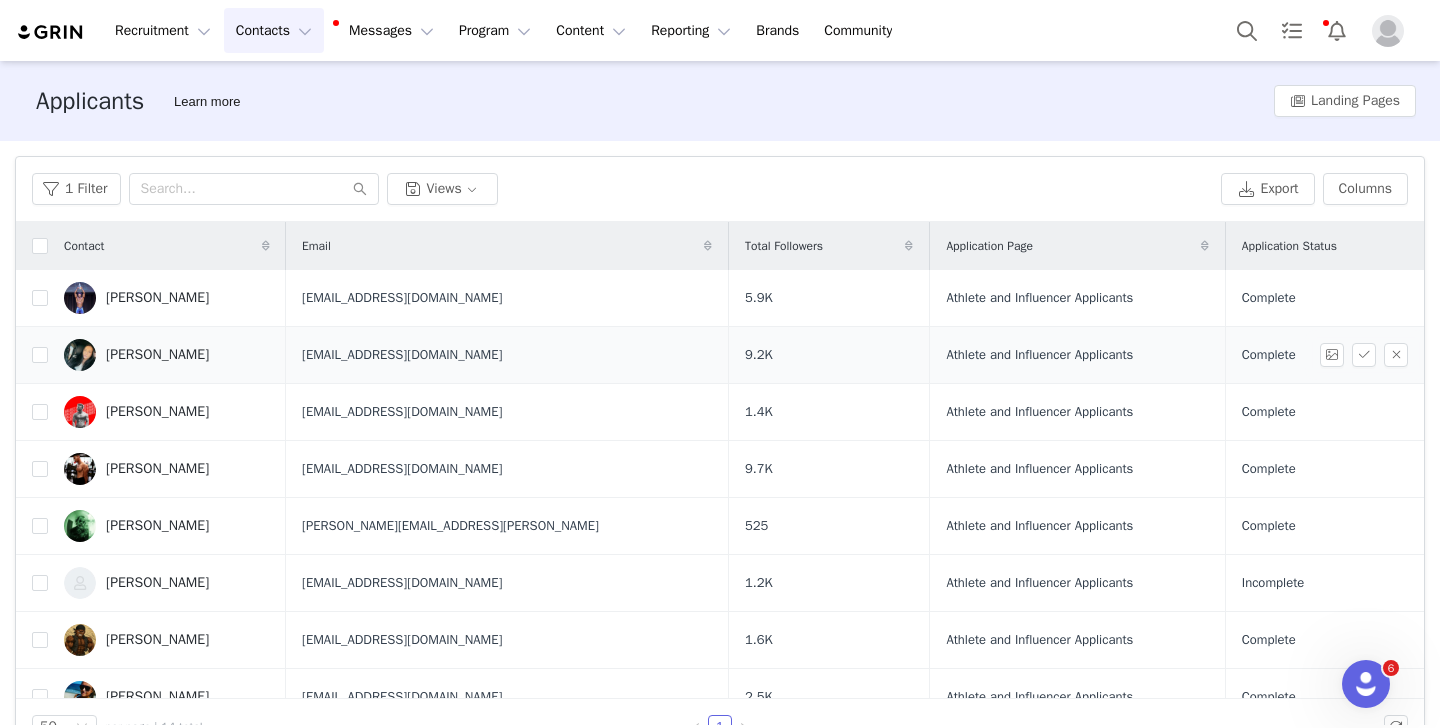 click on "[PERSON_NAME]" at bounding box center (157, 355) 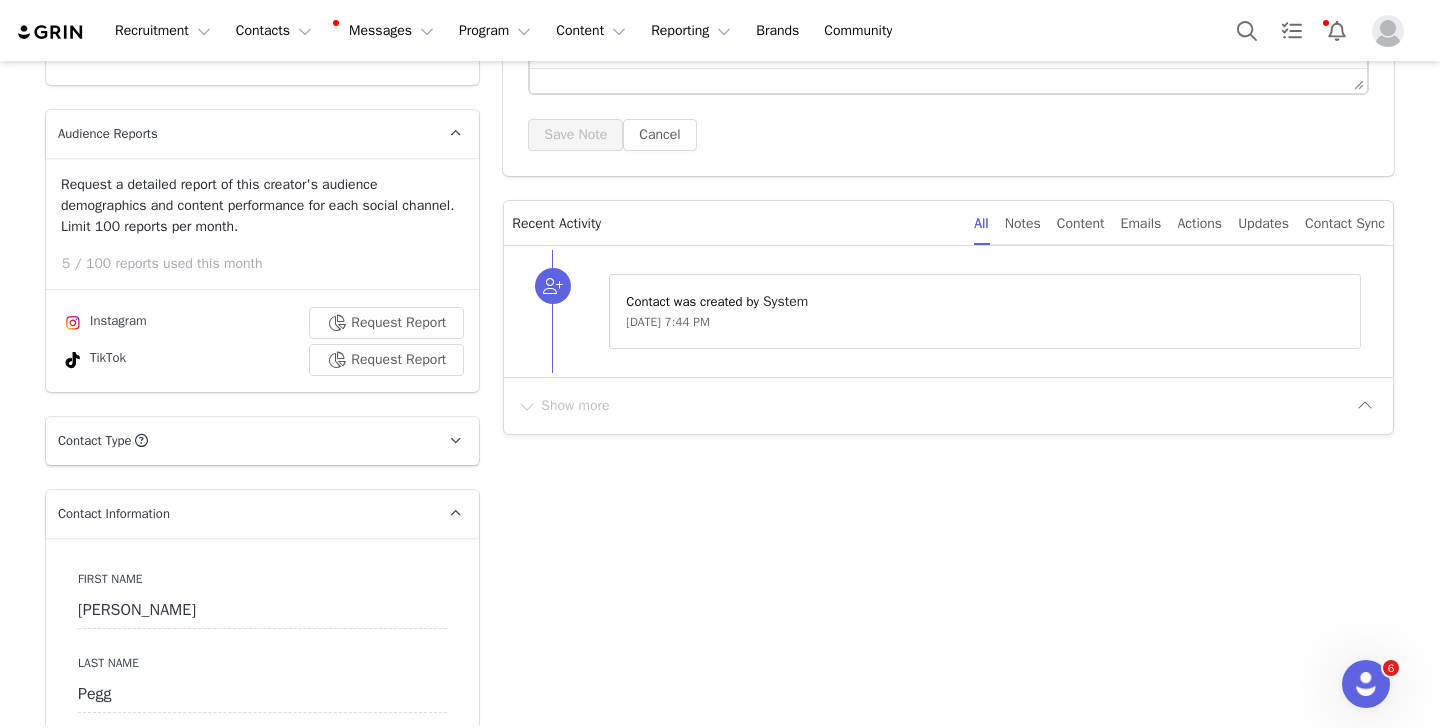 scroll, scrollTop: 641, scrollLeft: 0, axis: vertical 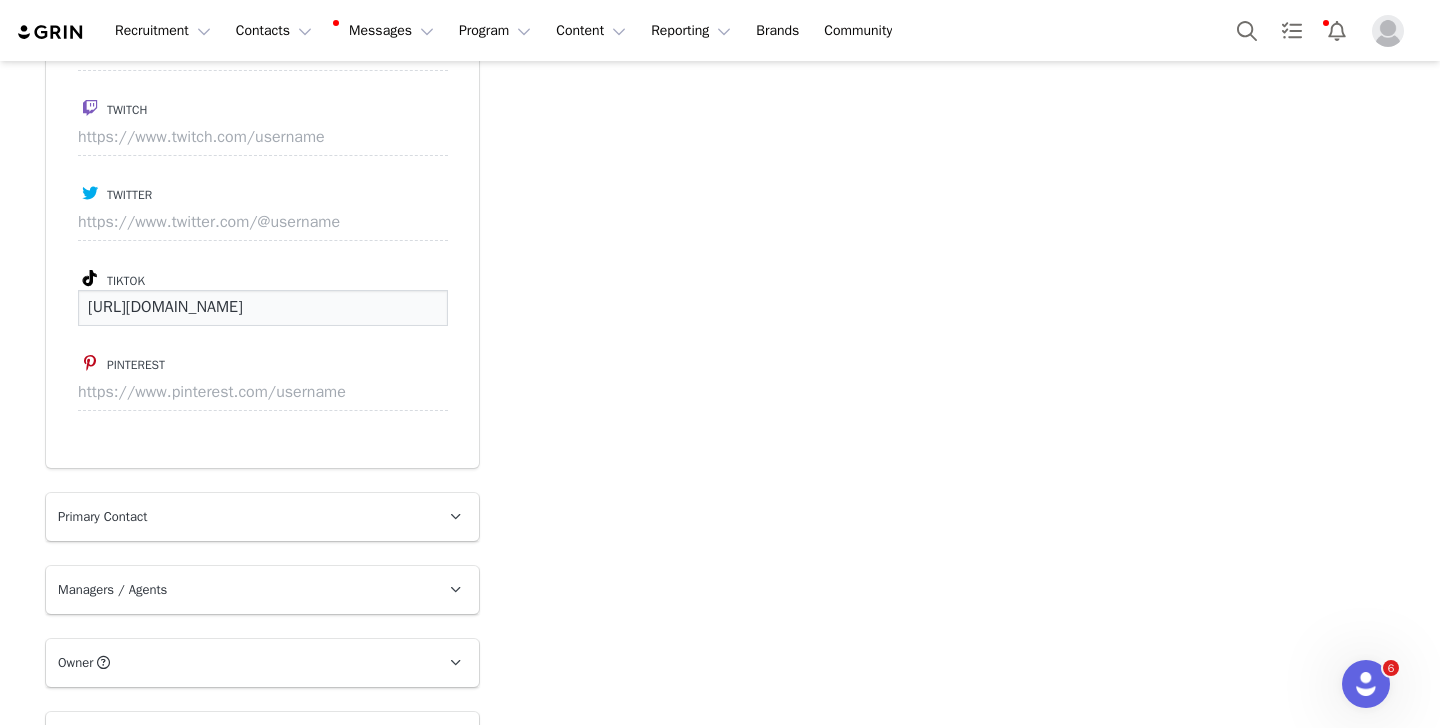 click on "[URL][DOMAIN_NAME]" at bounding box center [263, 308] 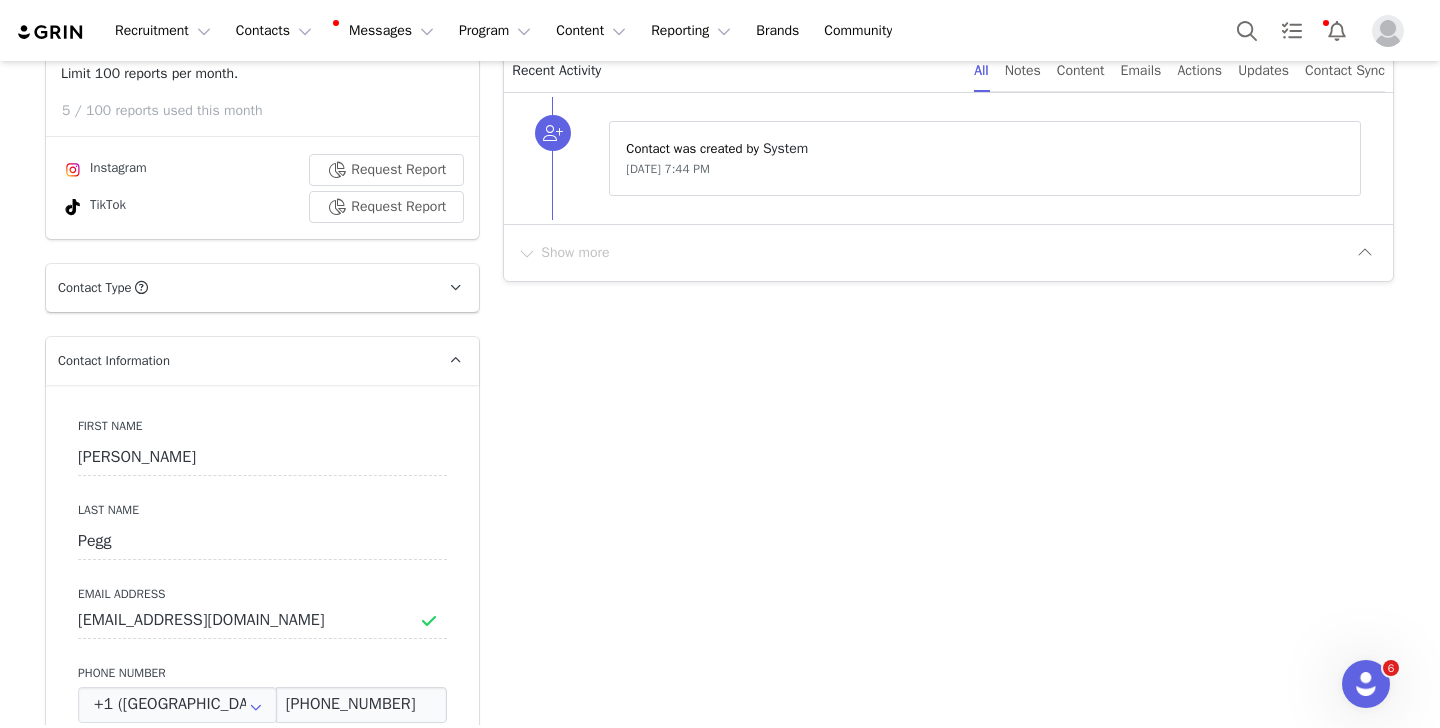 scroll, scrollTop: 0, scrollLeft: 0, axis: both 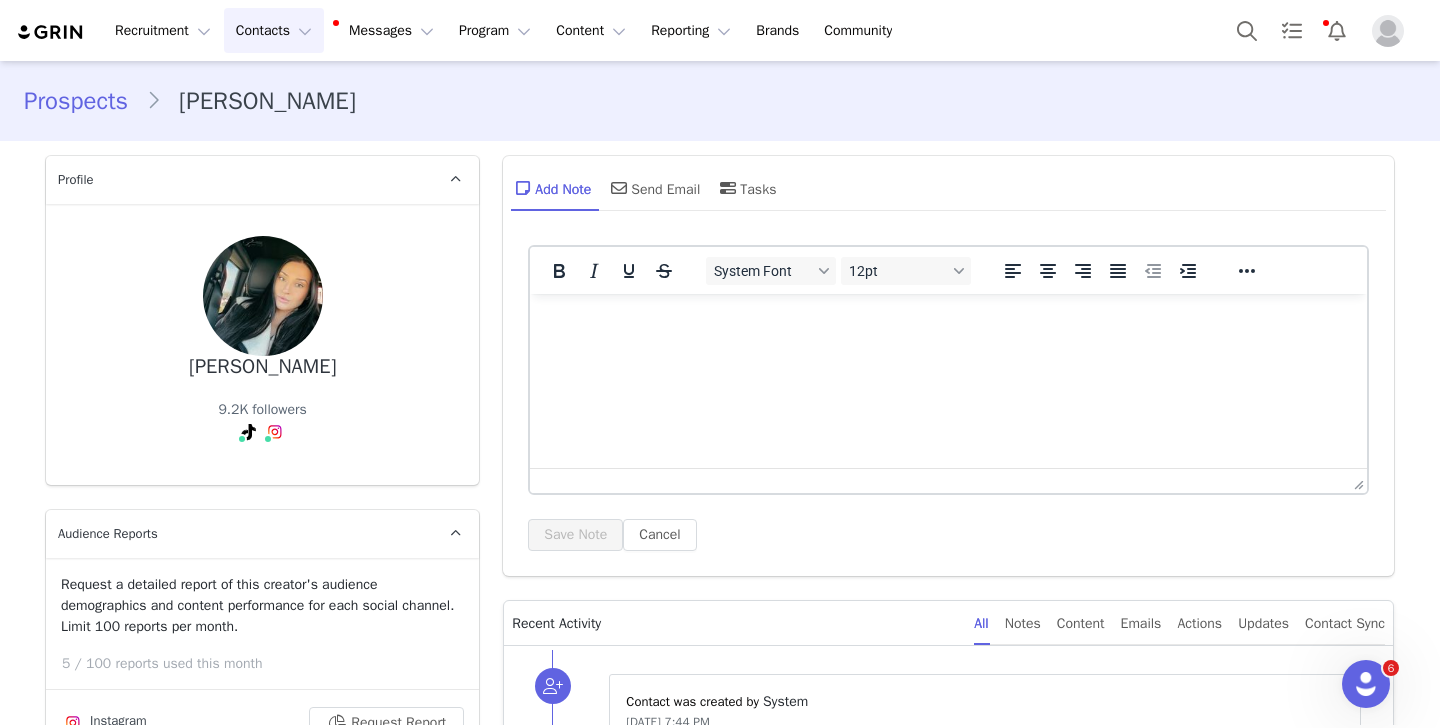 click on "Contacts Contacts" at bounding box center [274, 30] 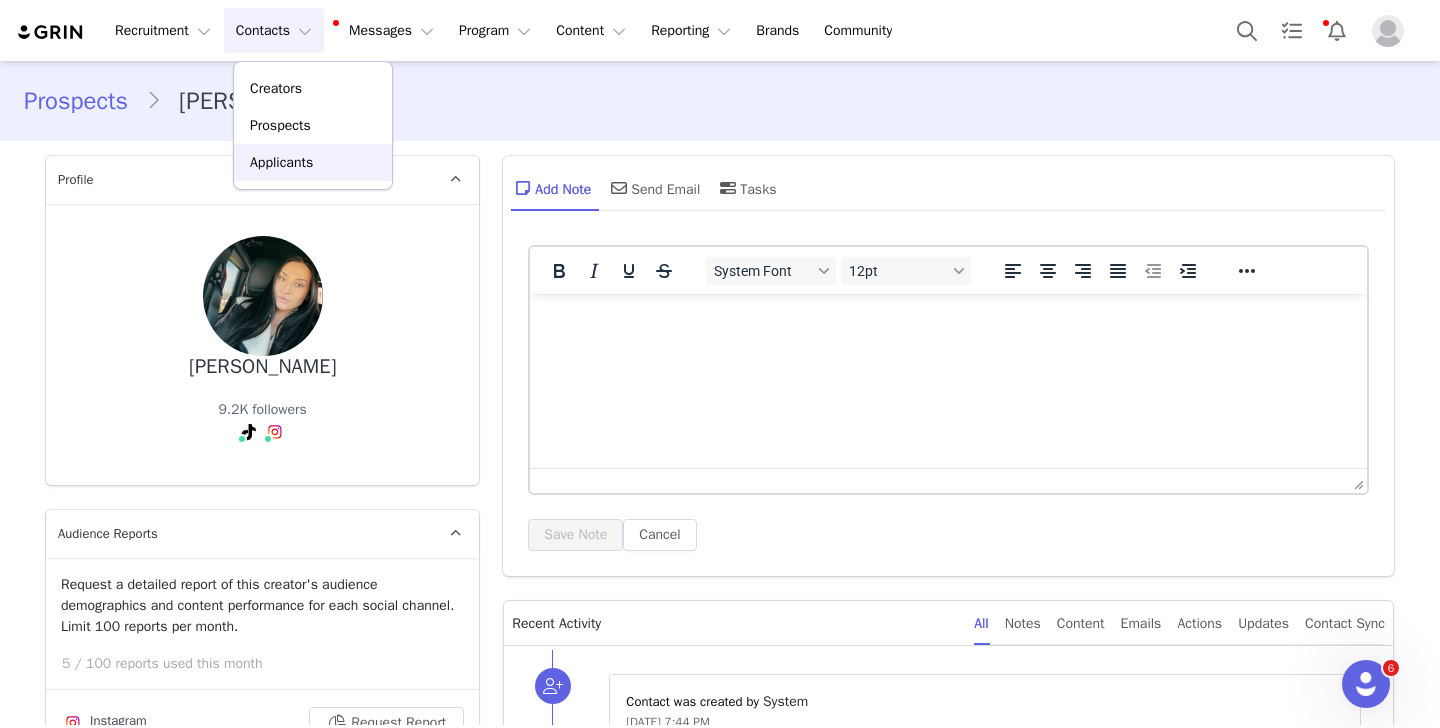 click on "Applicants" at bounding box center [281, 162] 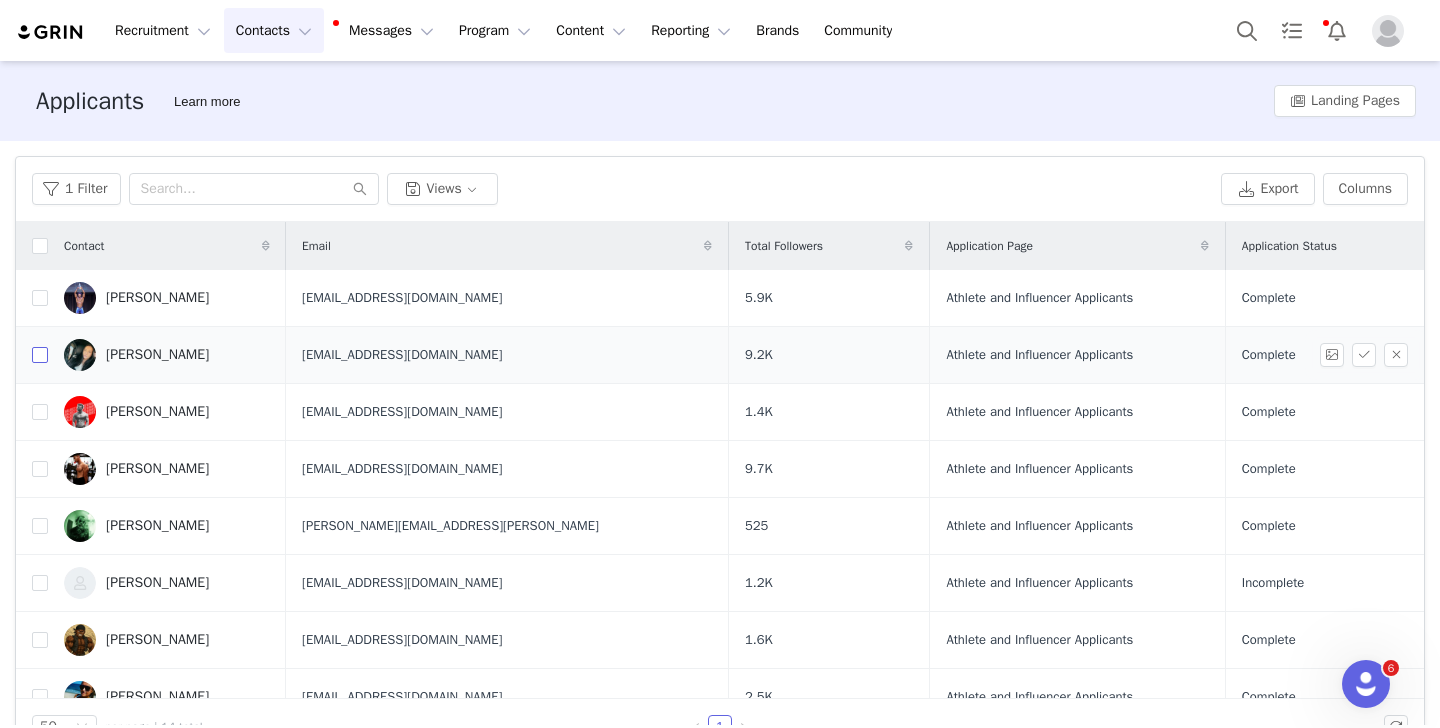 click at bounding box center [40, 355] 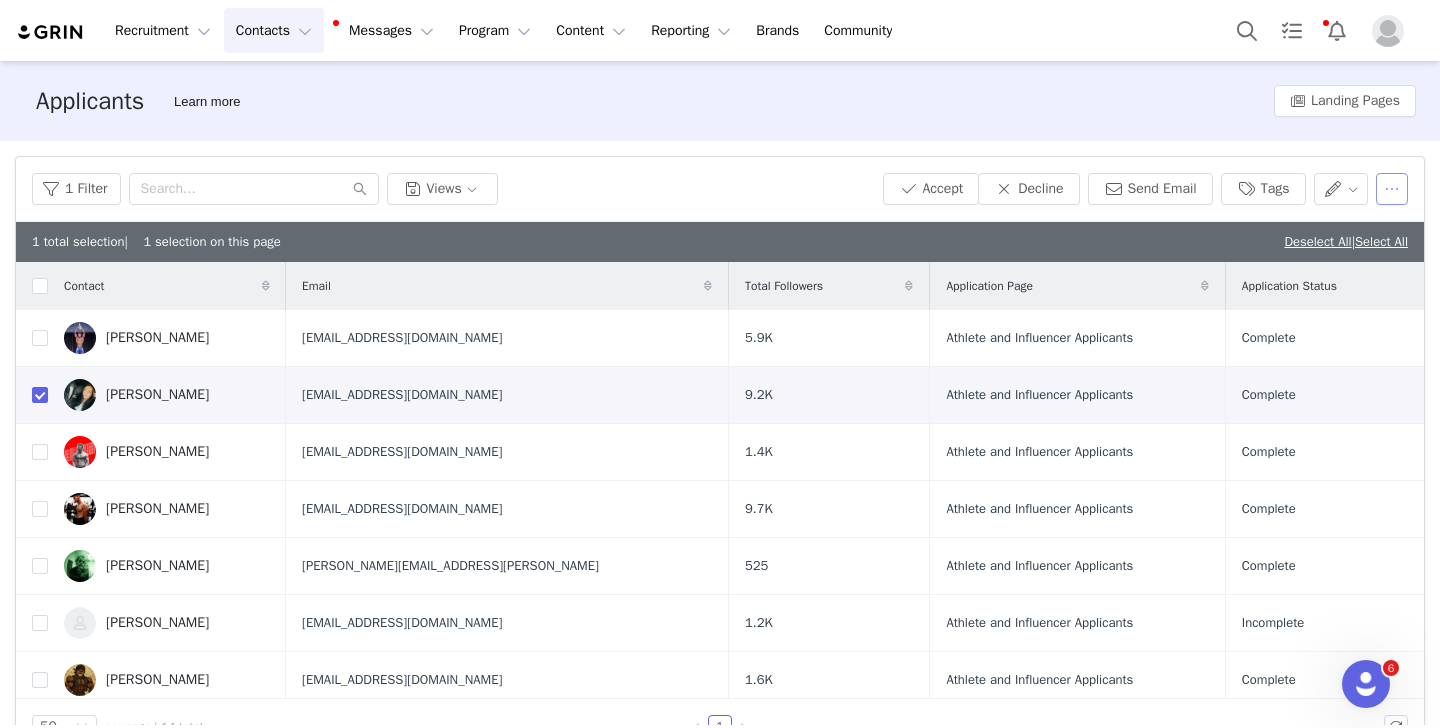 click at bounding box center [1392, 189] 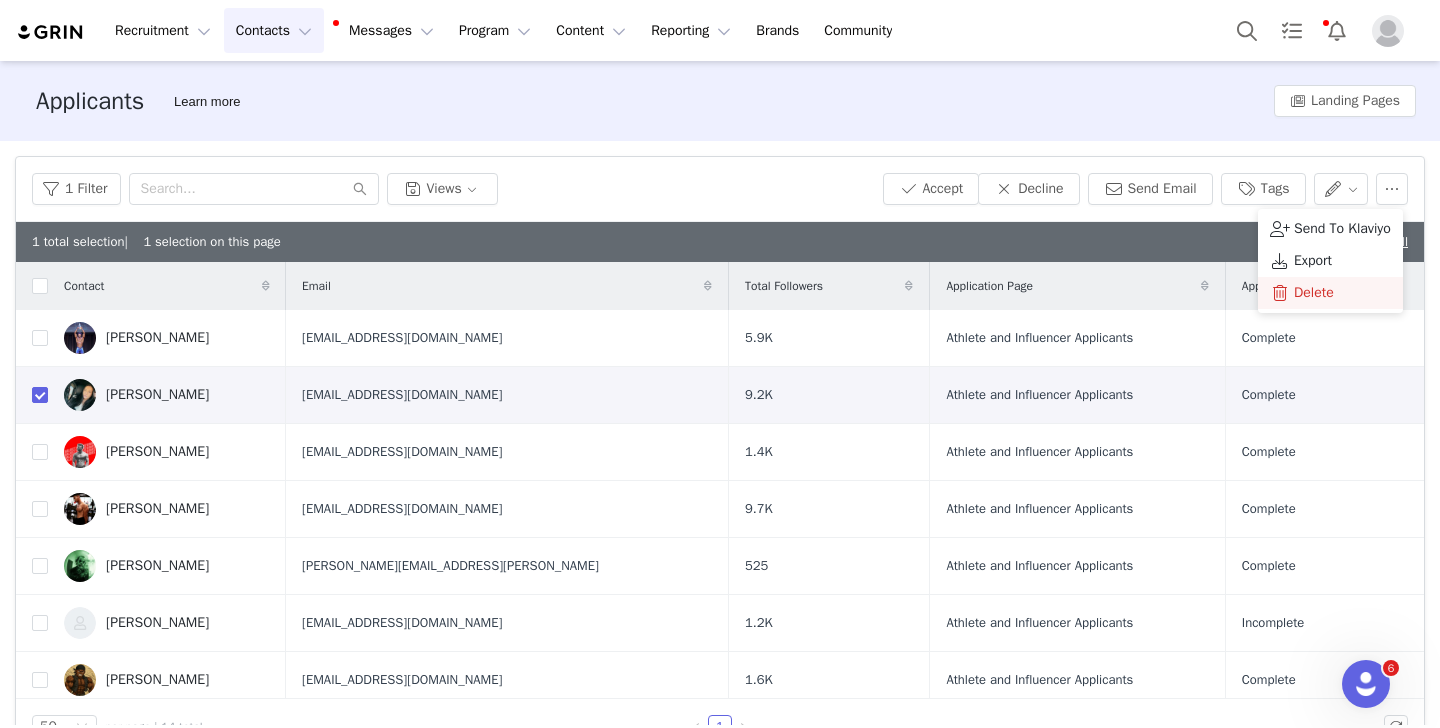 click on "Delete" at bounding box center (1330, 293) 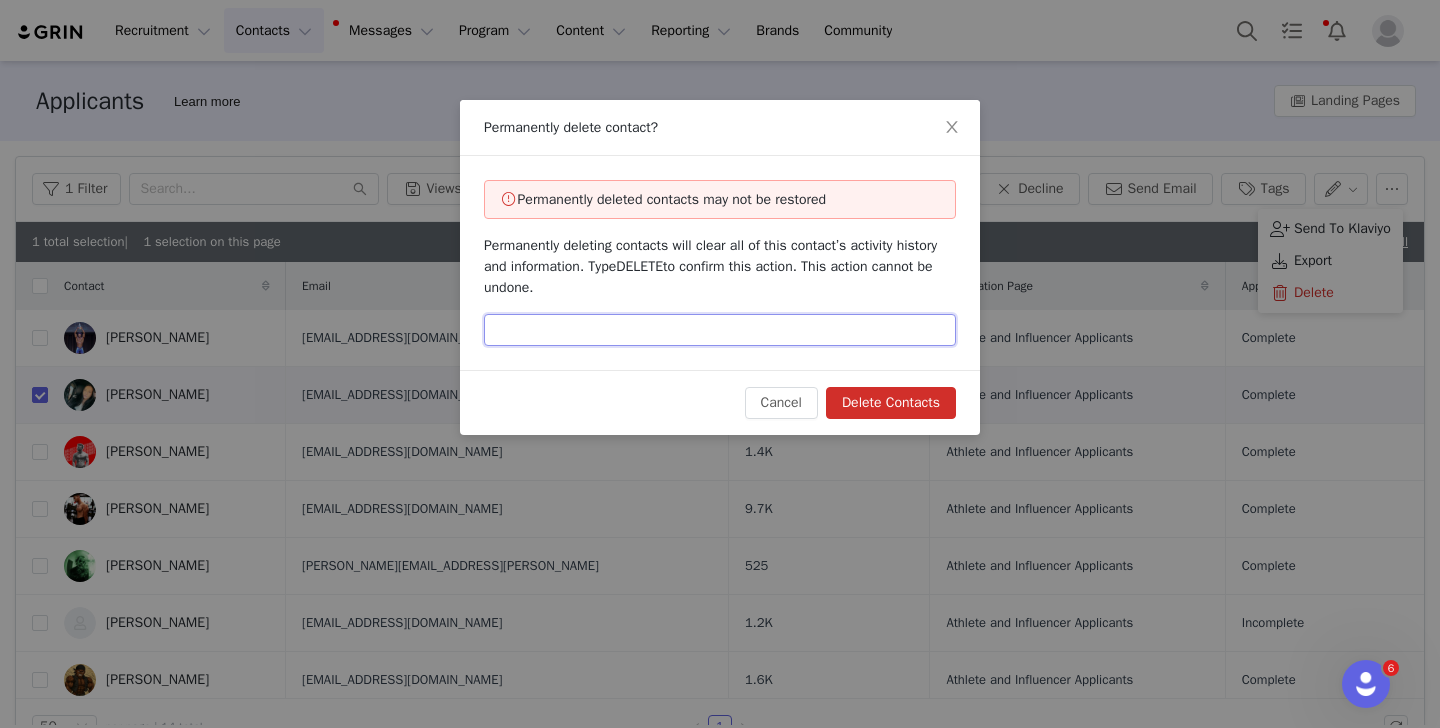 click at bounding box center [720, 330] 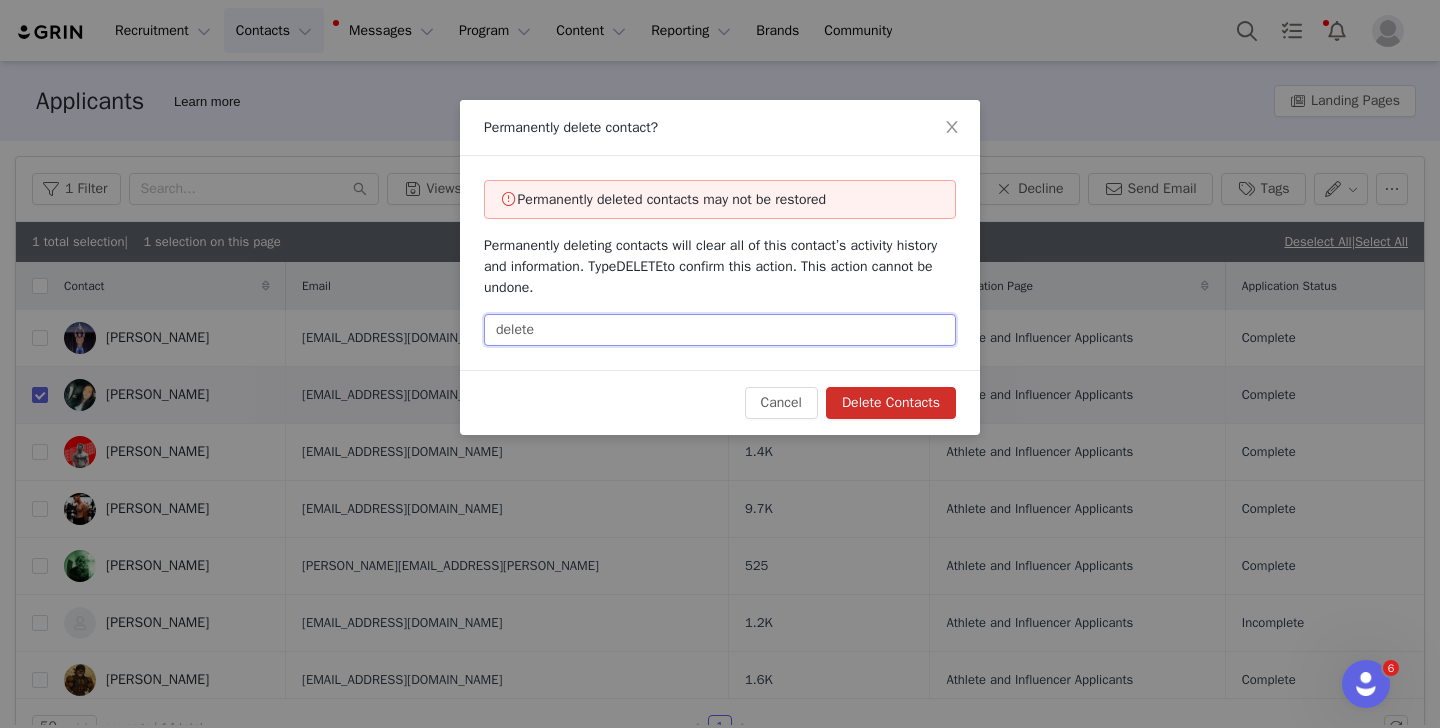 type on "delete" 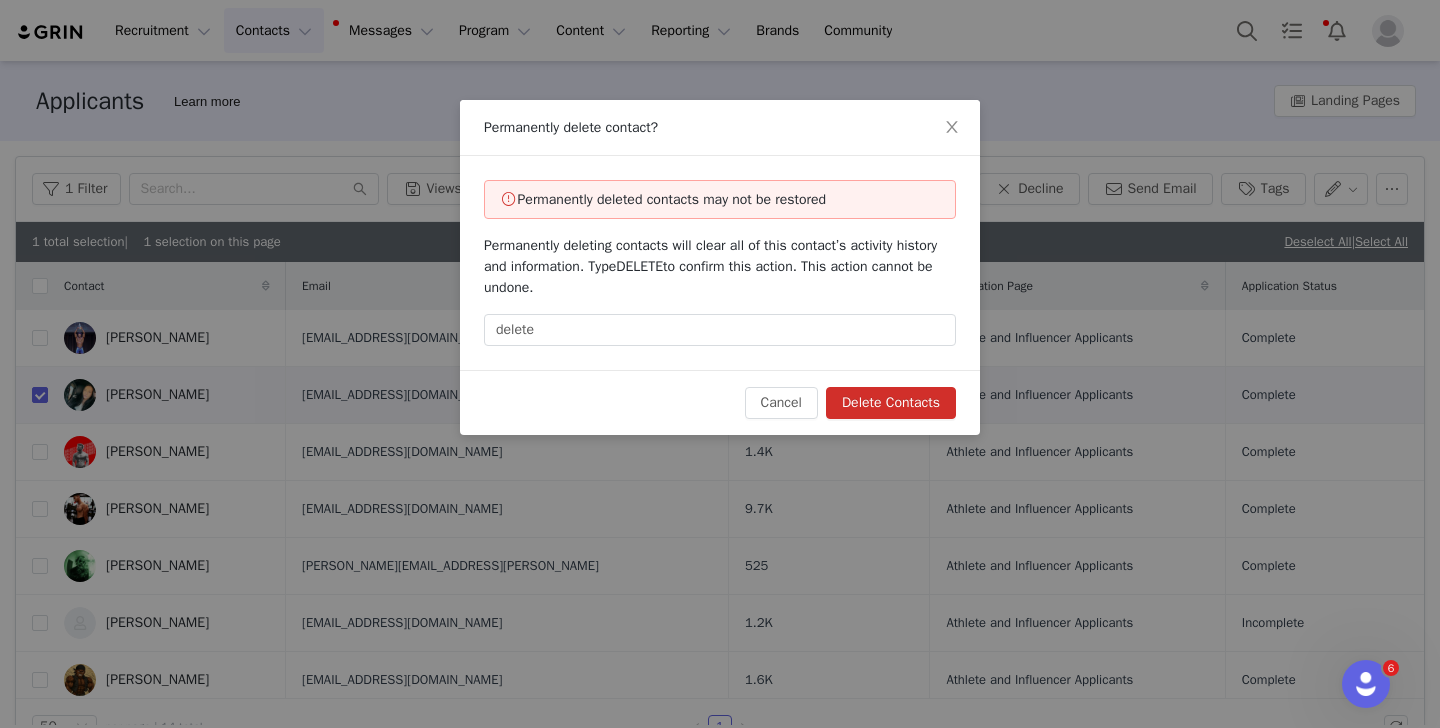 click on "Delete Contacts" at bounding box center (891, 403) 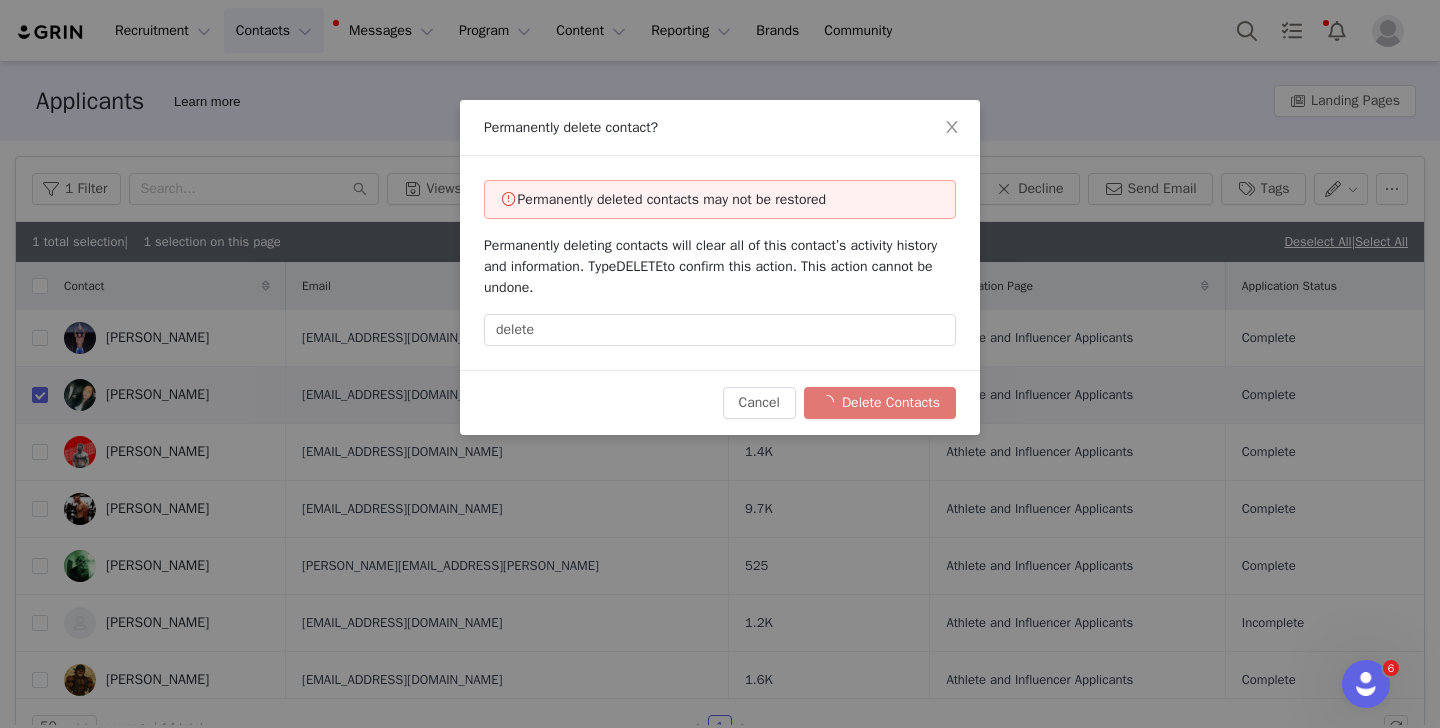 checkbox on "false" 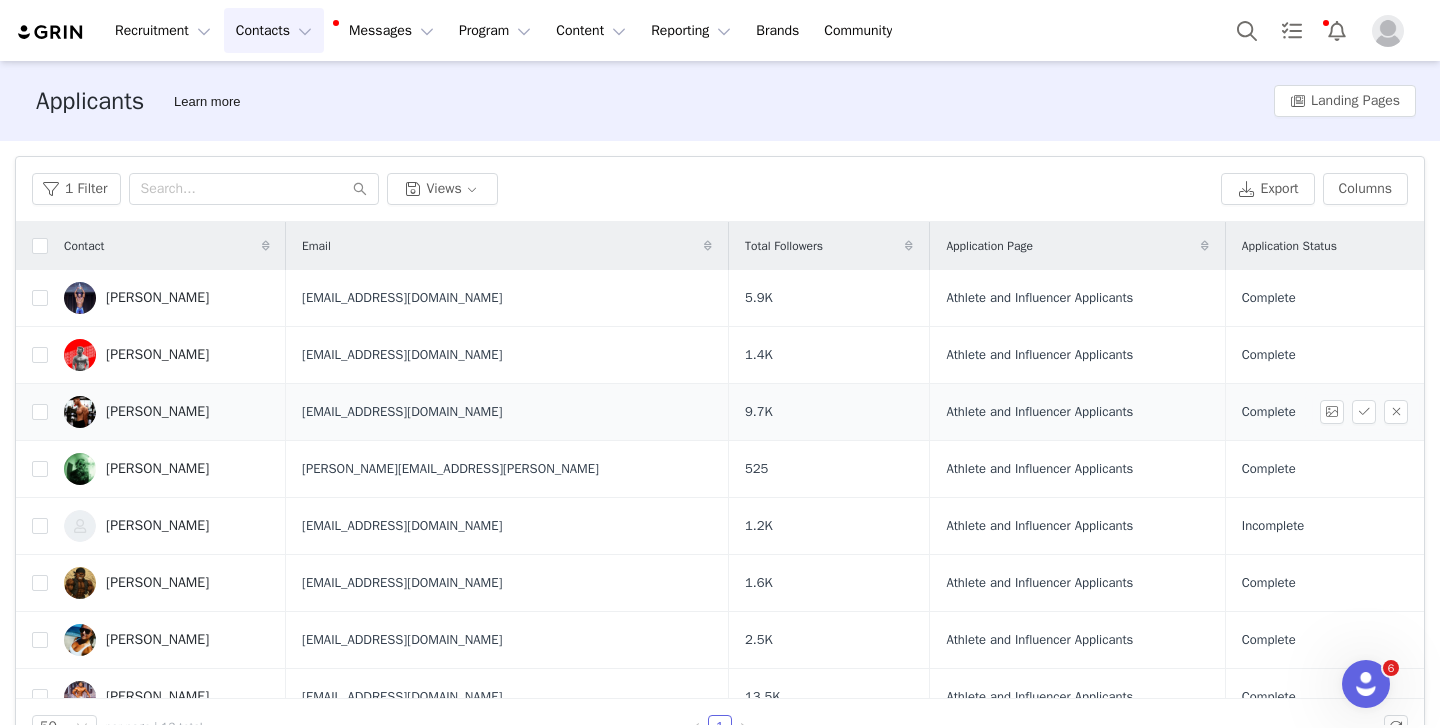 click on "[PERSON_NAME]" at bounding box center [157, 412] 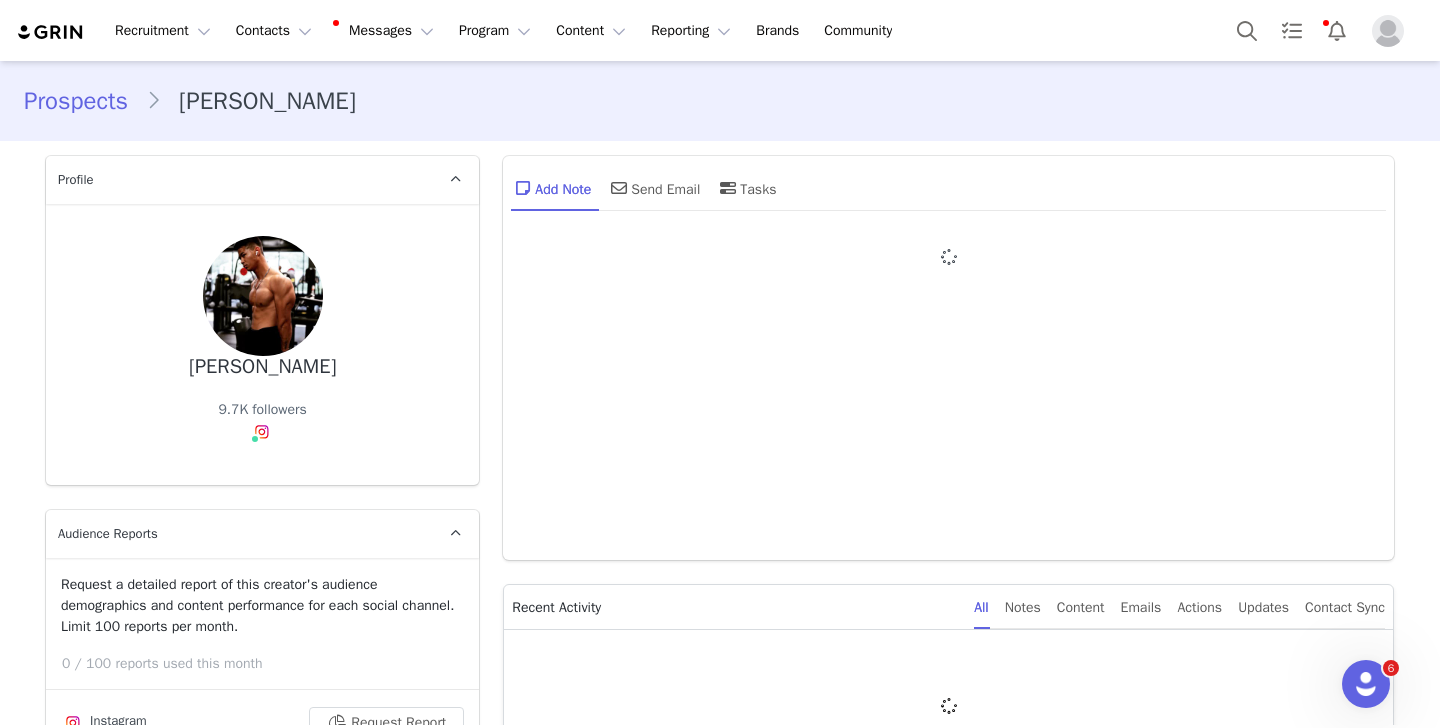 type on "+1 ([GEOGRAPHIC_DATA])" 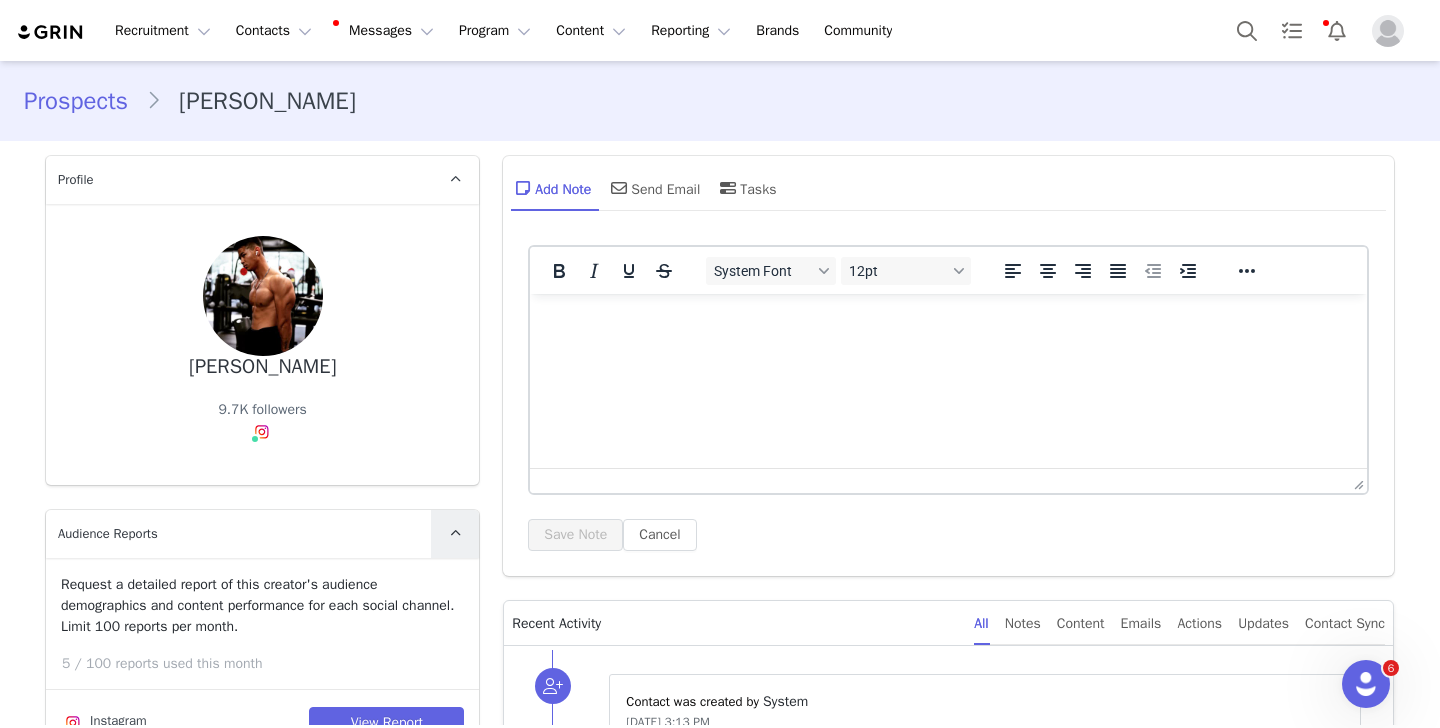 scroll, scrollTop: 0, scrollLeft: 0, axis: both 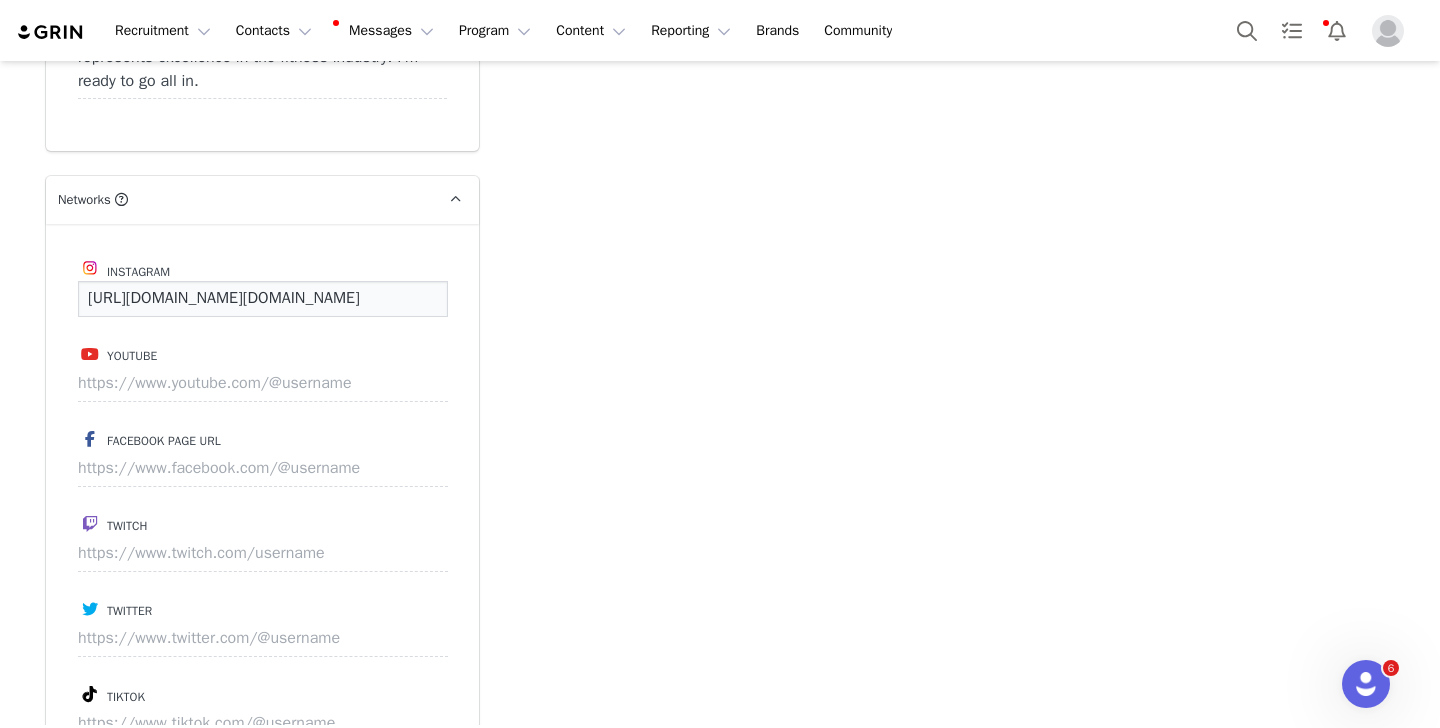 click on "[URL][DOMAIN_NAME][DOMAIN_NAME]" at bounding box center [263, 299] 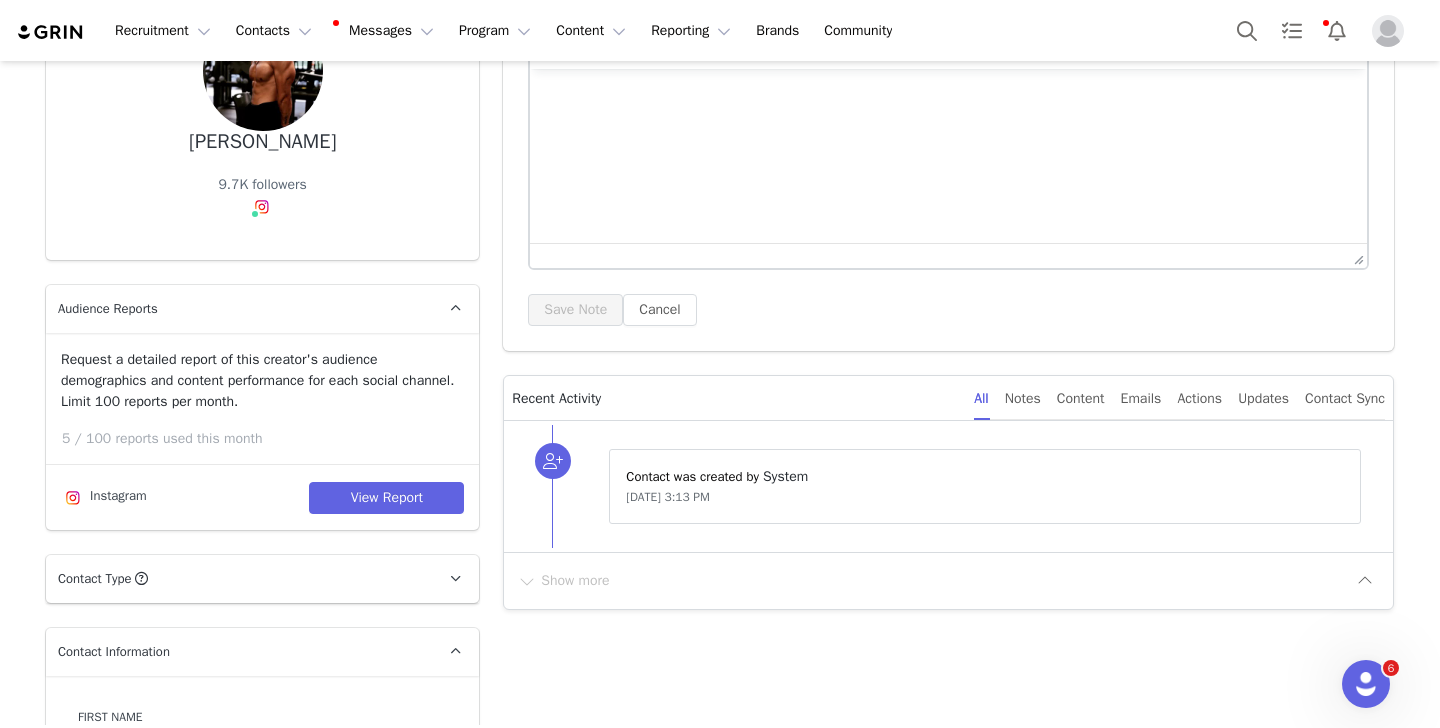 scroll, scrollTop: 0, scrollLeft: 0, axis: both 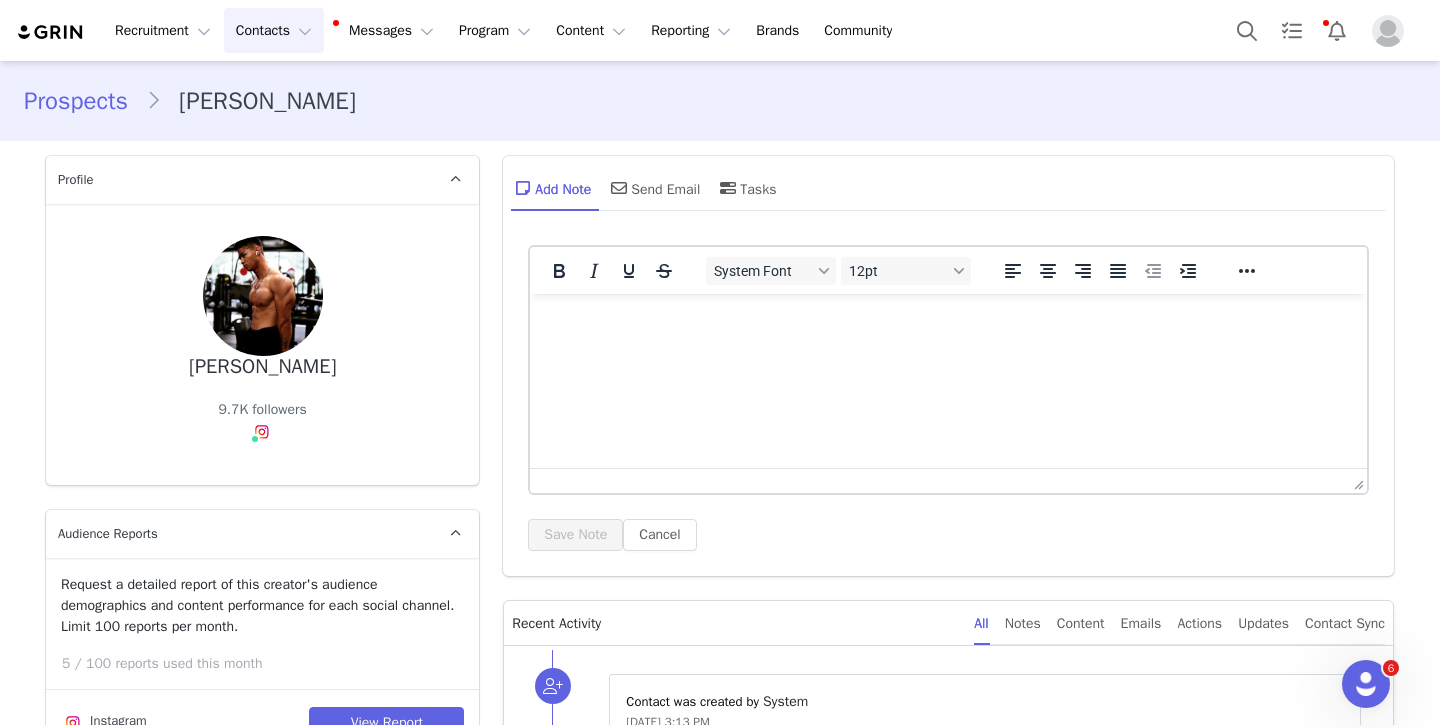 click on "Contacts Contacts" at bounding box center [274, 30] 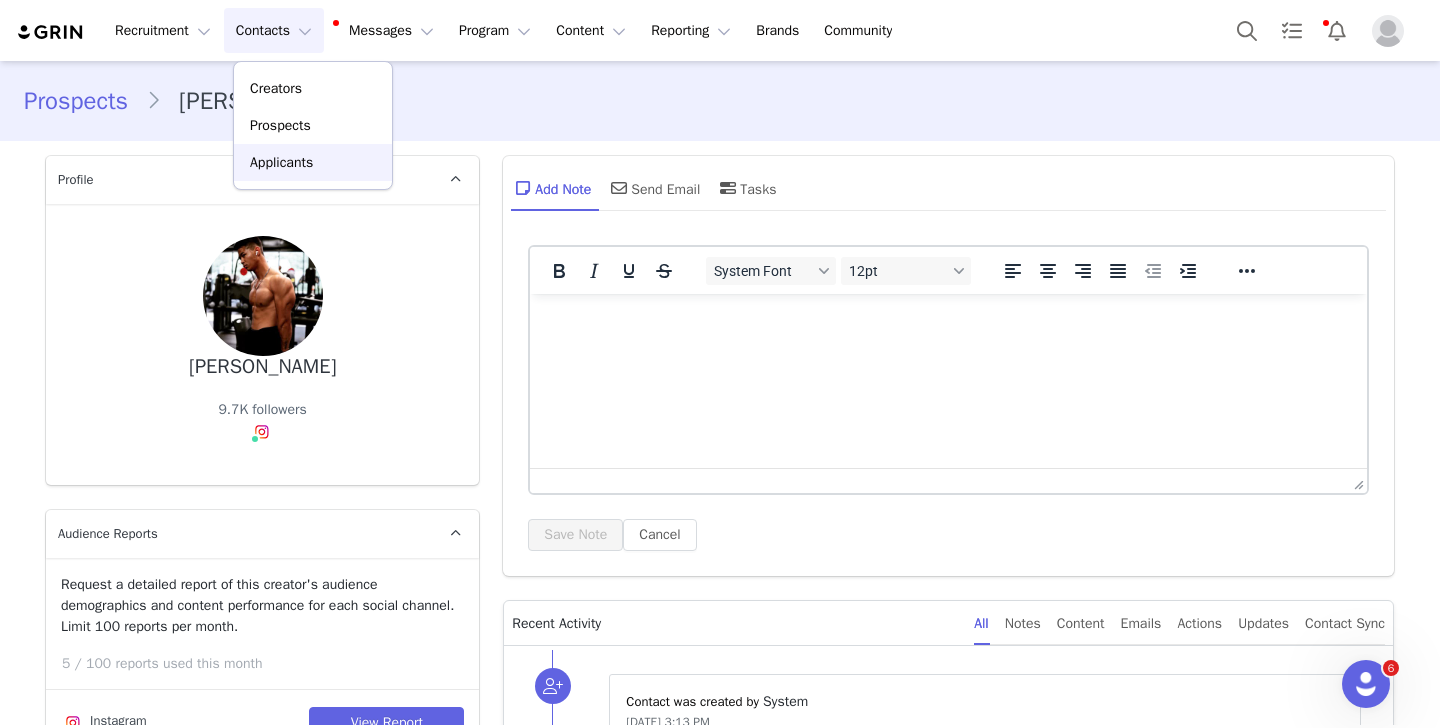 click on "Applicants" at bounding box center (281, 162) 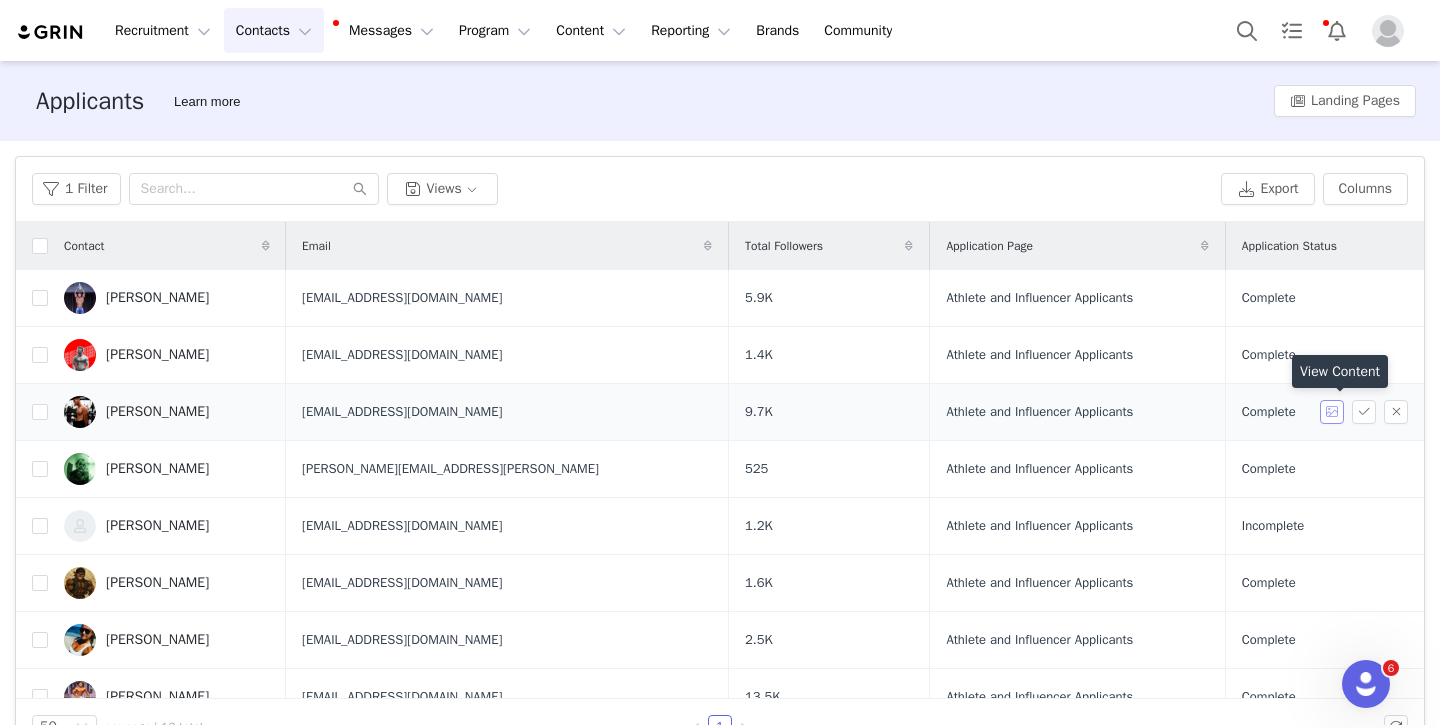 click at bounding box center (1332, 412) 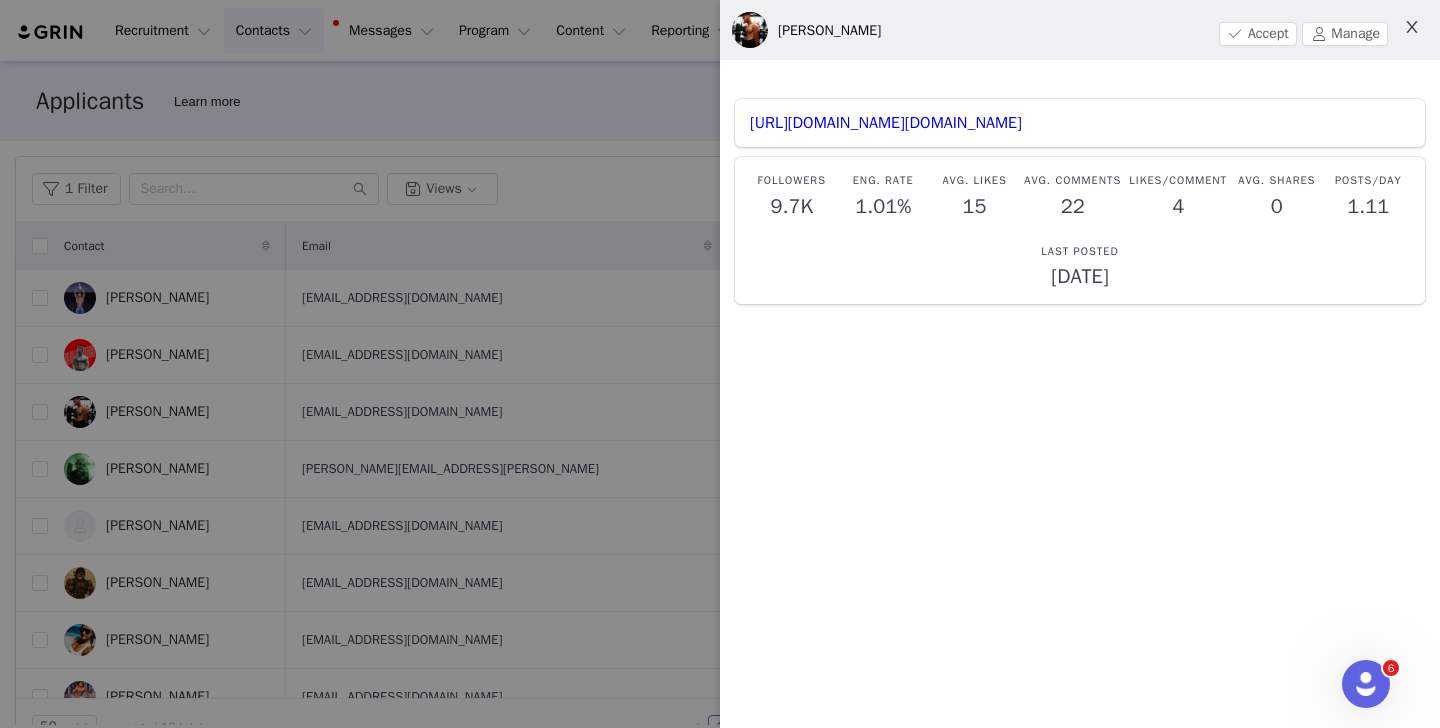 click 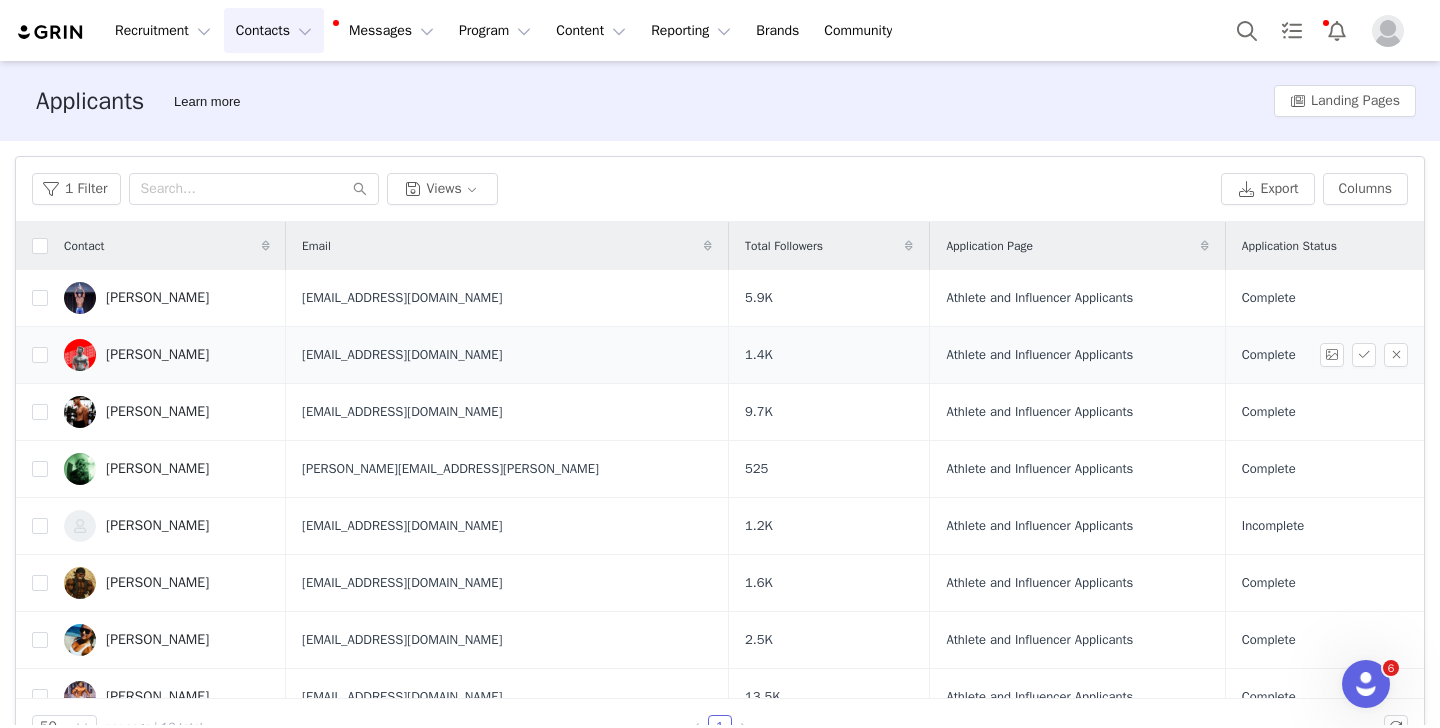 click on "[PERSON_NAME]" at bounding box center [157, 355] 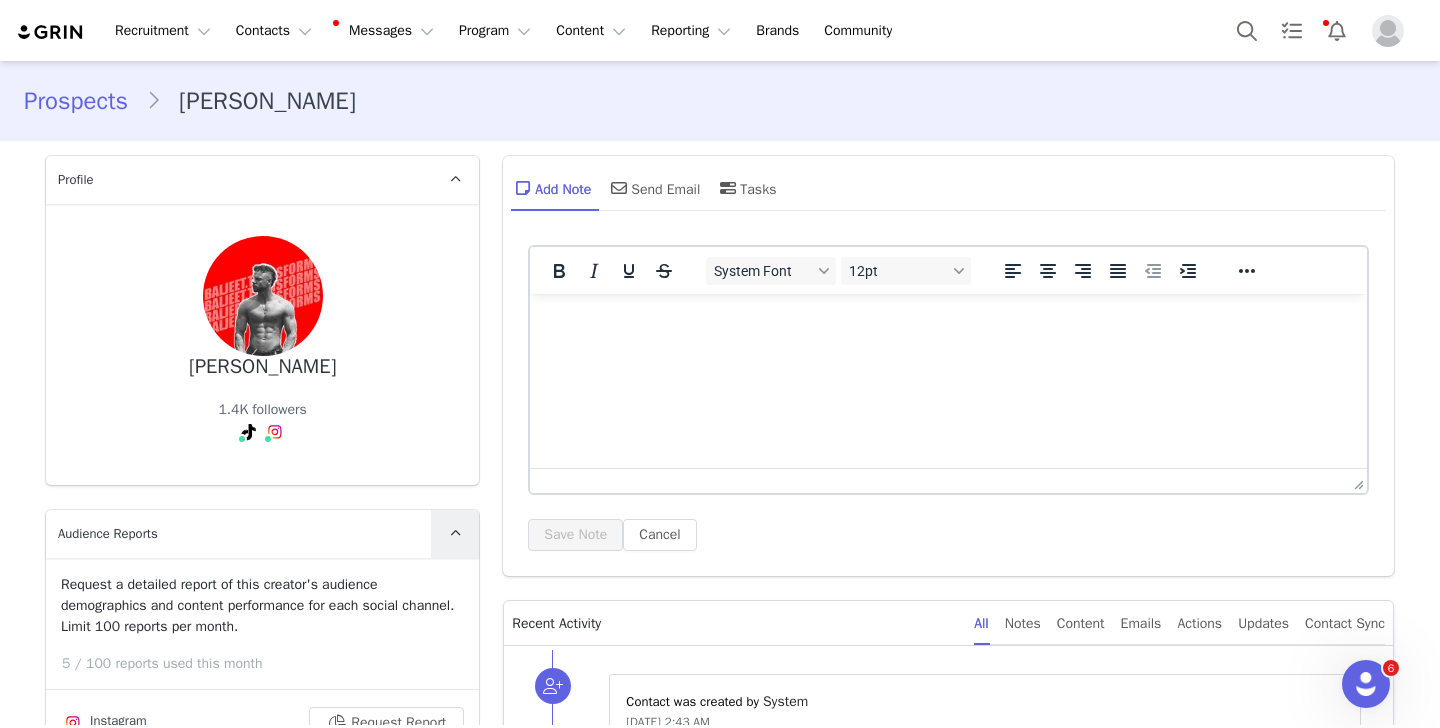 type on "+1 ([GEOGRAPHIC_DATA])" 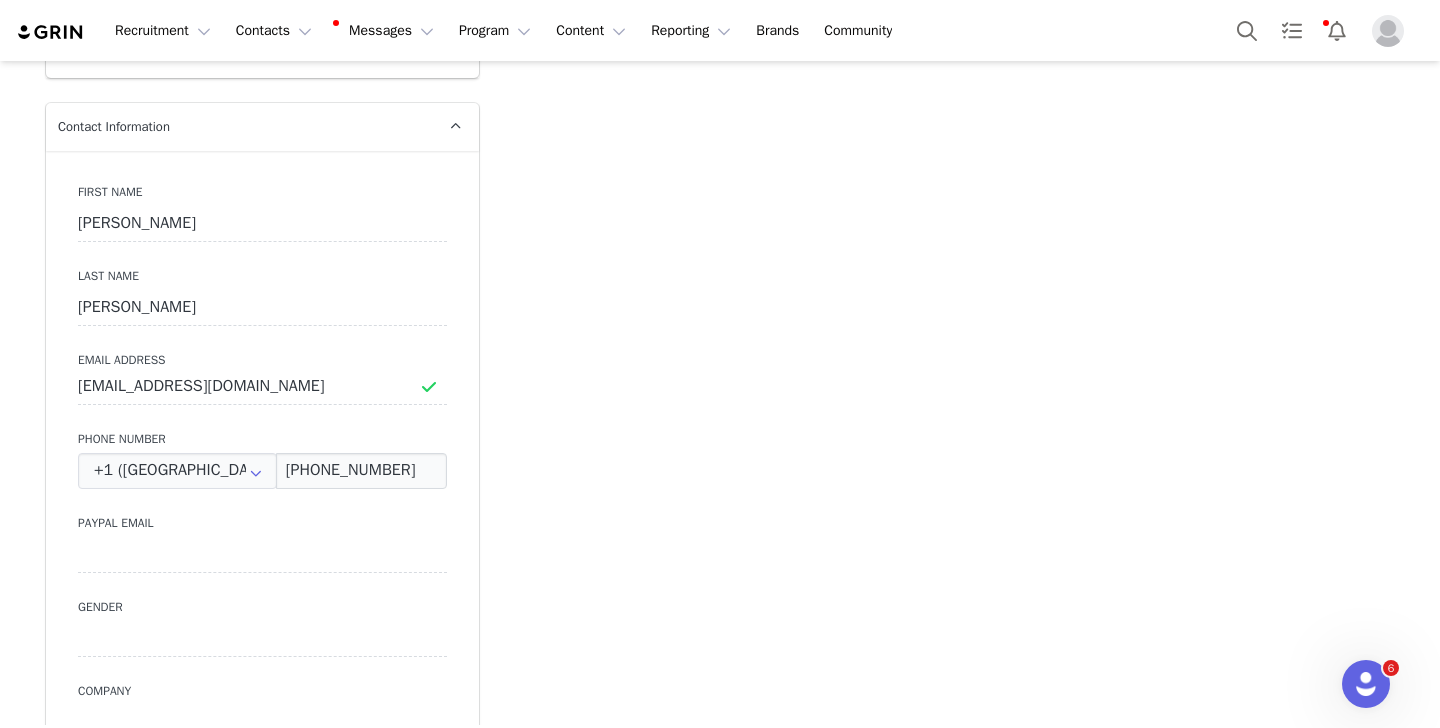 scroll, scrollTop: 1288, scrollLeft: 0, axis: vertical 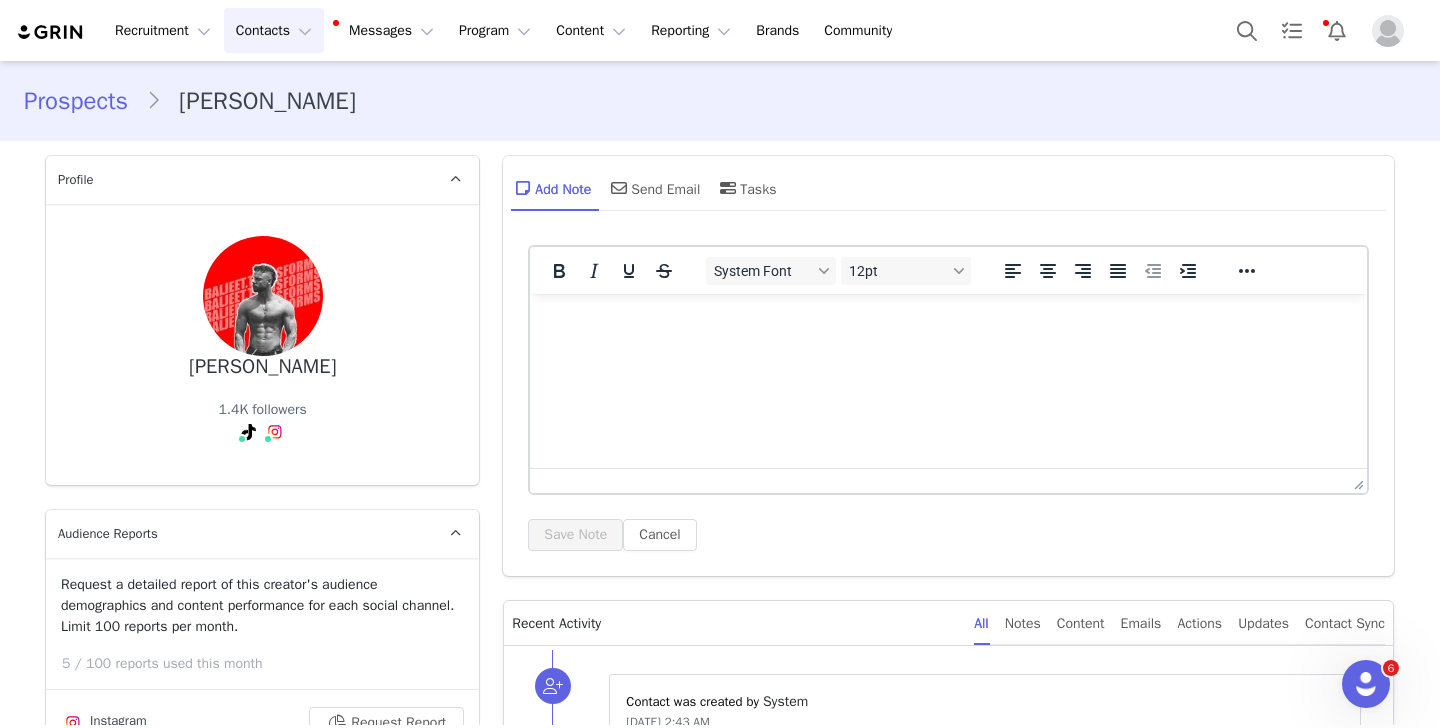 click on "Contacts Contacts" at bounding box center (274, 30) 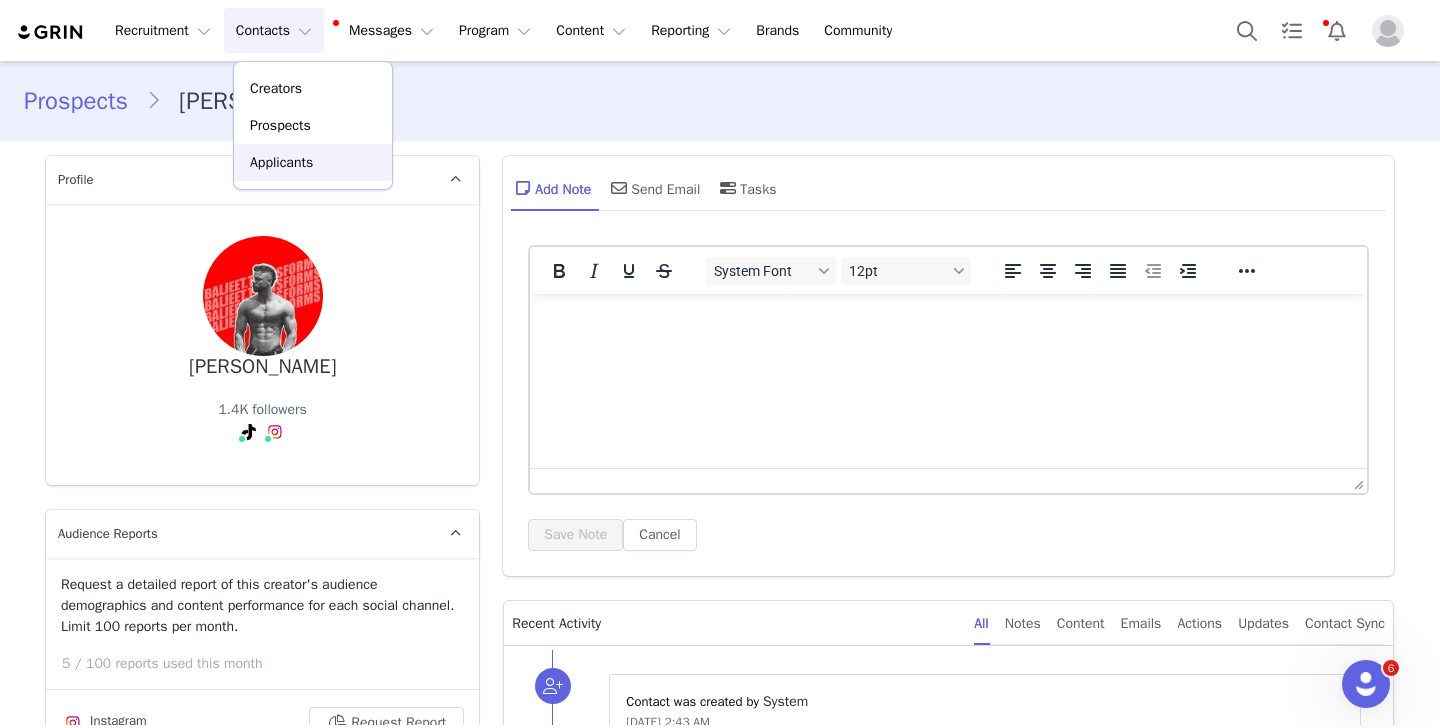 click on "Applicants" at bounding box center [281, 162] 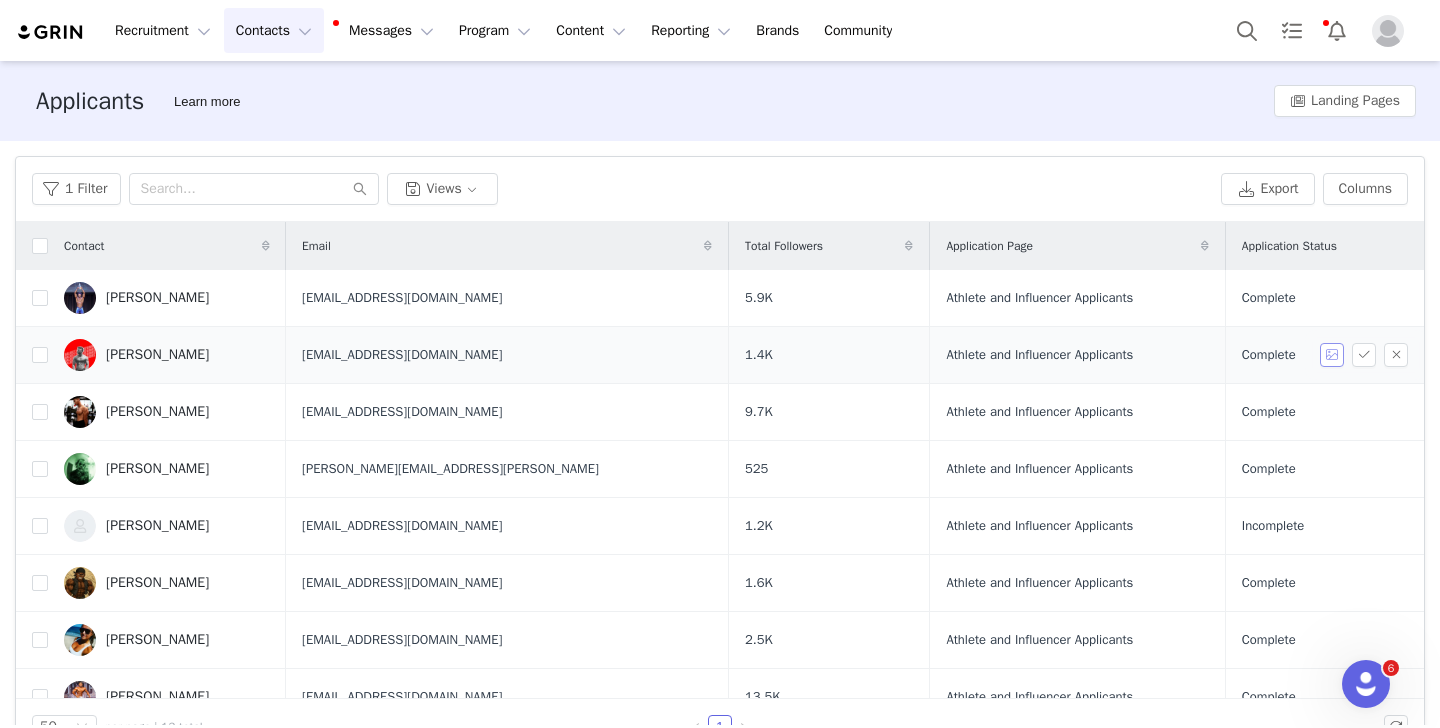 click at bounding box center [1332, 355] 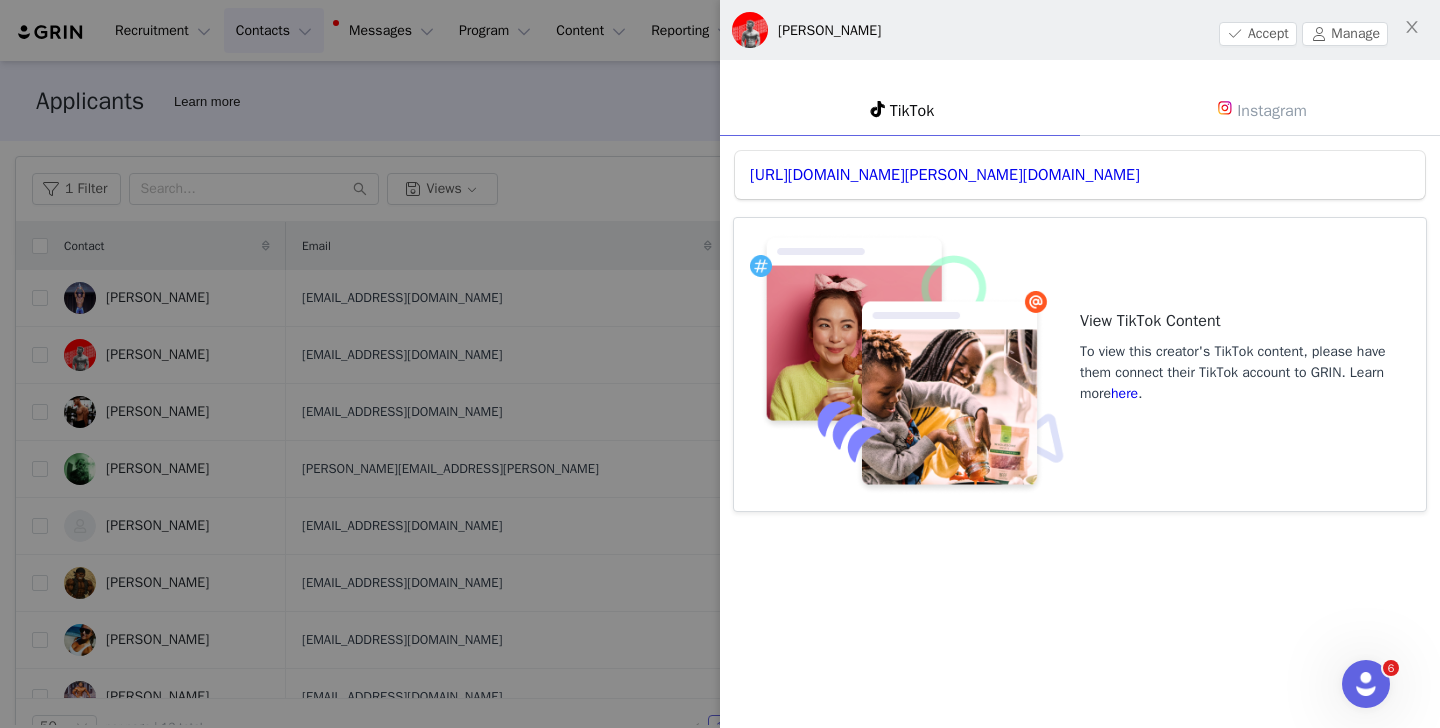 click on "Instagram" at bounding box center [1260, 110] 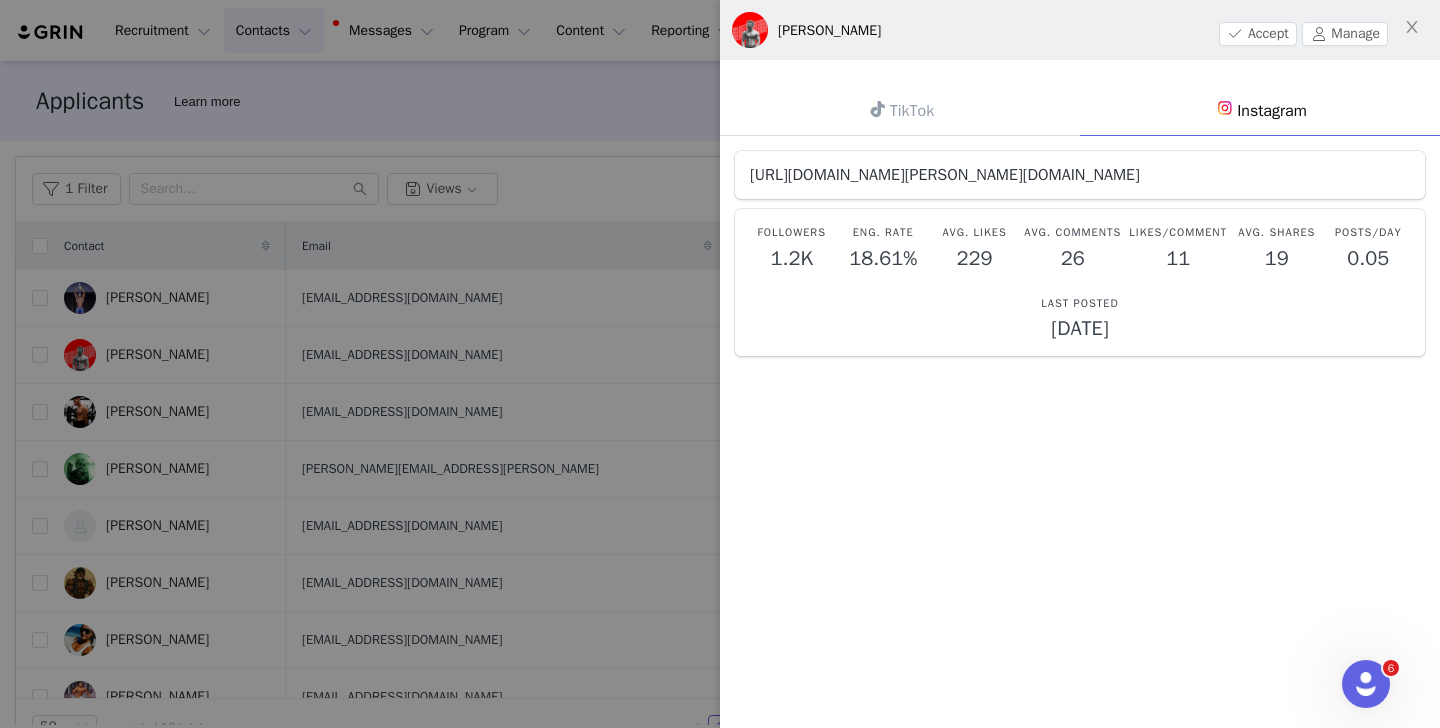 click on "[URL][DOMAIN_NAME][PERSON_NAME][DOMAIN_NAME]" at bounding box center [945, 175] 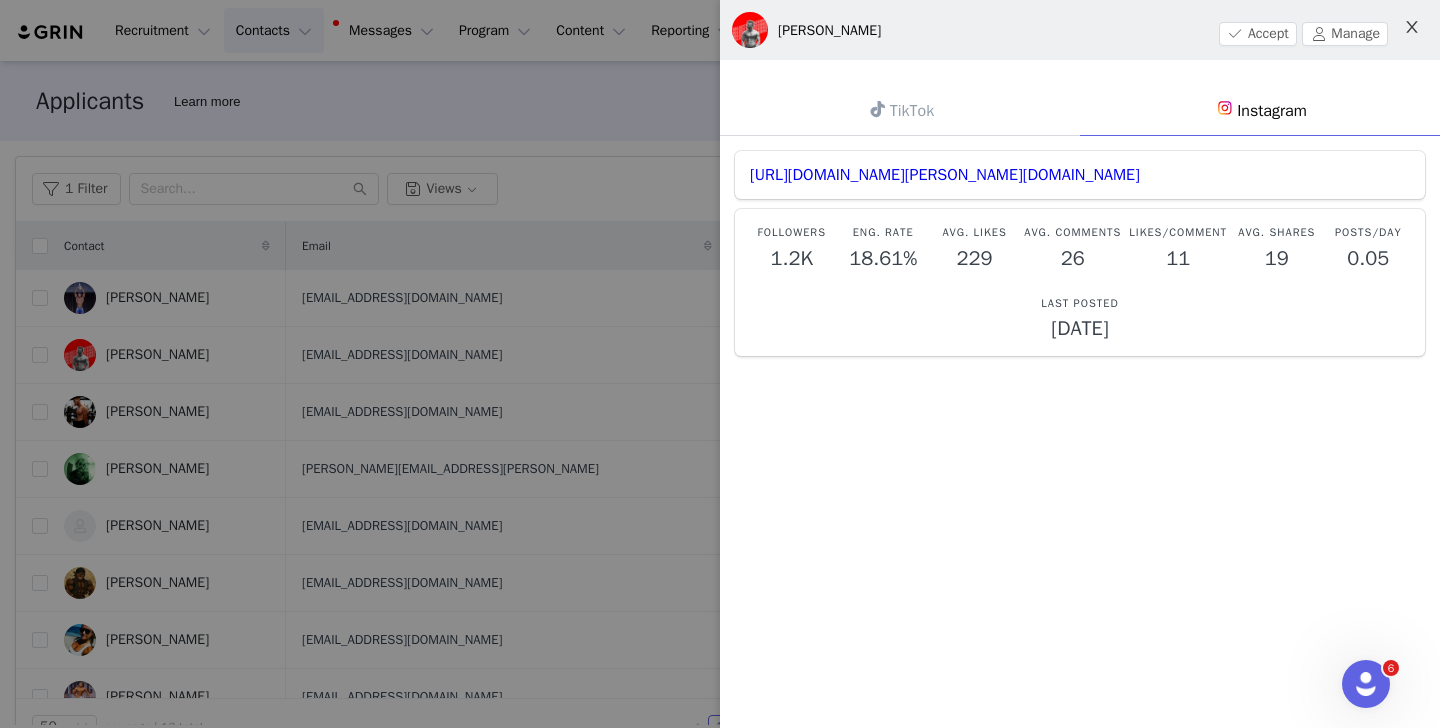 click 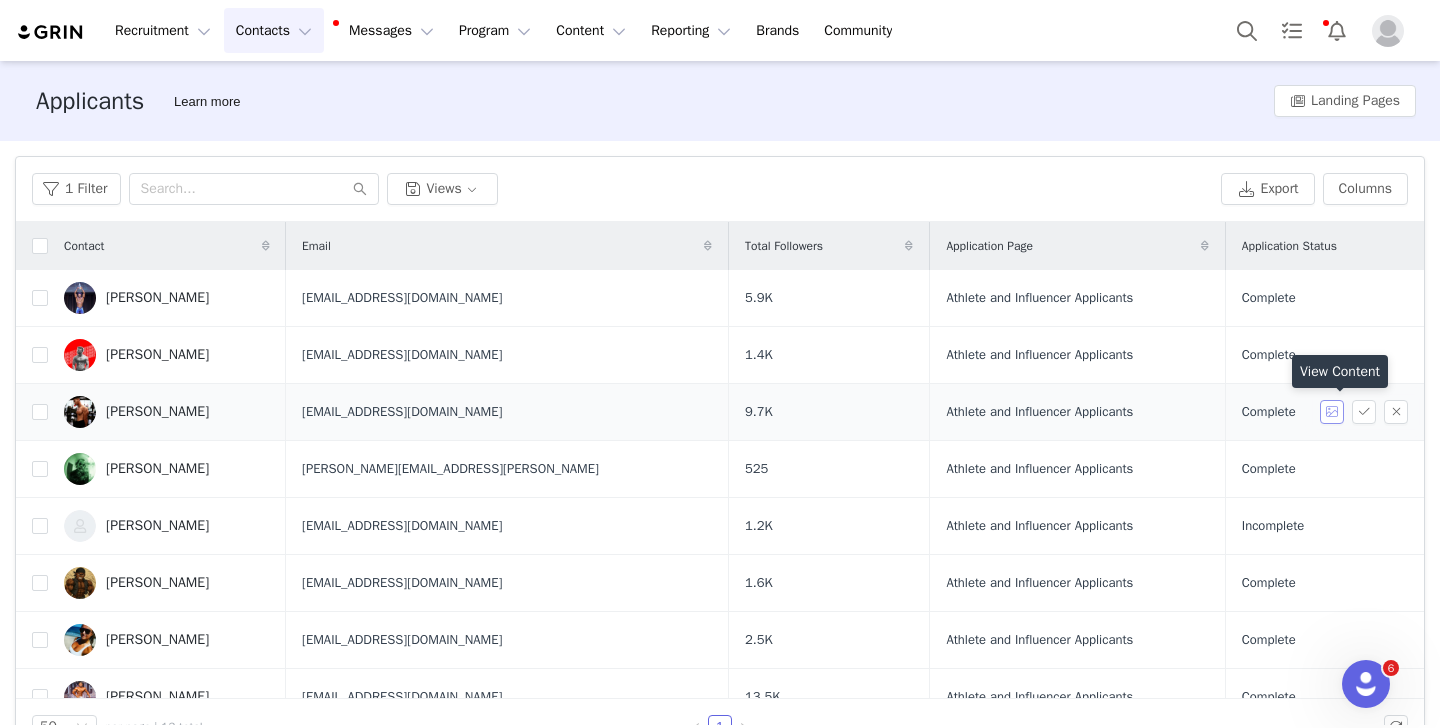 click at bounding box center (1332, 412) 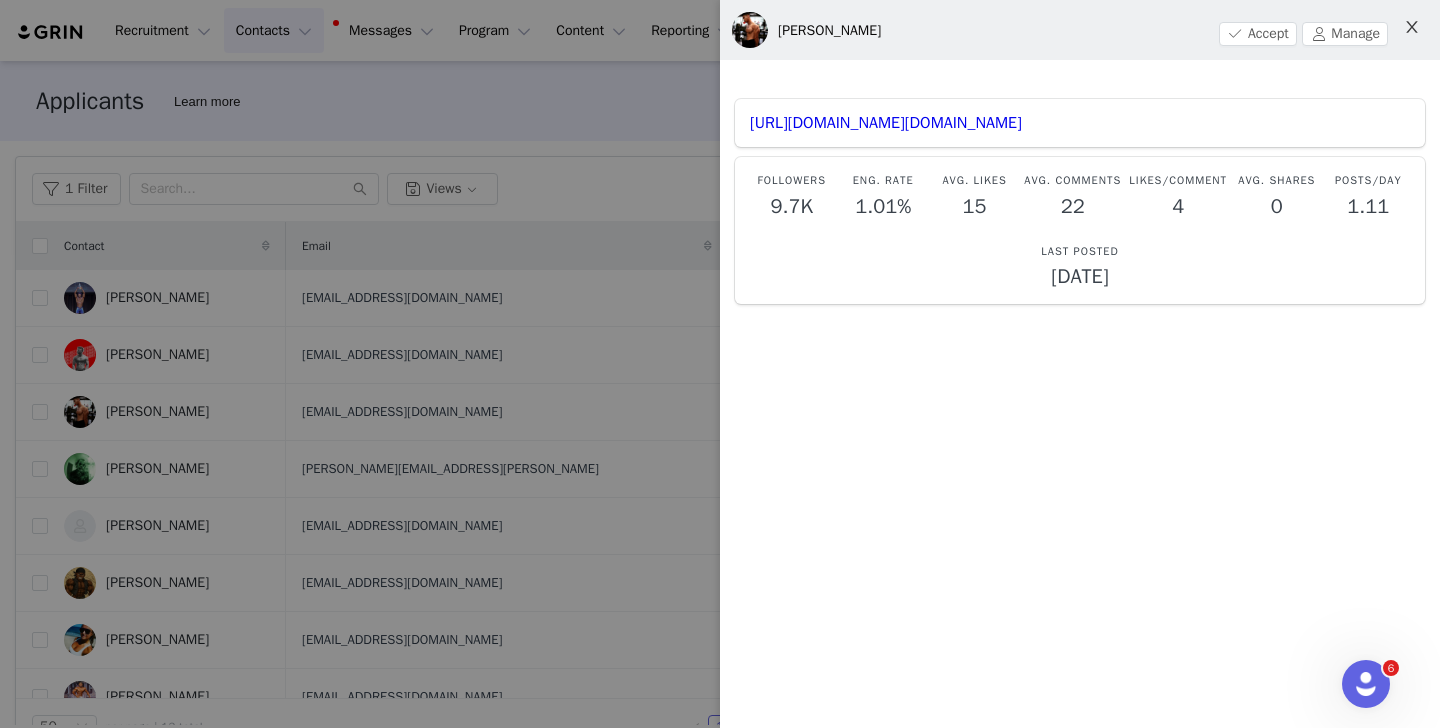 click 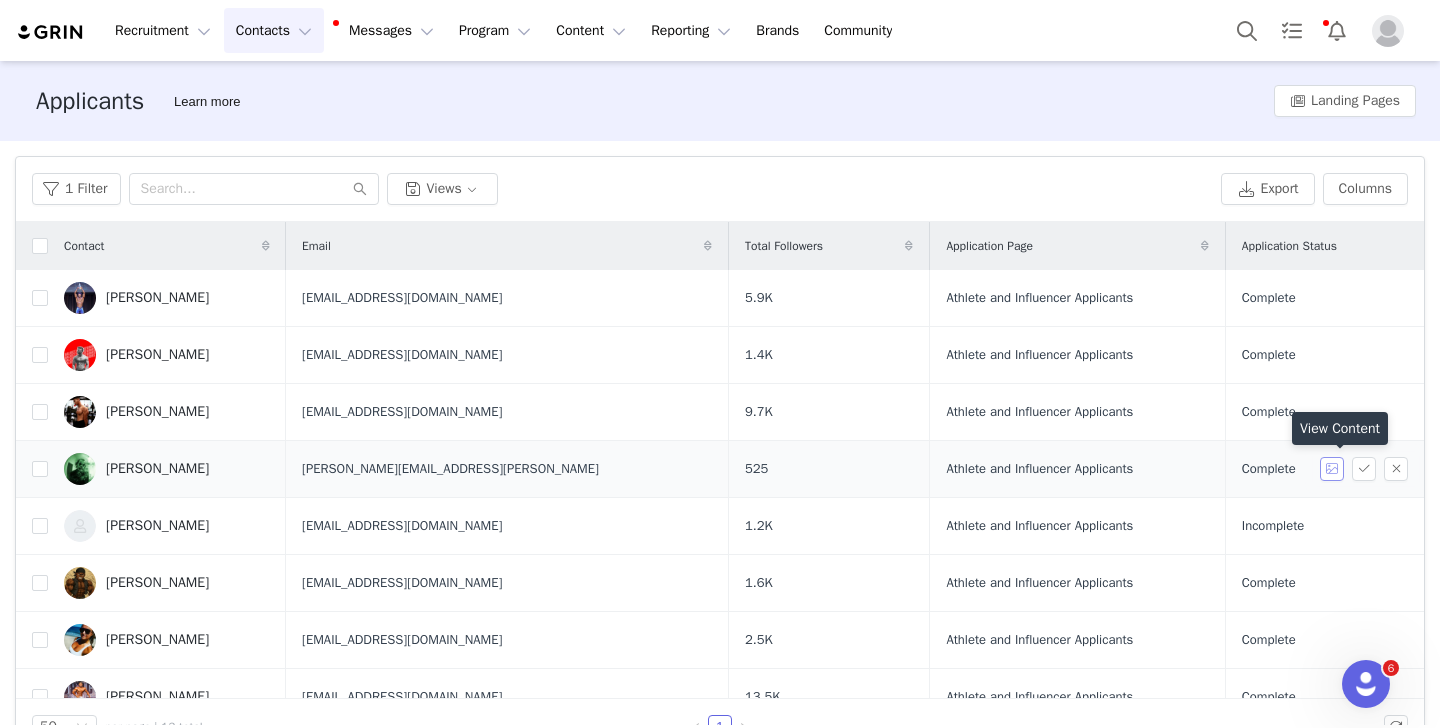 click at bounding box center (1332, 469) 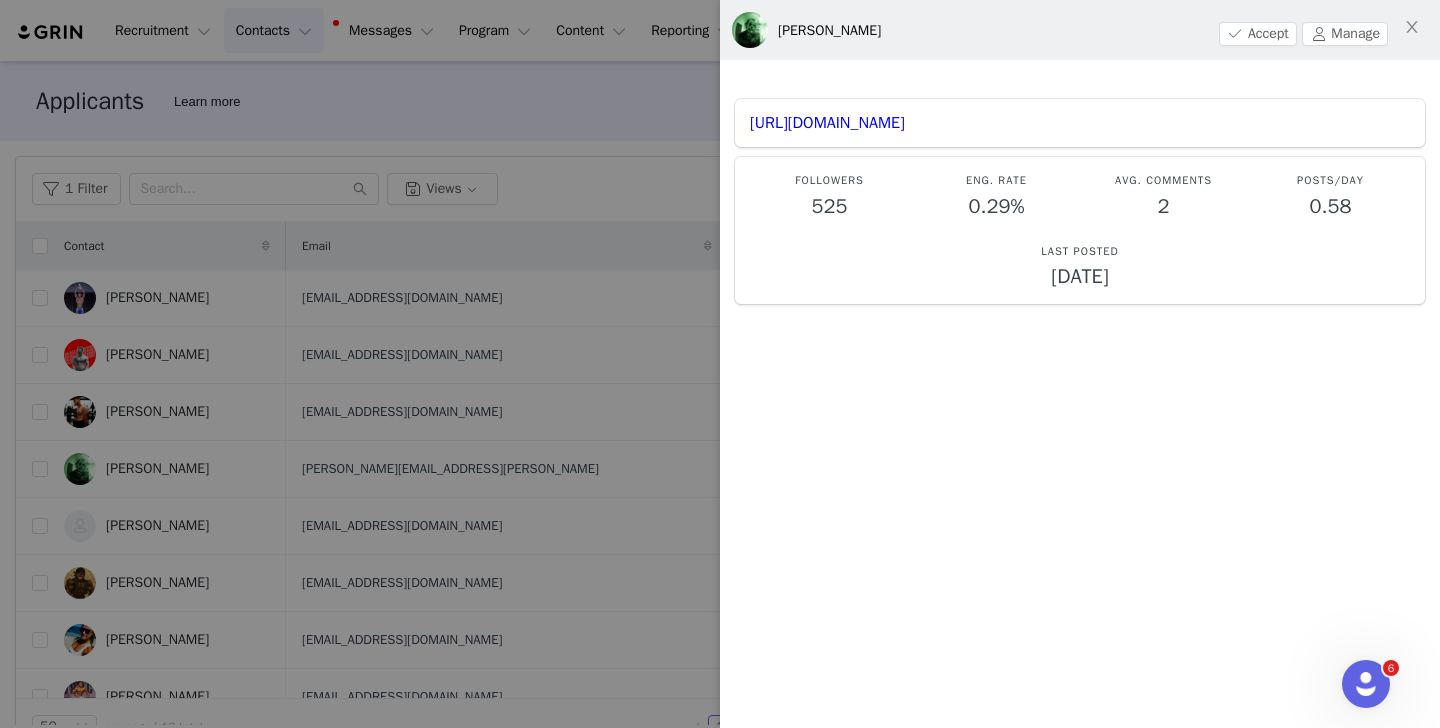 scroll, scrollTop: 7, scrollLeft: 0, axis: vertical 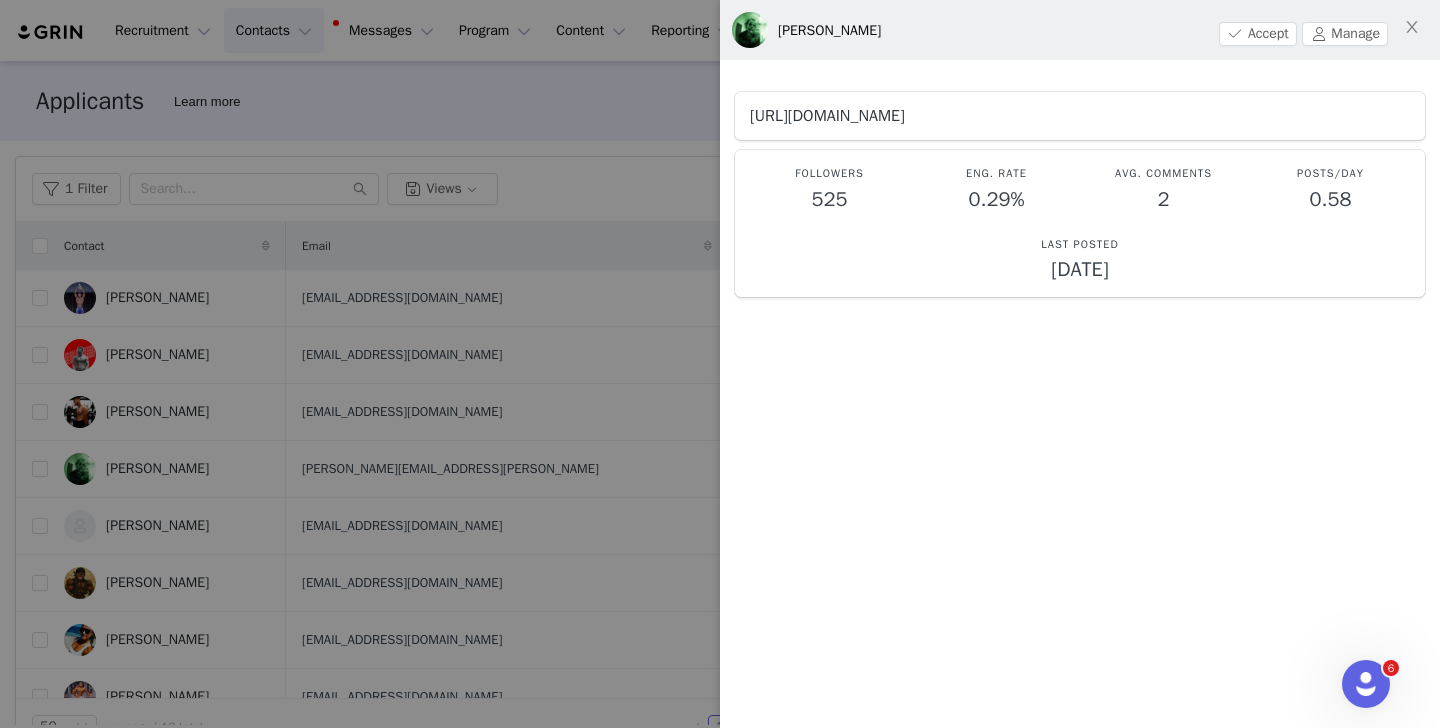 click on "[URL][DOMAIN_NAME]" at bounding box center [827, 116] 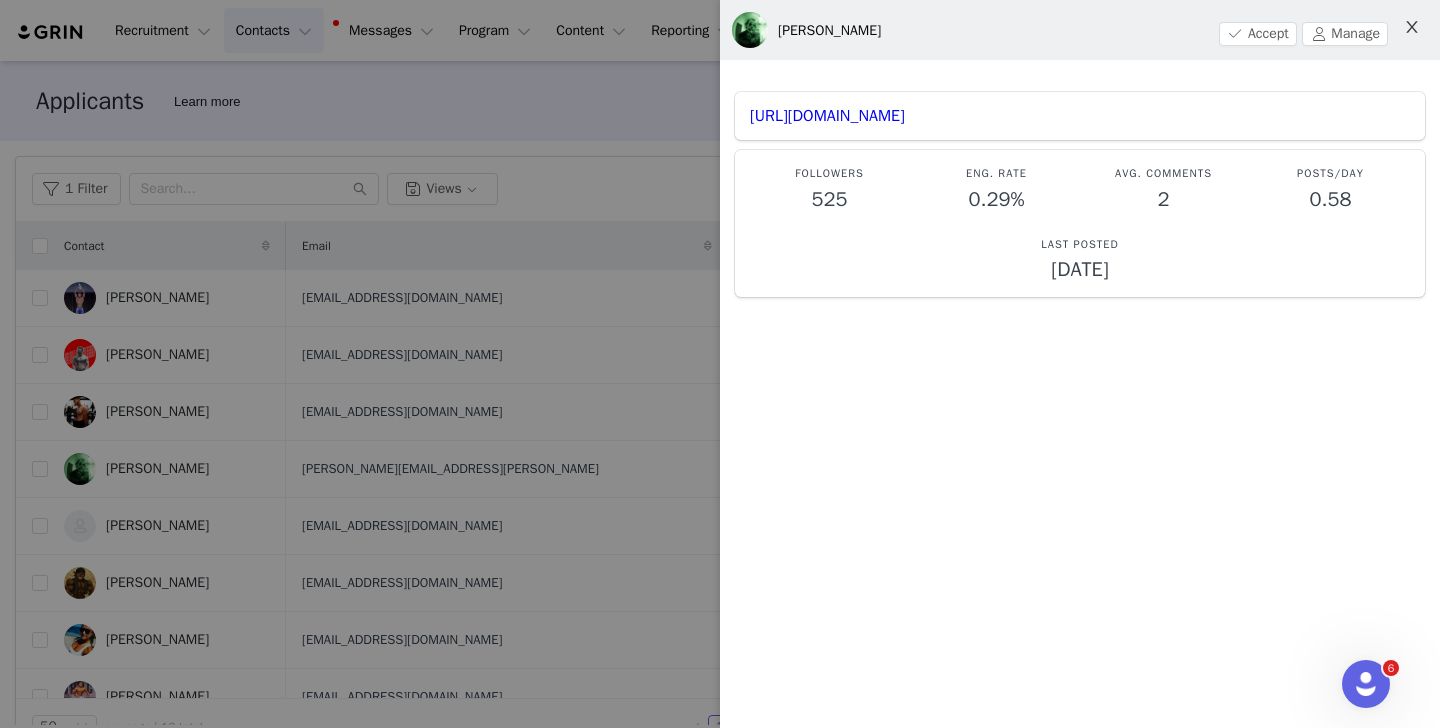 click 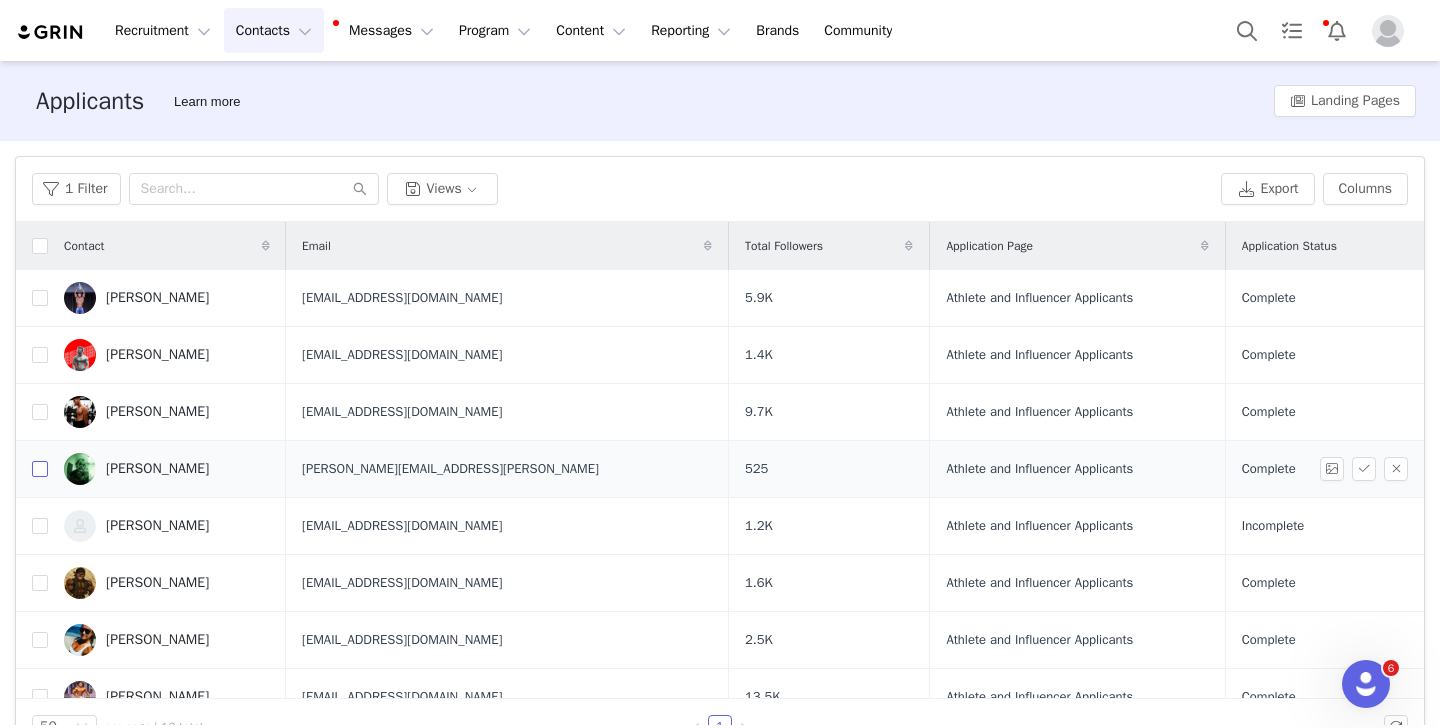 click at bounding box center [40, 469] 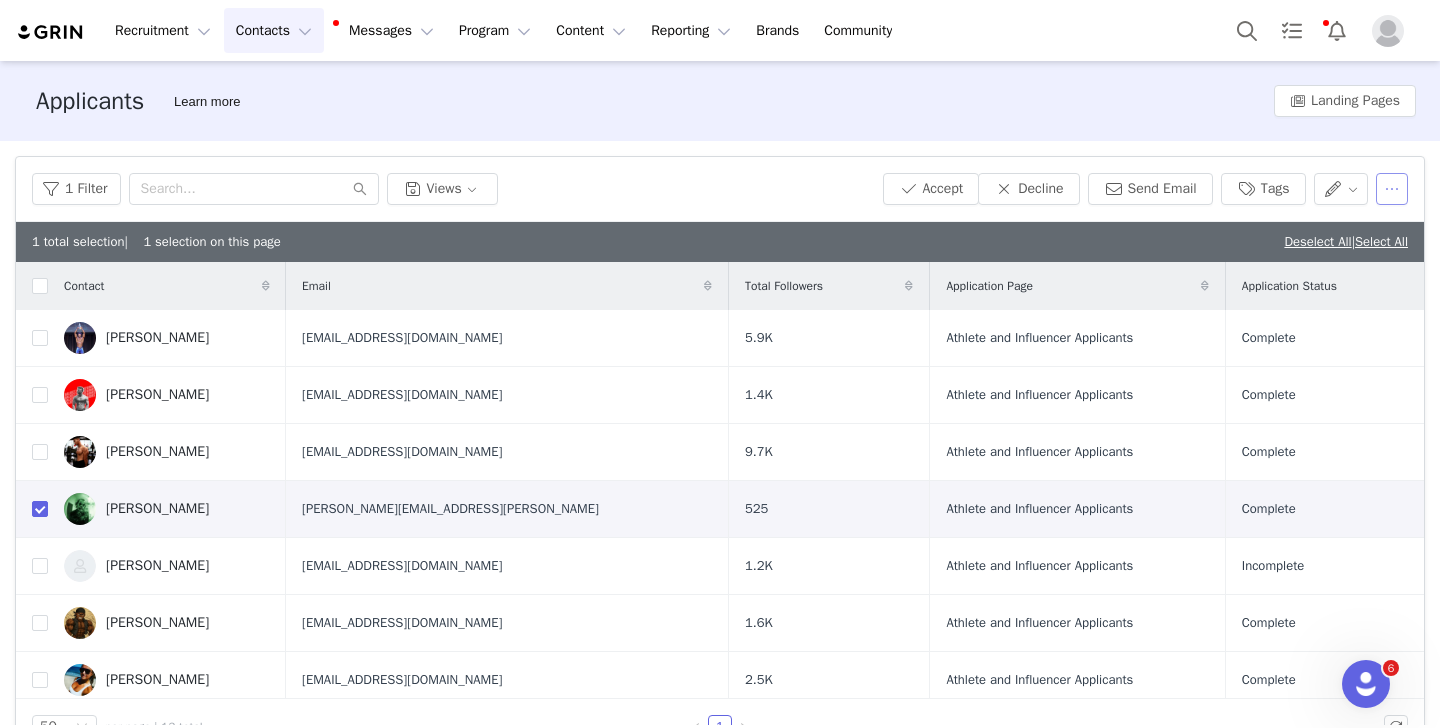 click at bounding box center (1392, 189) 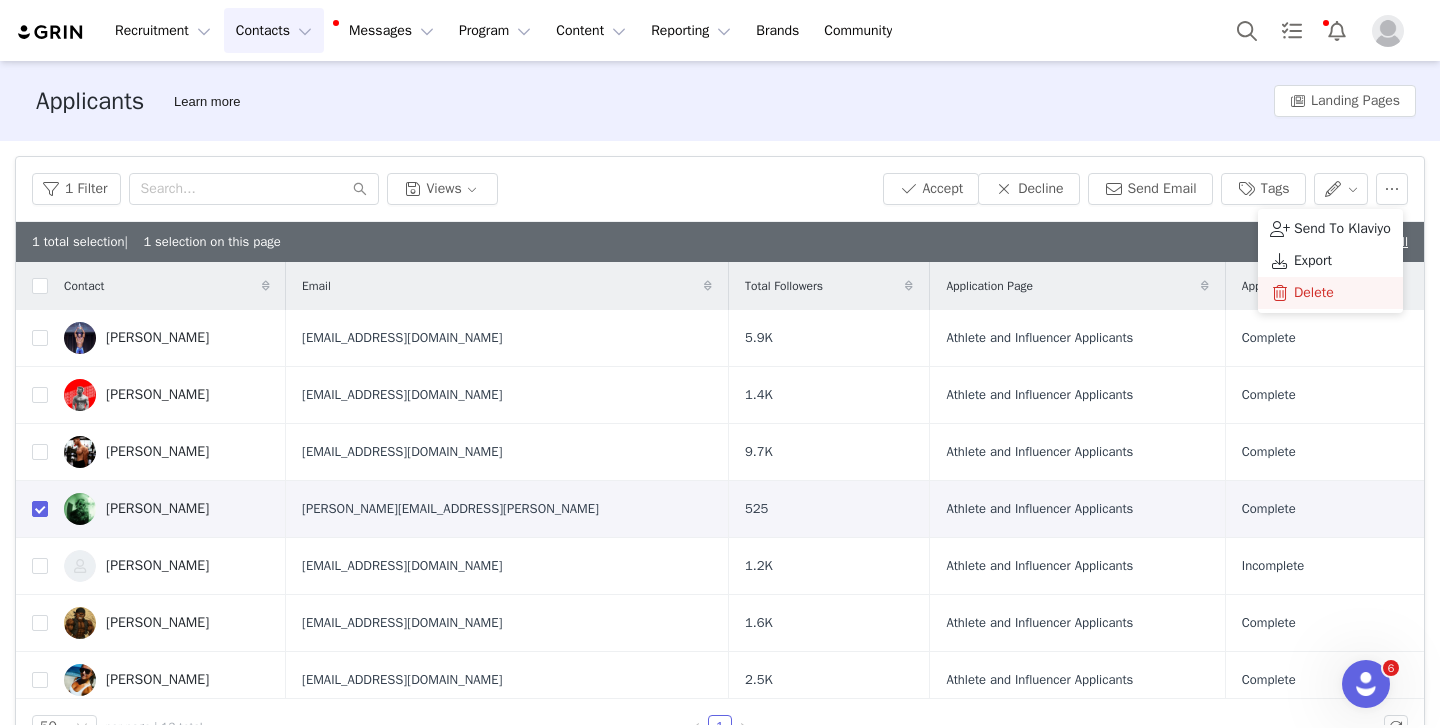 click on "Delete" at bounding box center (1314, 293) 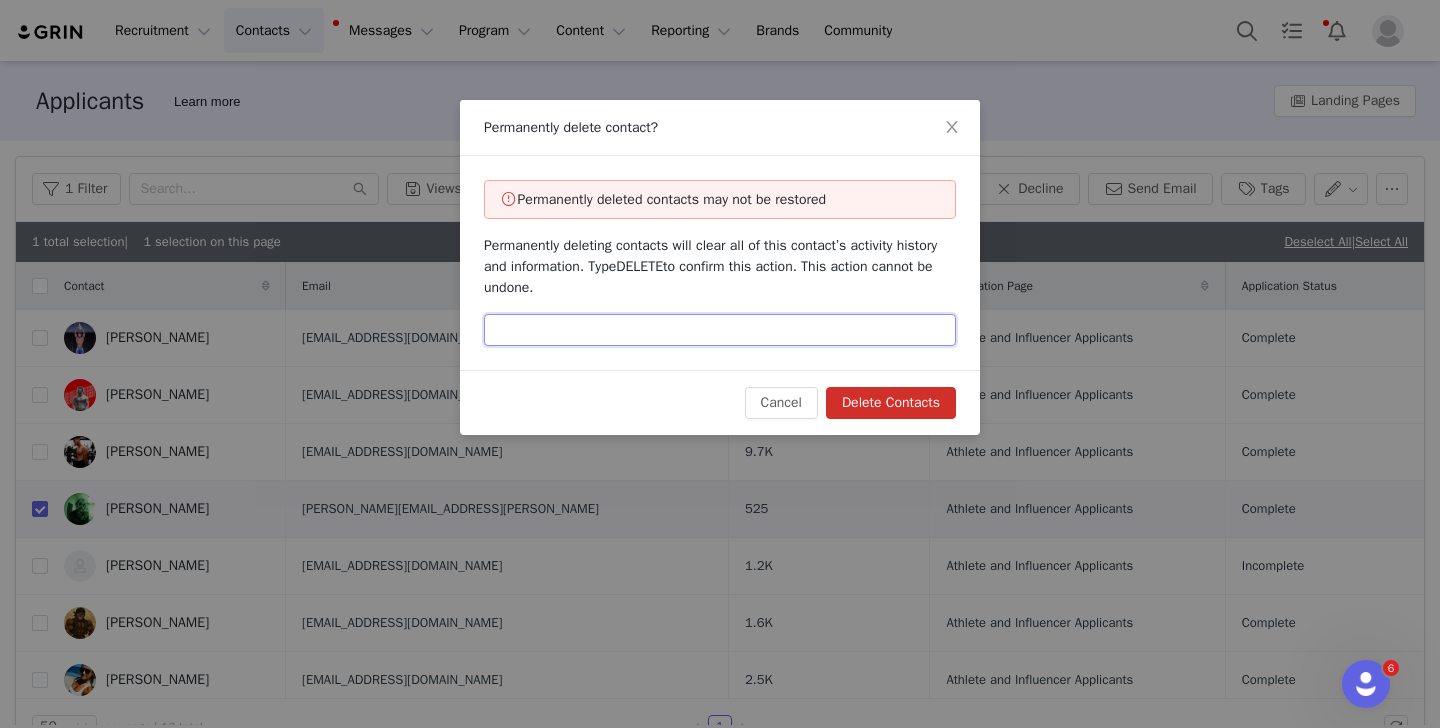 click at bounding box center (720, 330) 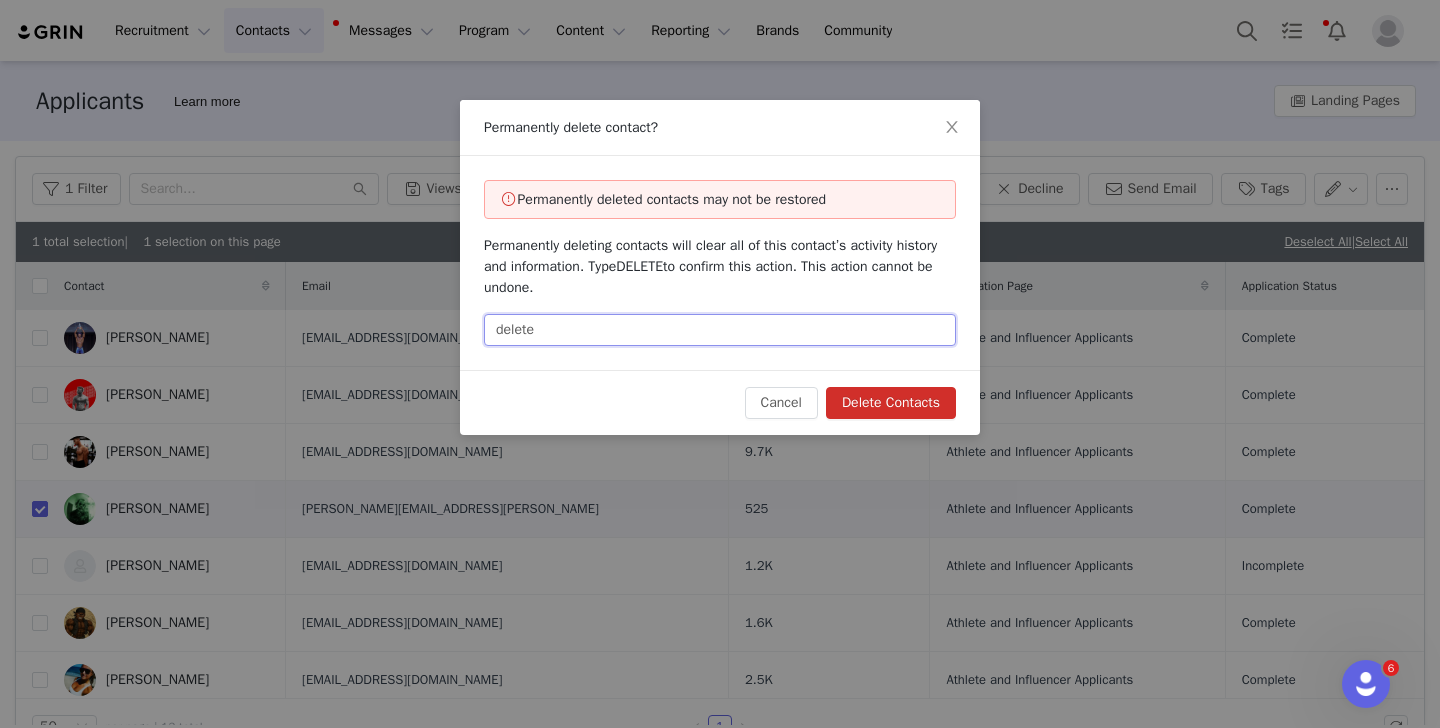type on "delete" 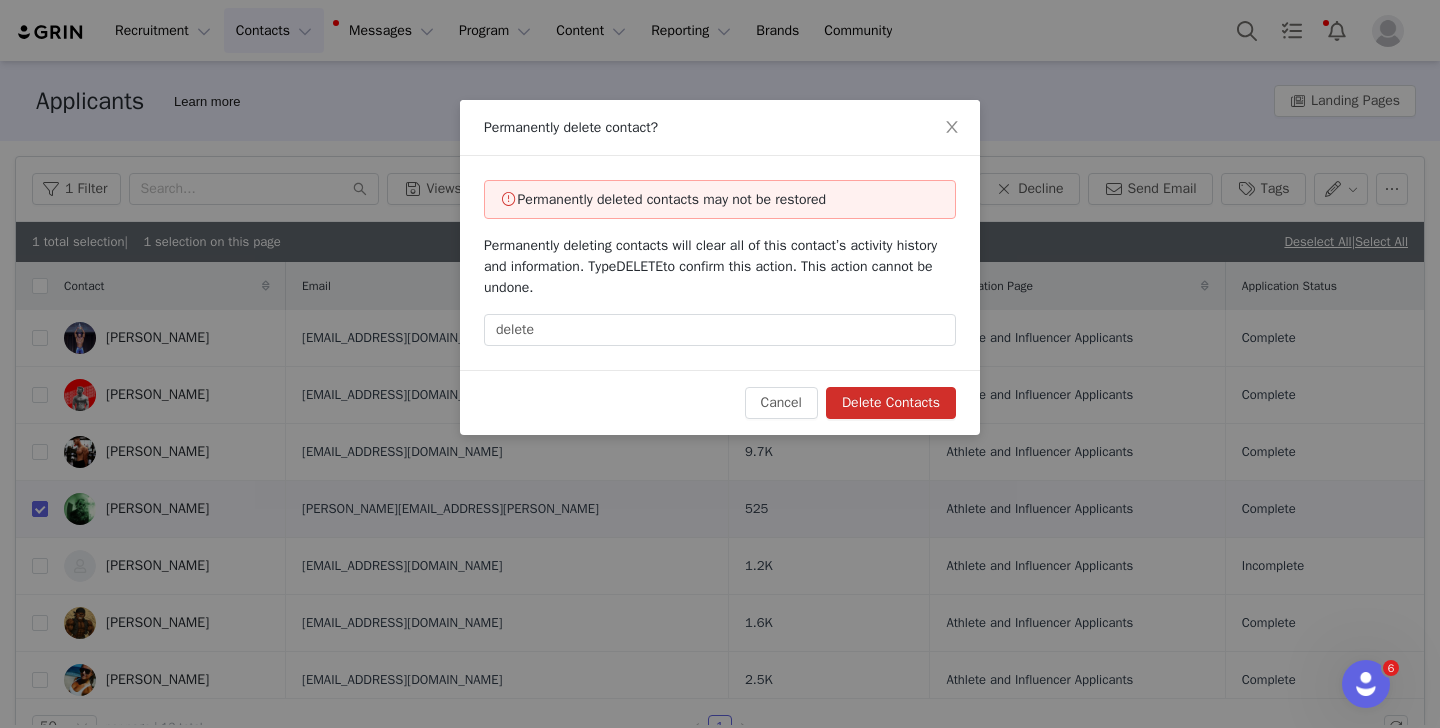 click on "Delete Contacts" at bounding box center (891, 403) 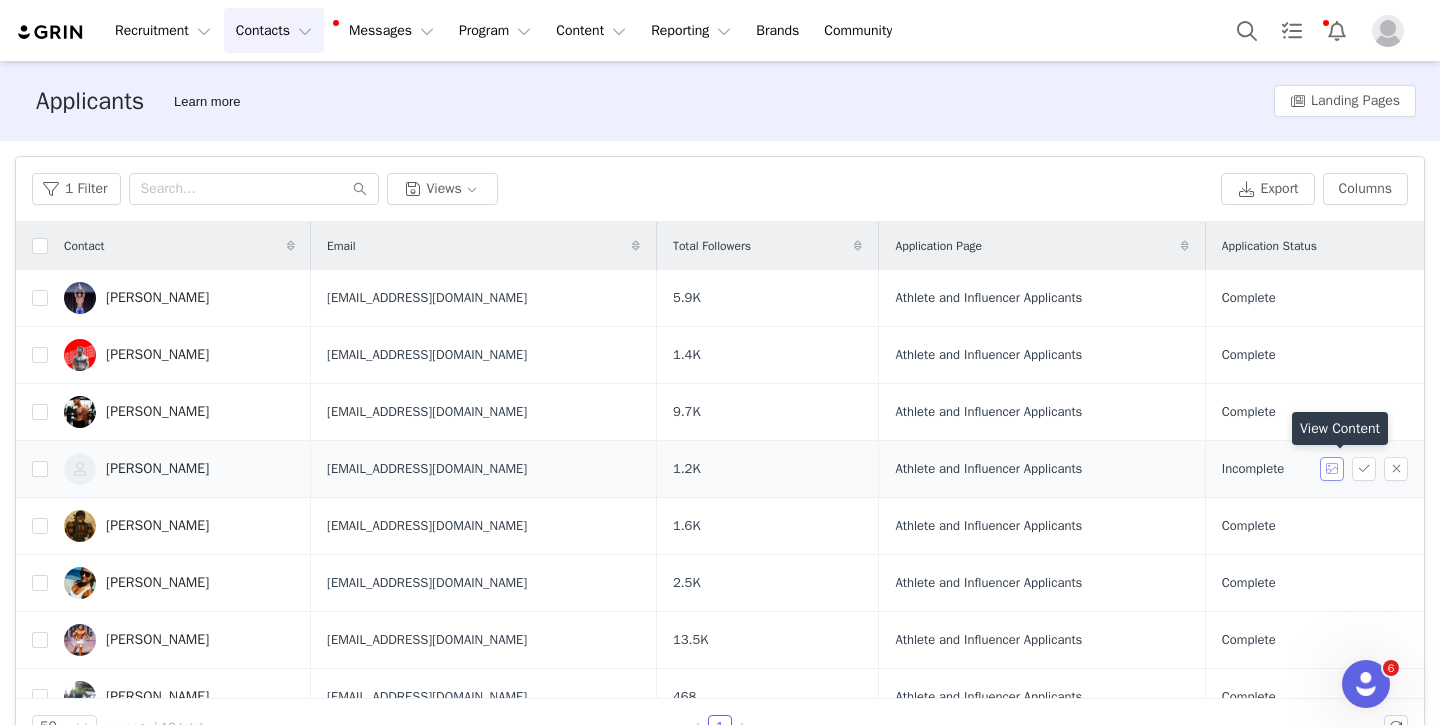 click at bounding box center (1332, 469) 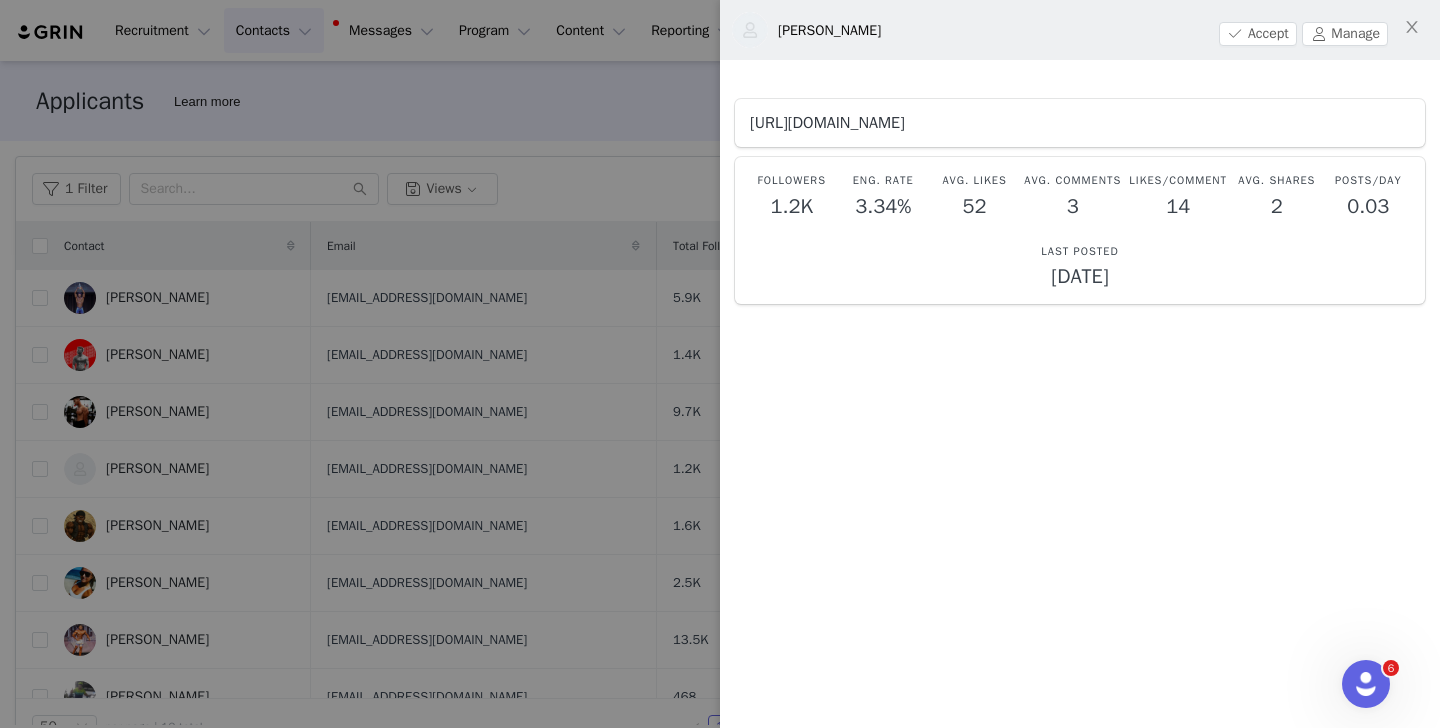 click on "[URL][DOMAIN_NAME]" at bounding box center (827, 123) 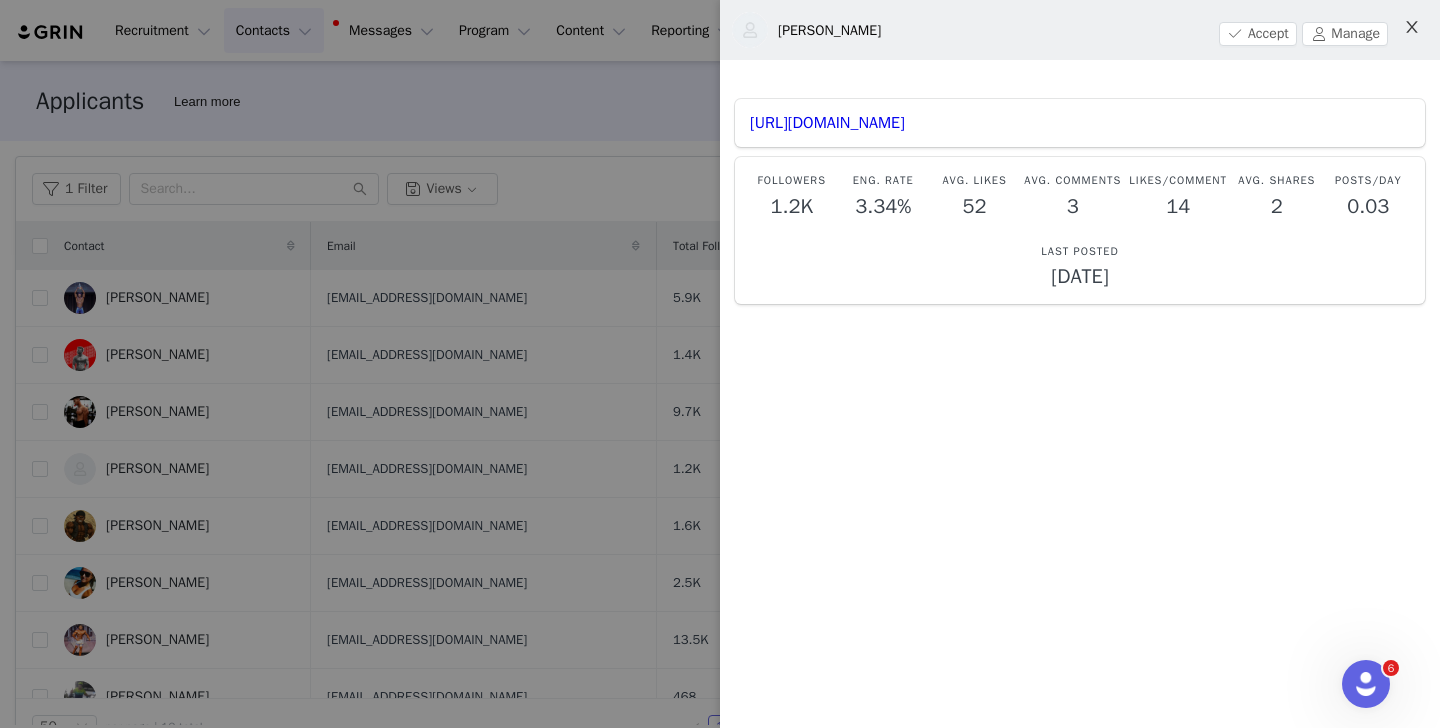 click 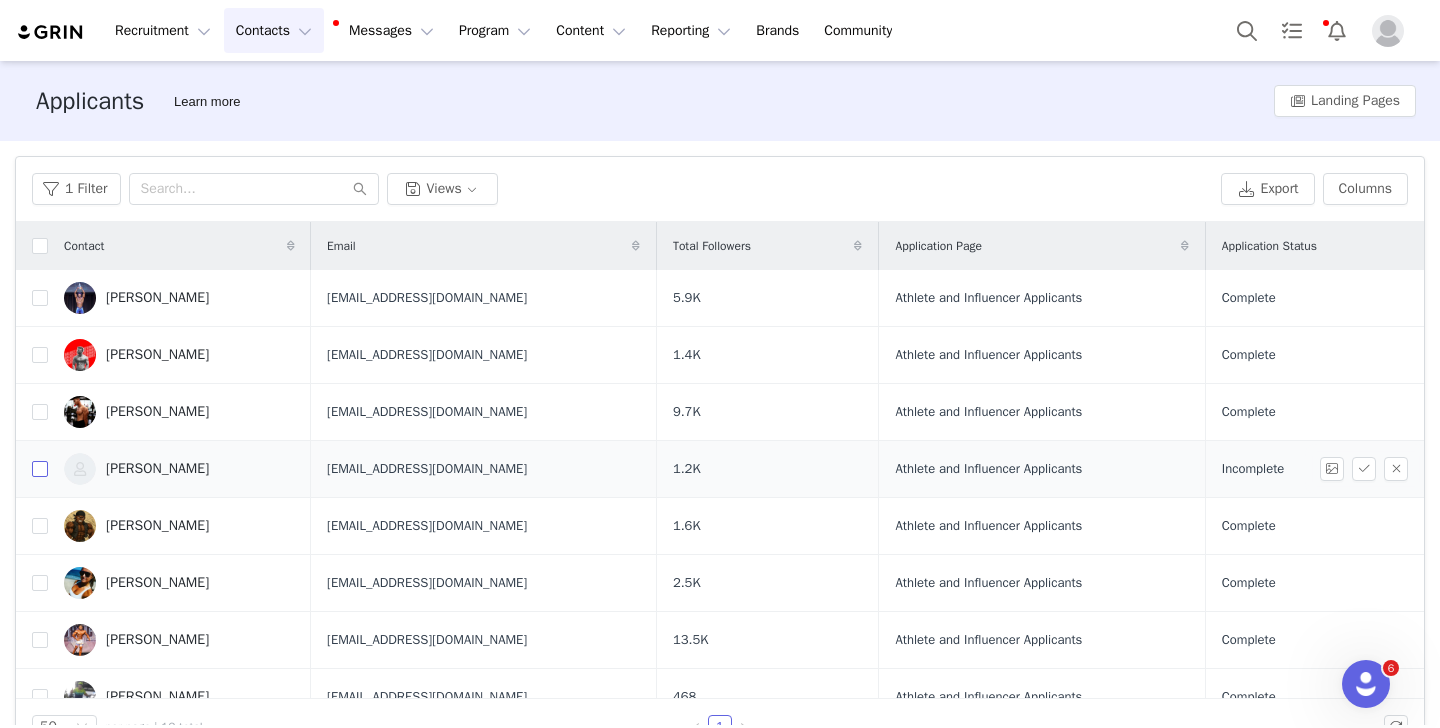 click at bounding box center [40, 469] 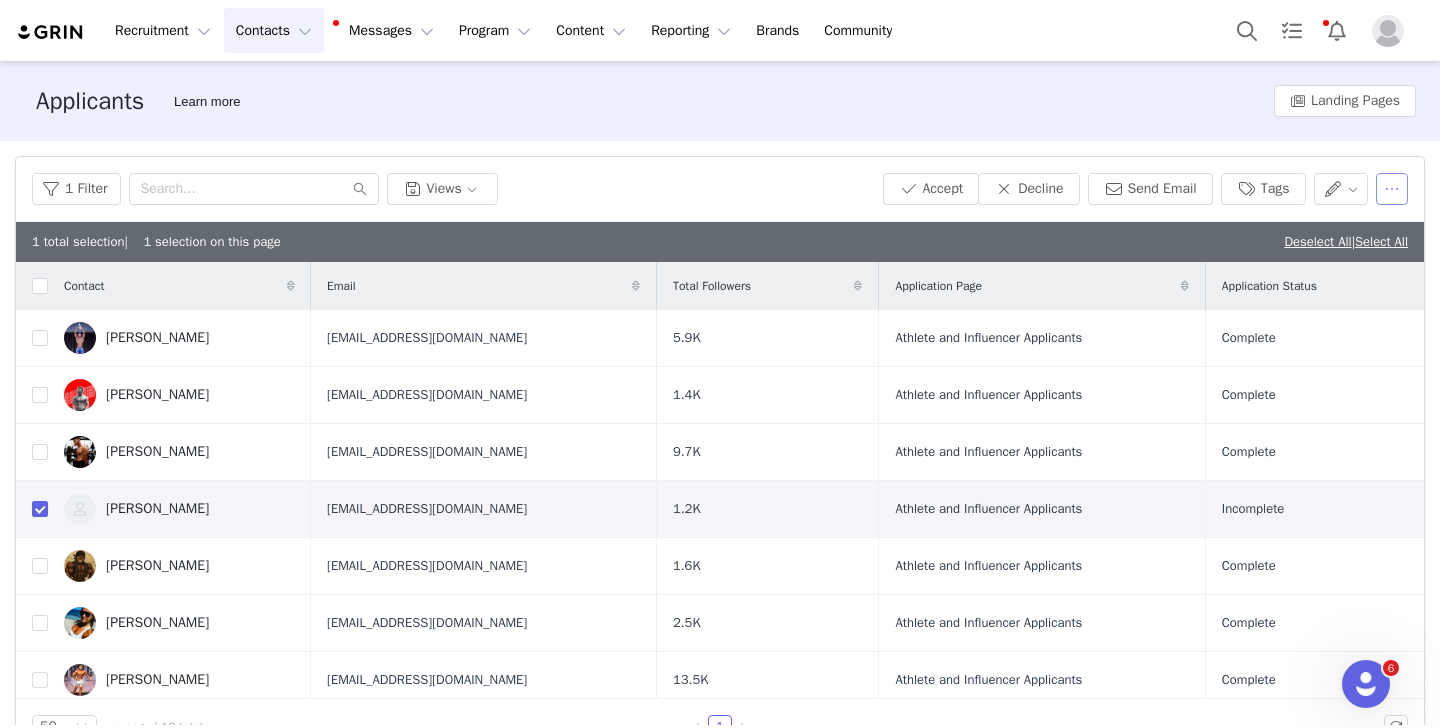 click at bounding box center (1392, 189) 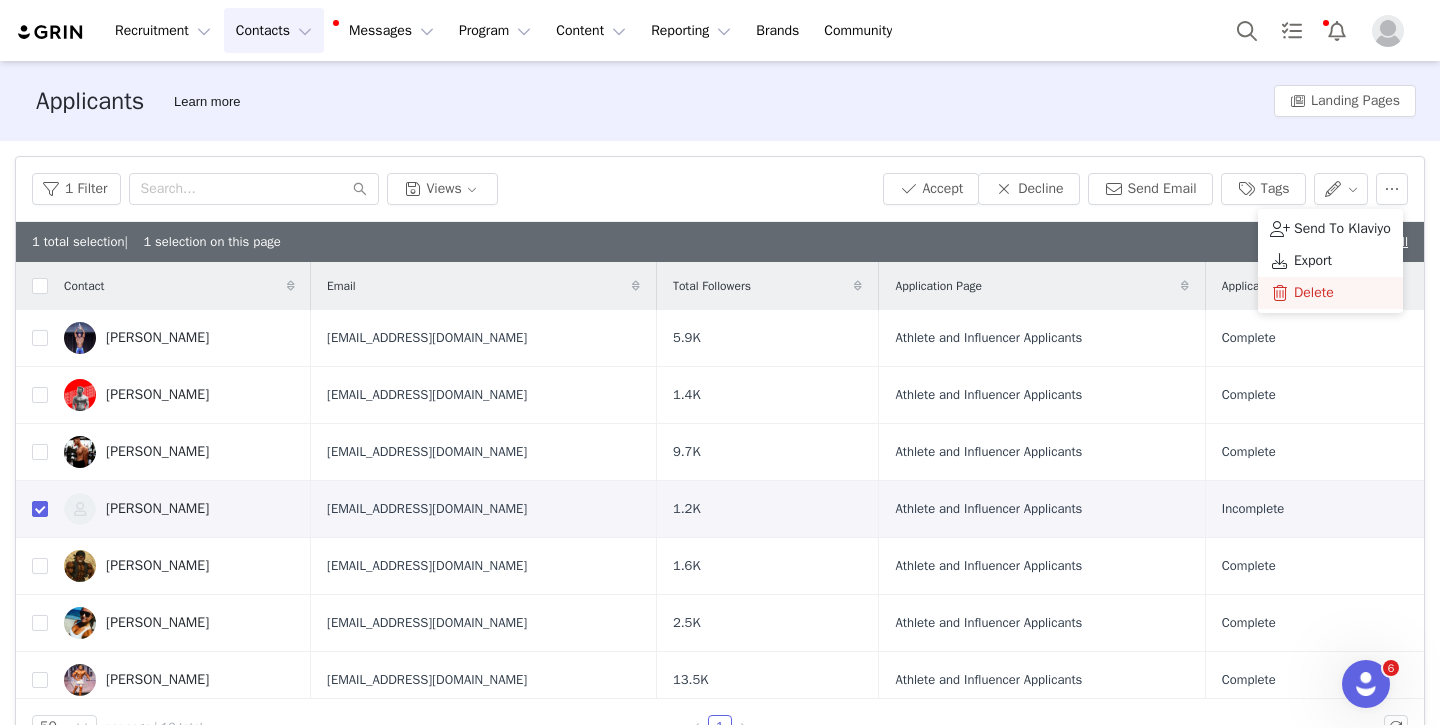 click on "Delete" at bounding box center [1314, 293] 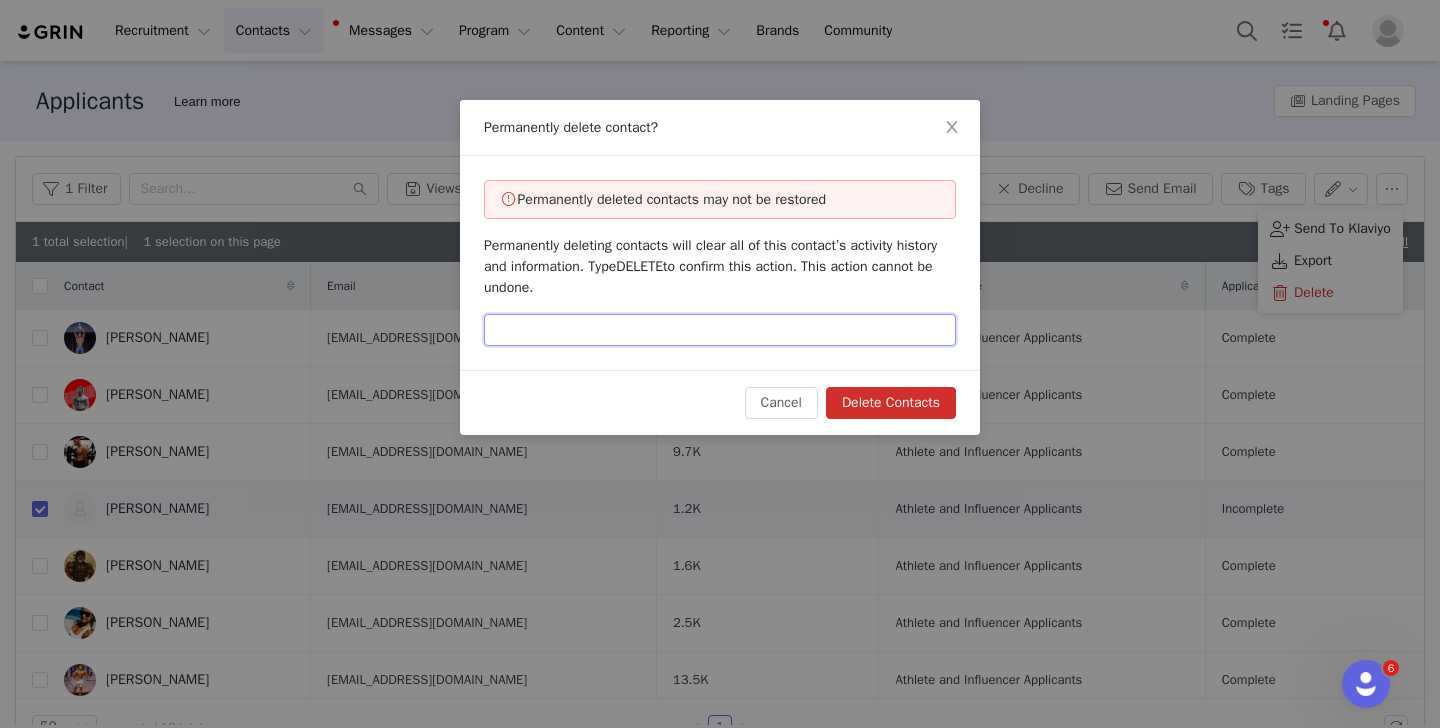 click at bounding box center [720, 330] 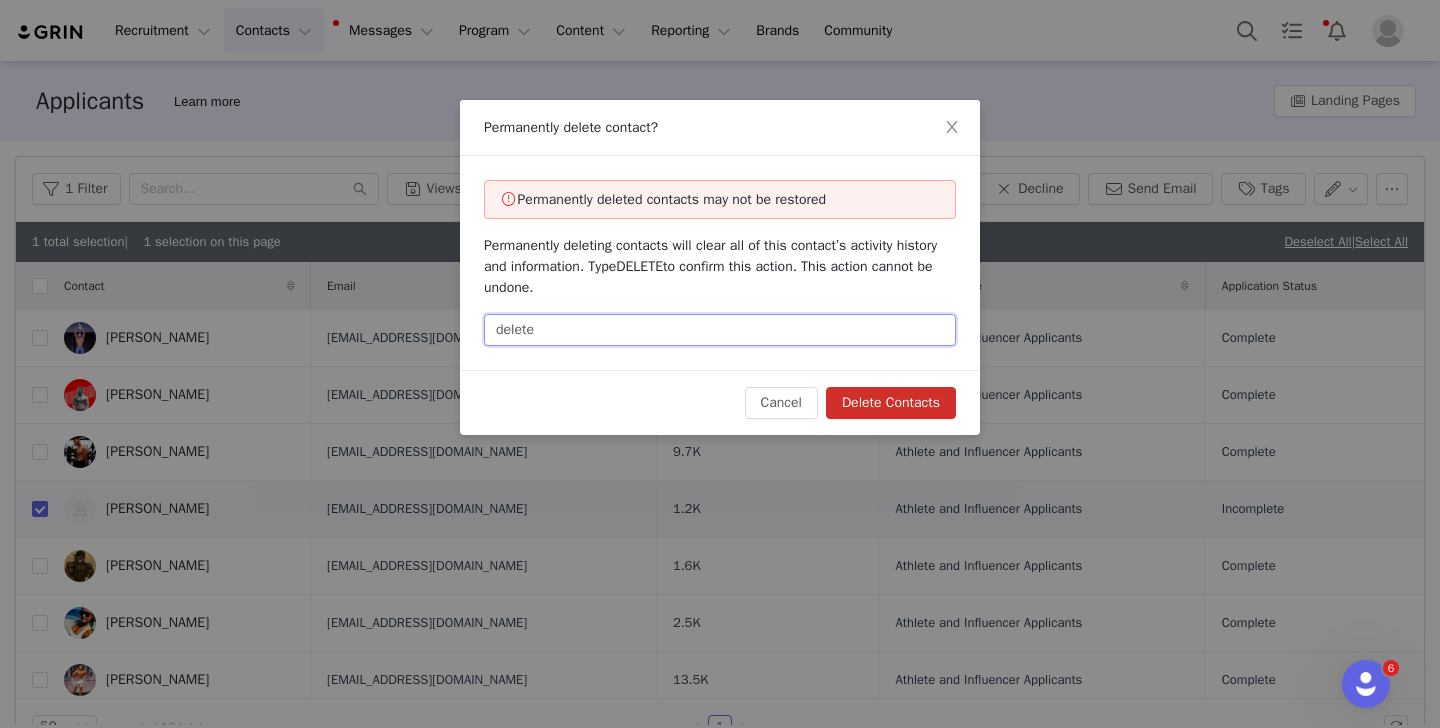 type on "delete" 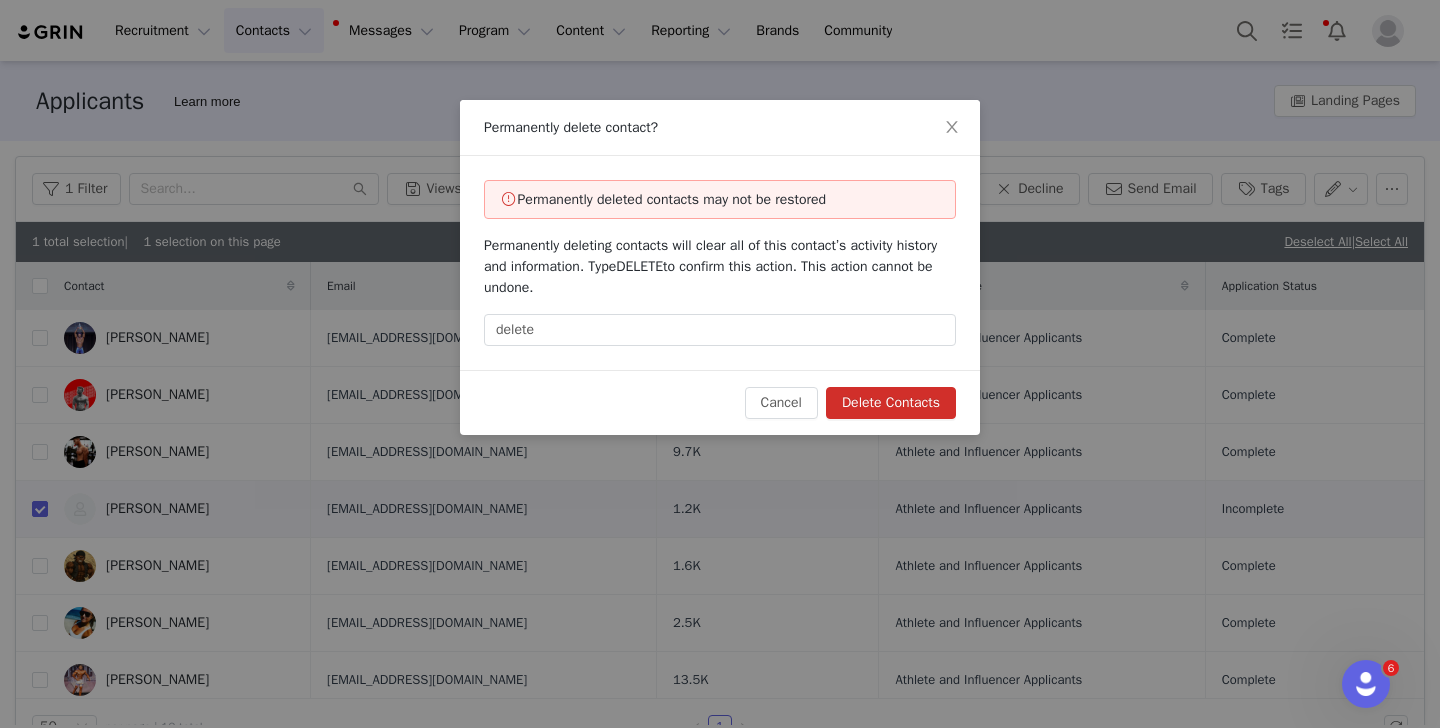 click on "Delete Contacts" at bounding box center (891, 403) 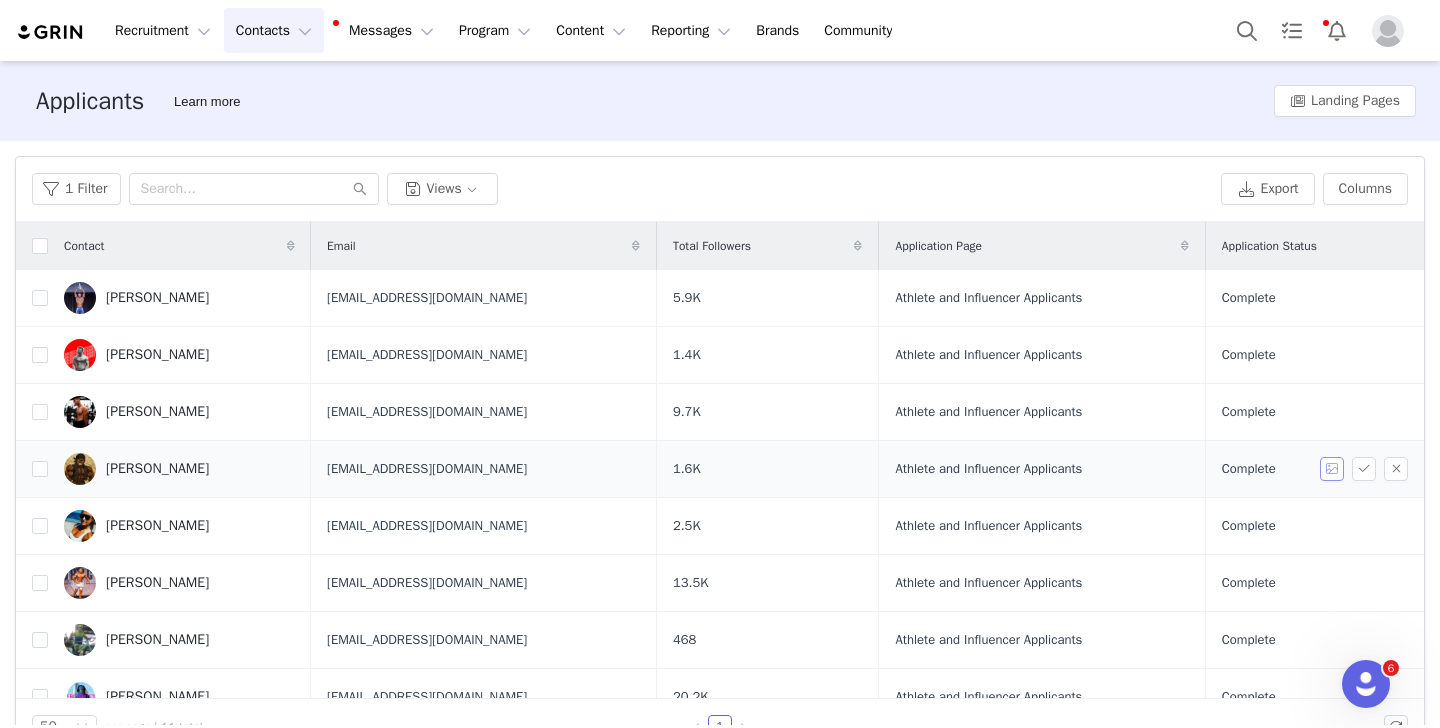 click at bounding box center (1332, 469) 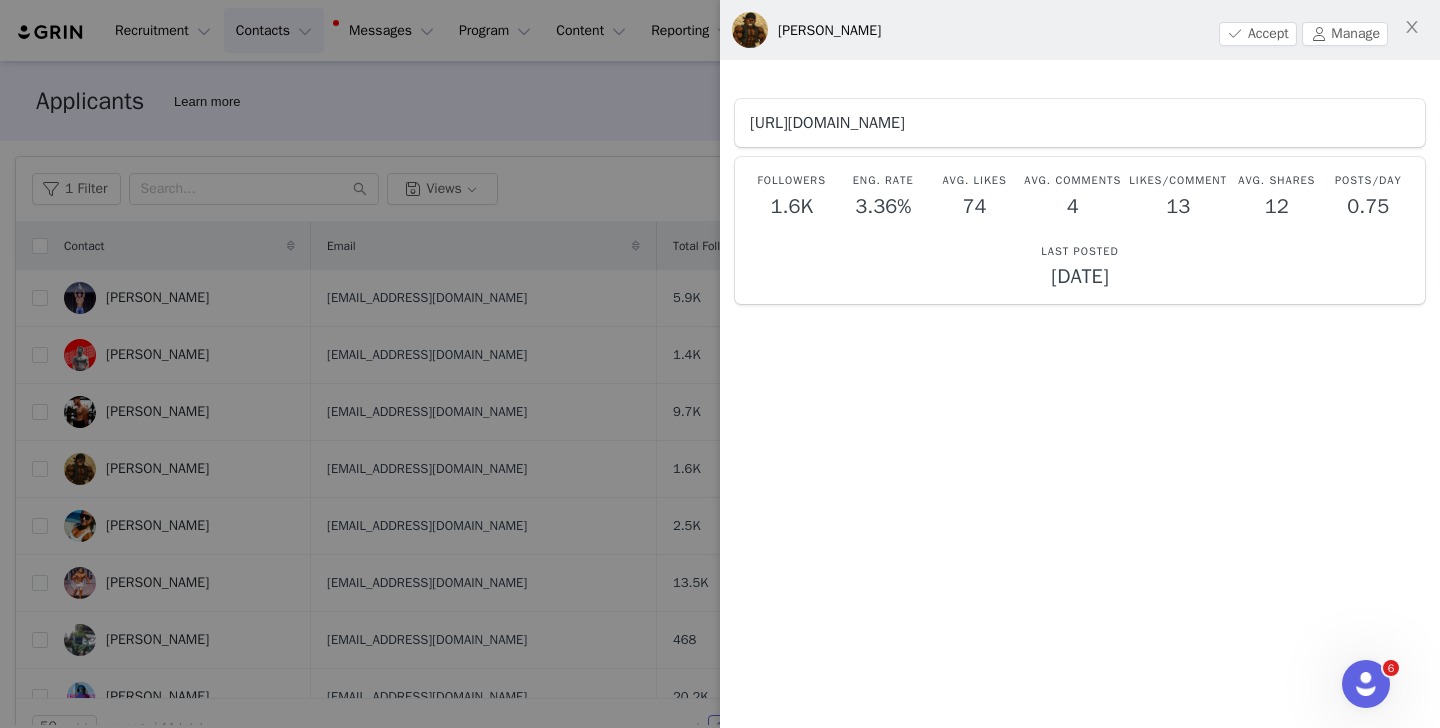 click on "[URL][DOMAIN_NAME]" at bounding box center [827, 123] 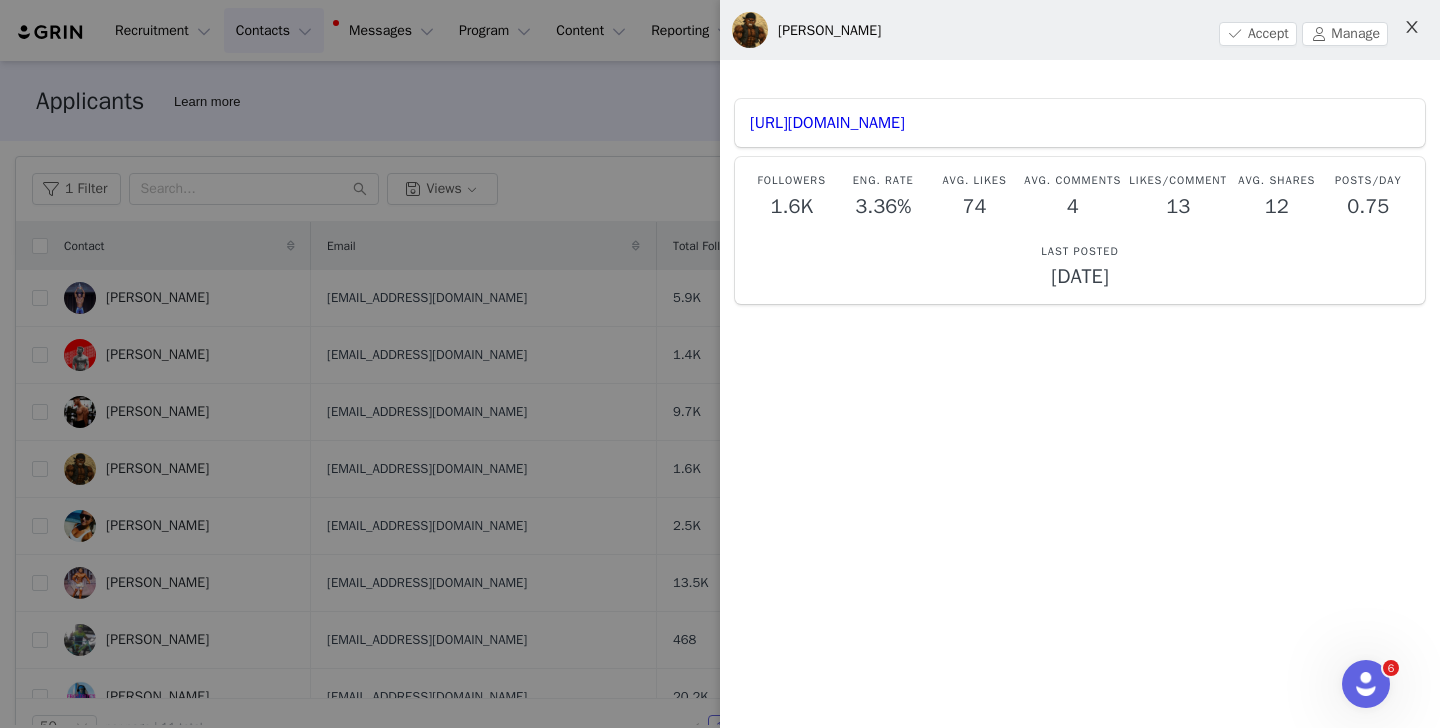 click 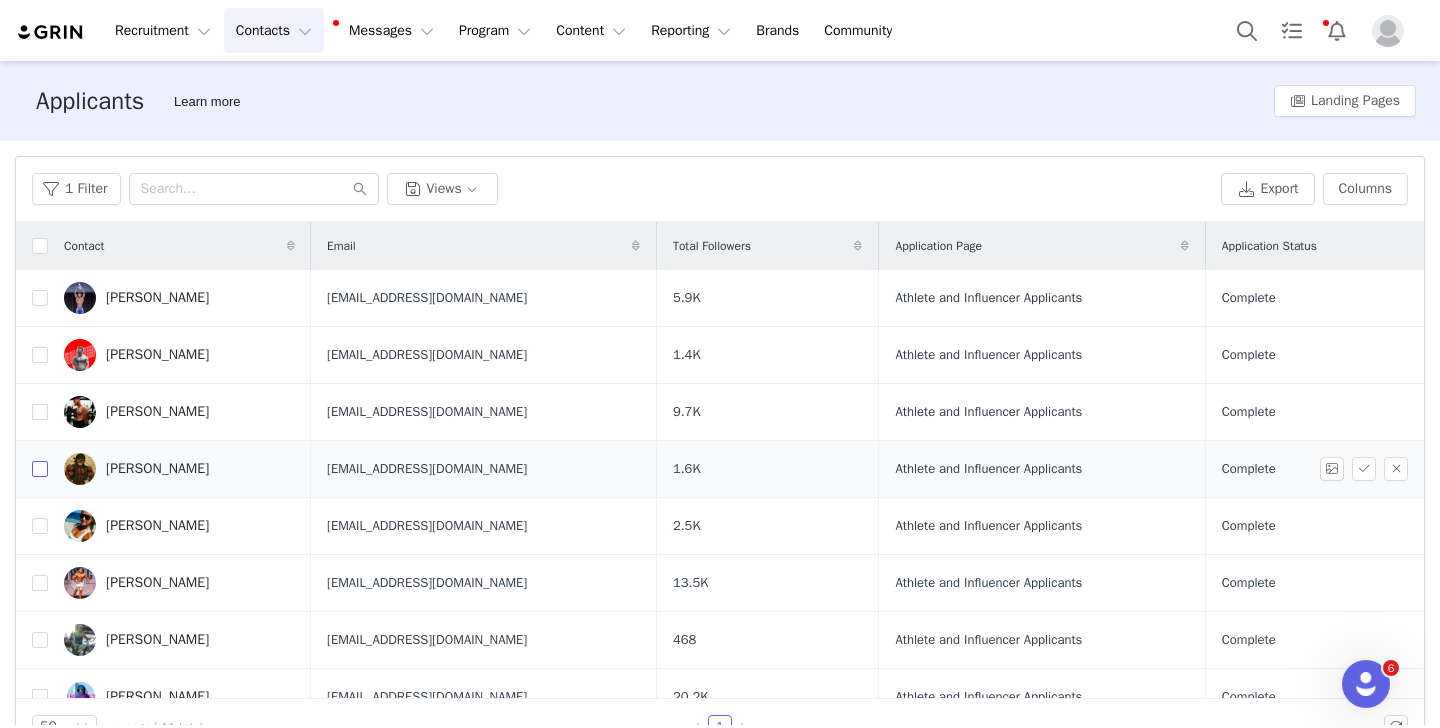 click at bounding box center (40, 469) 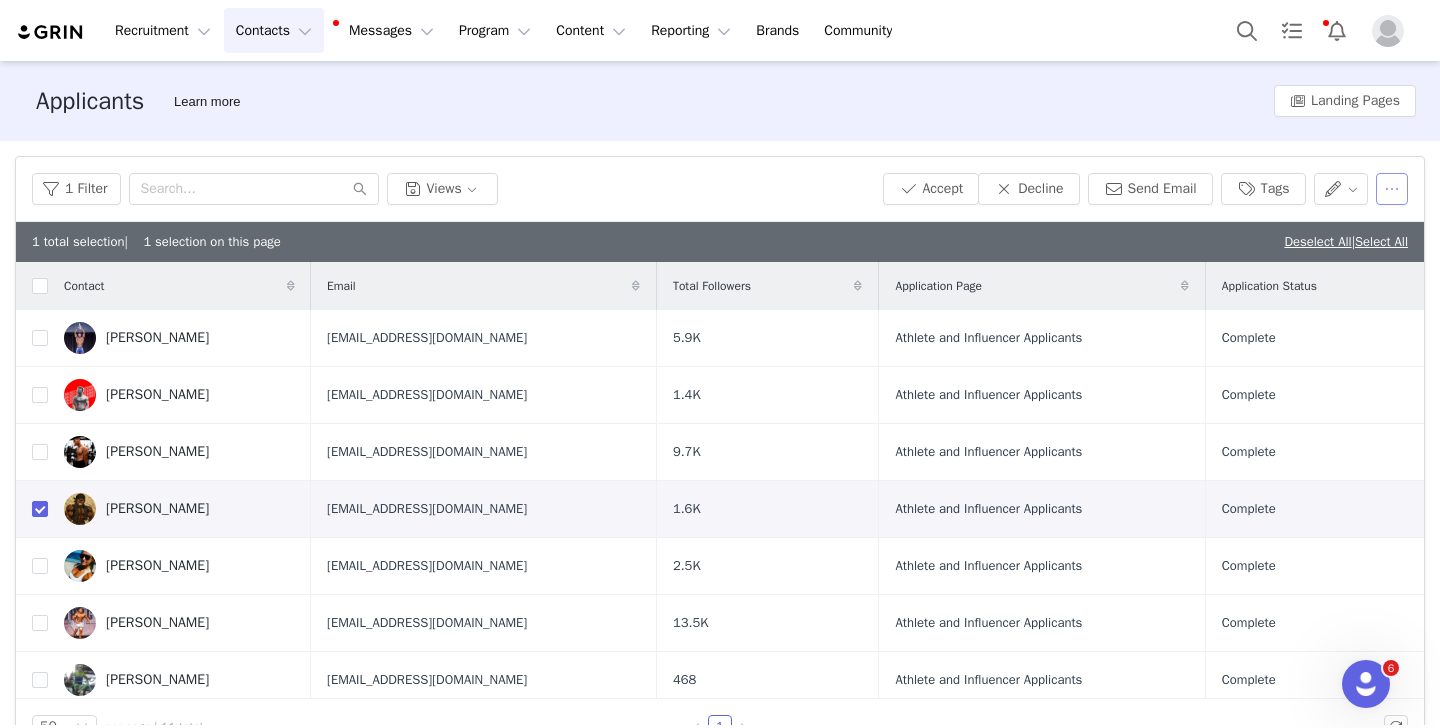 click at bounding box center [1392, 189] 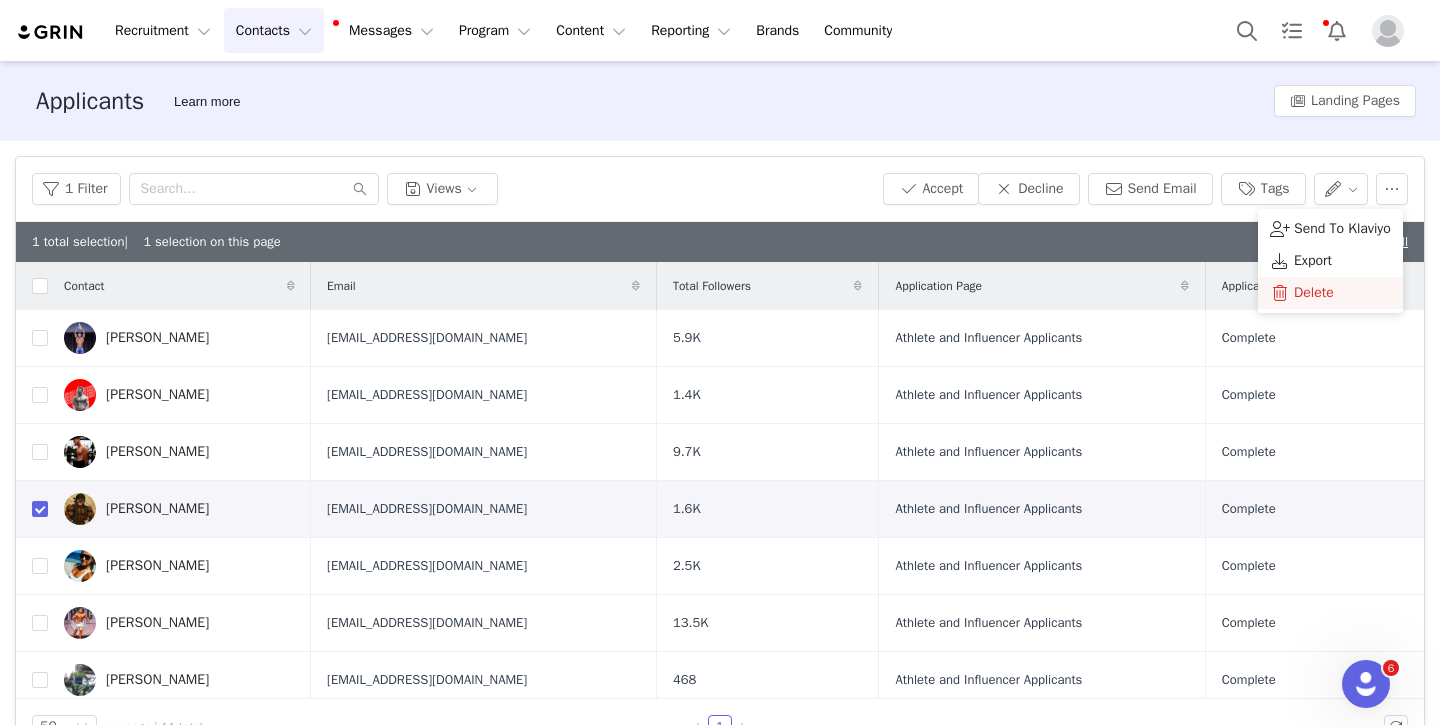 click on "Delete" at bounding box center (1314, 293) 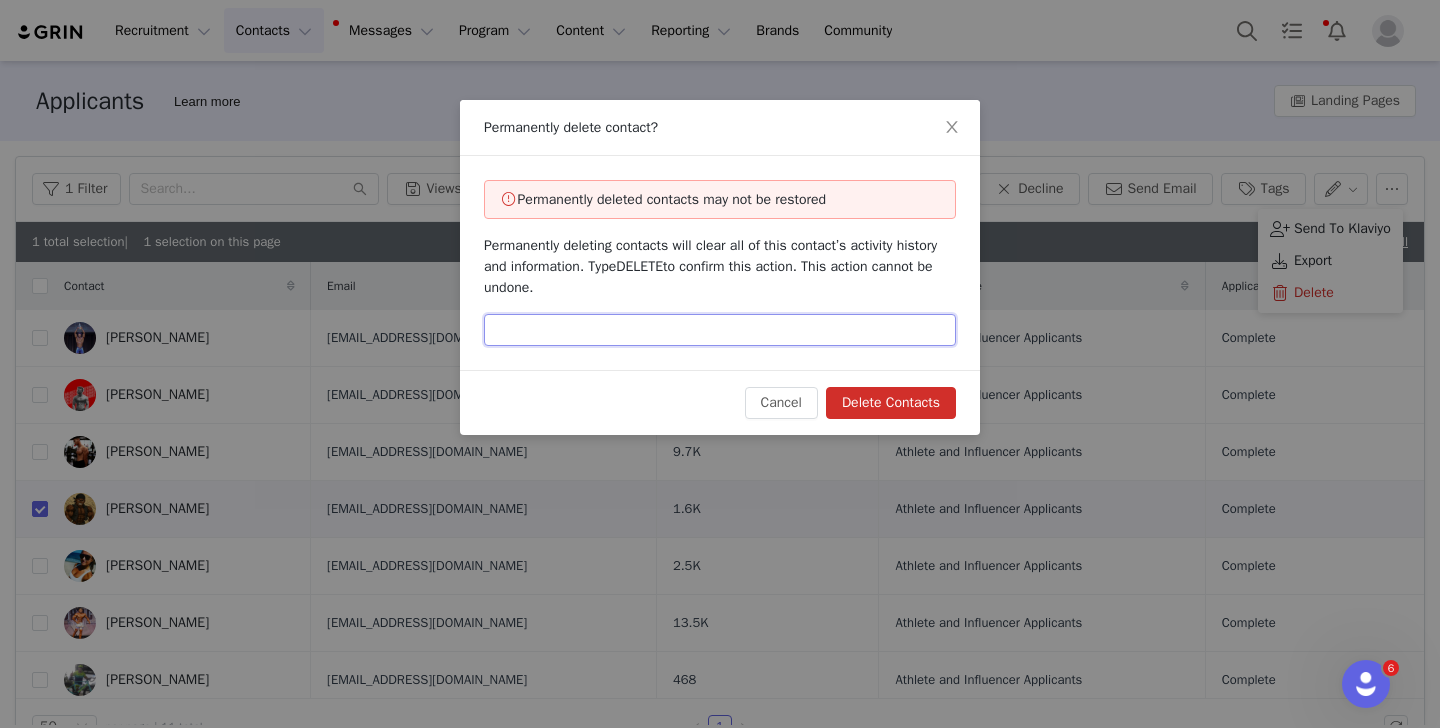 click at bounding box center (720, 330) 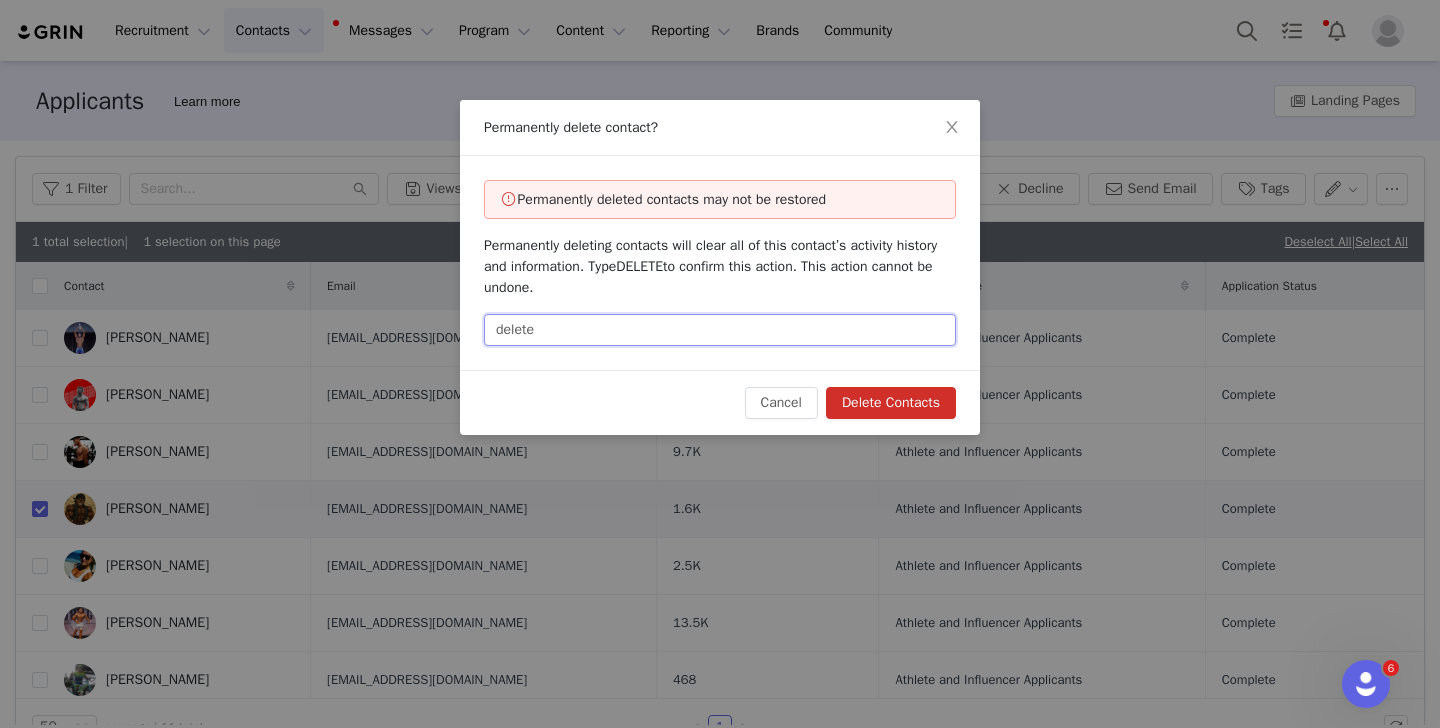 type on "delete" 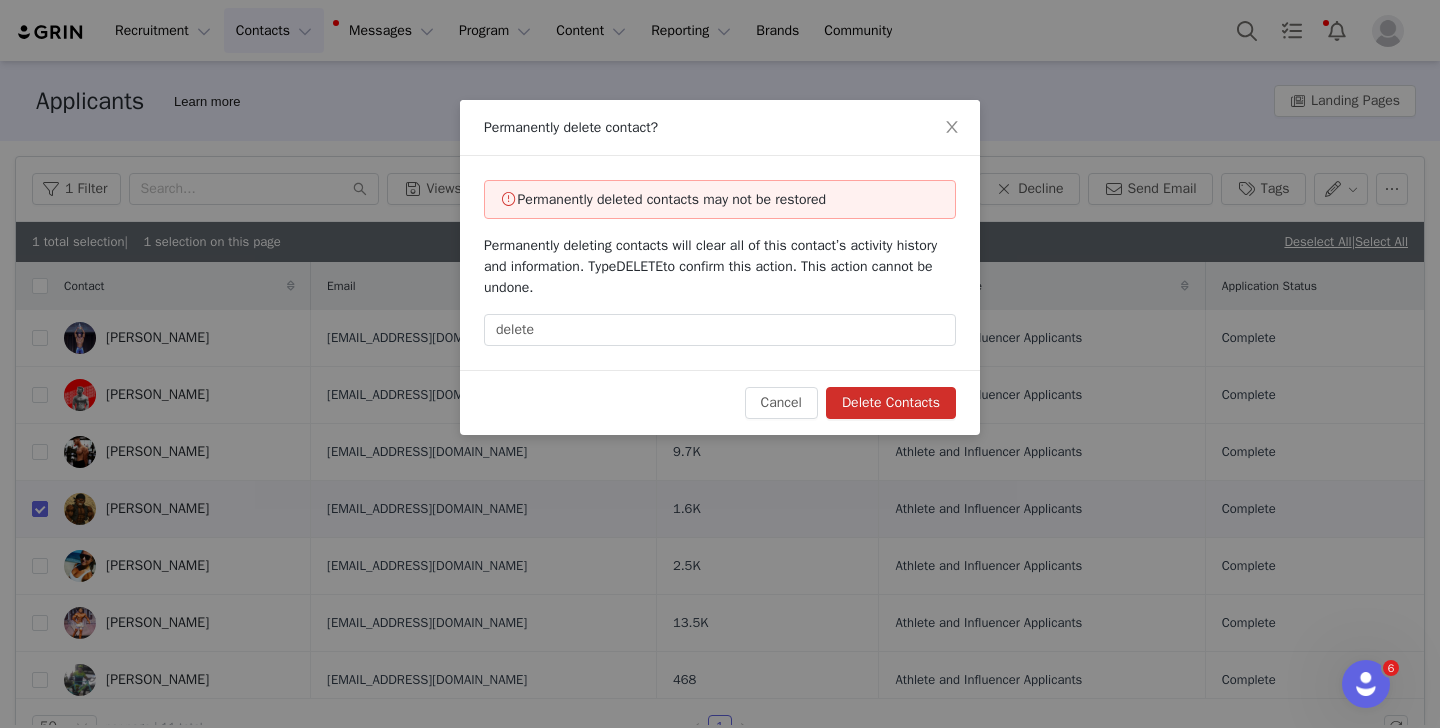 click on "Delete Contacts" at bounding box center (891, 403) 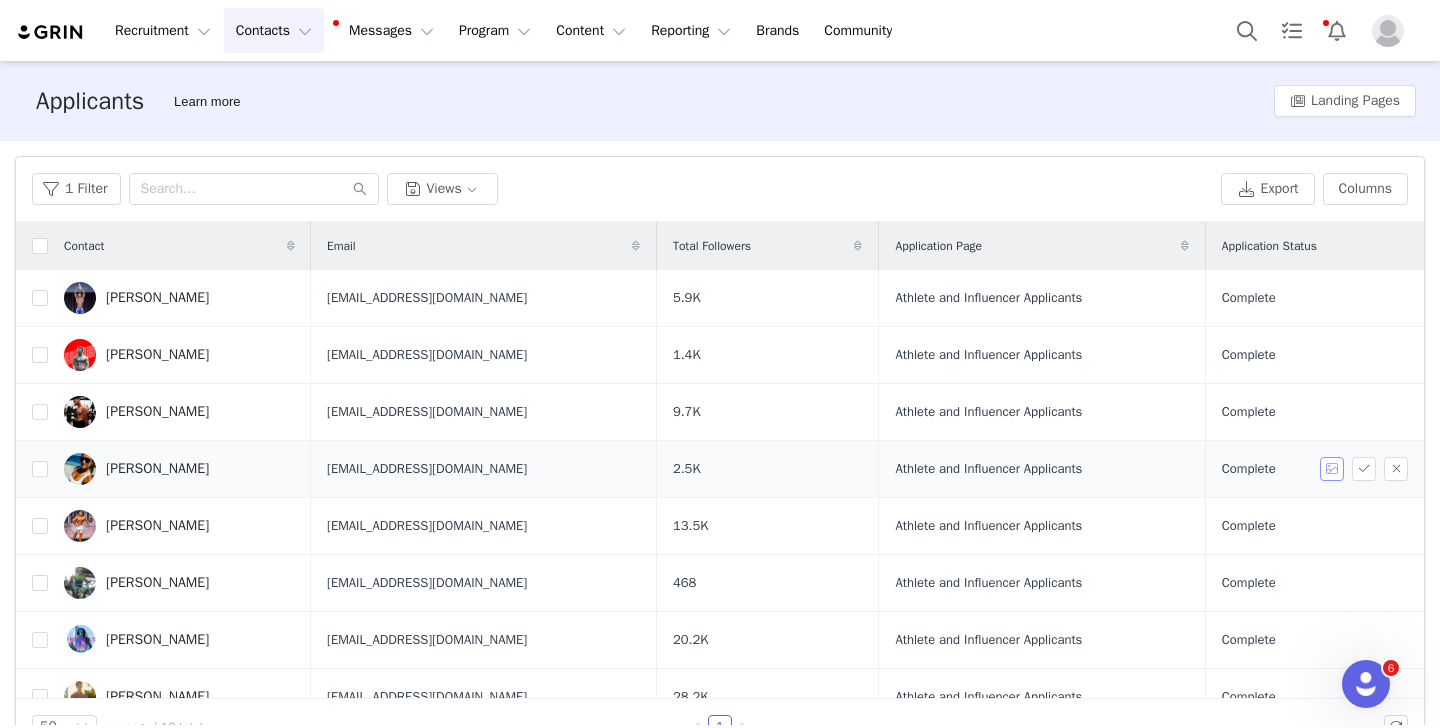 click at bounding box center [1332, 469] 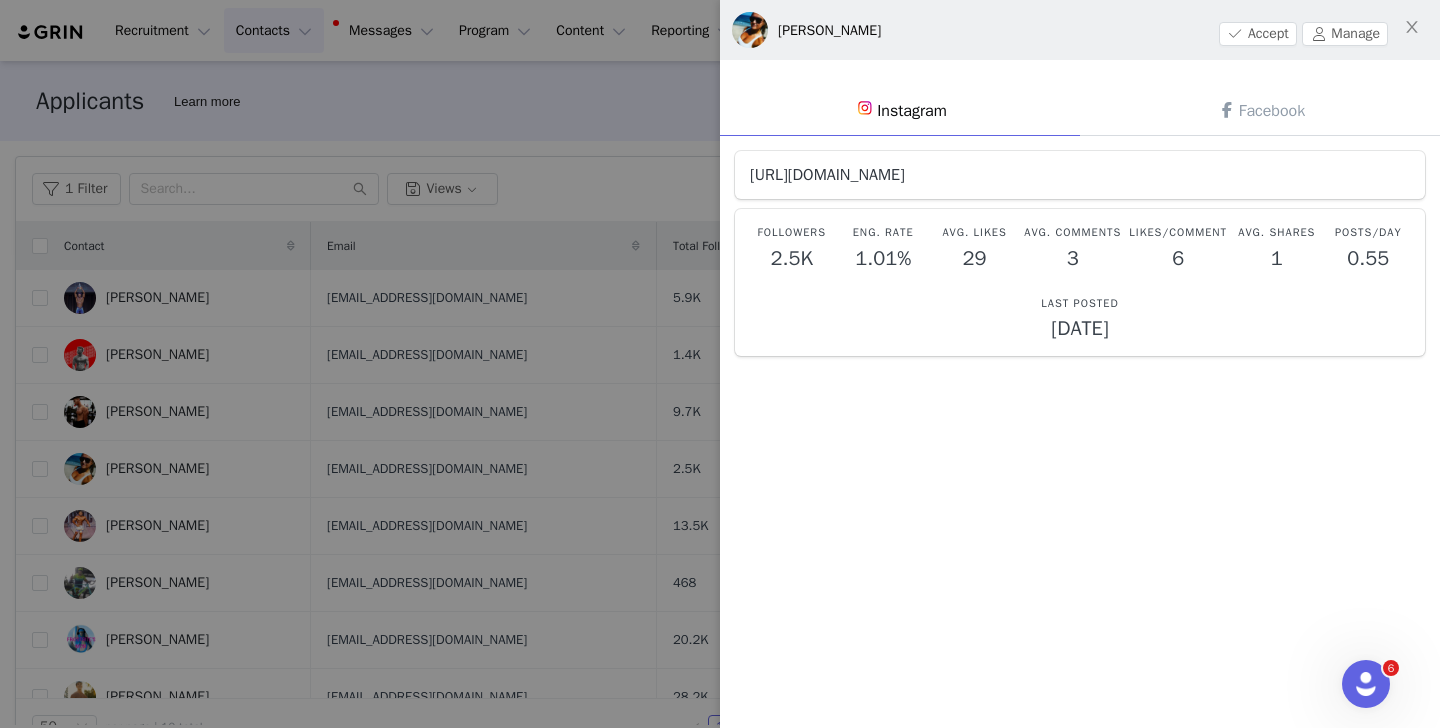click on "[URL][DOMAIN_NAME]" at bounding box center [827, 175] 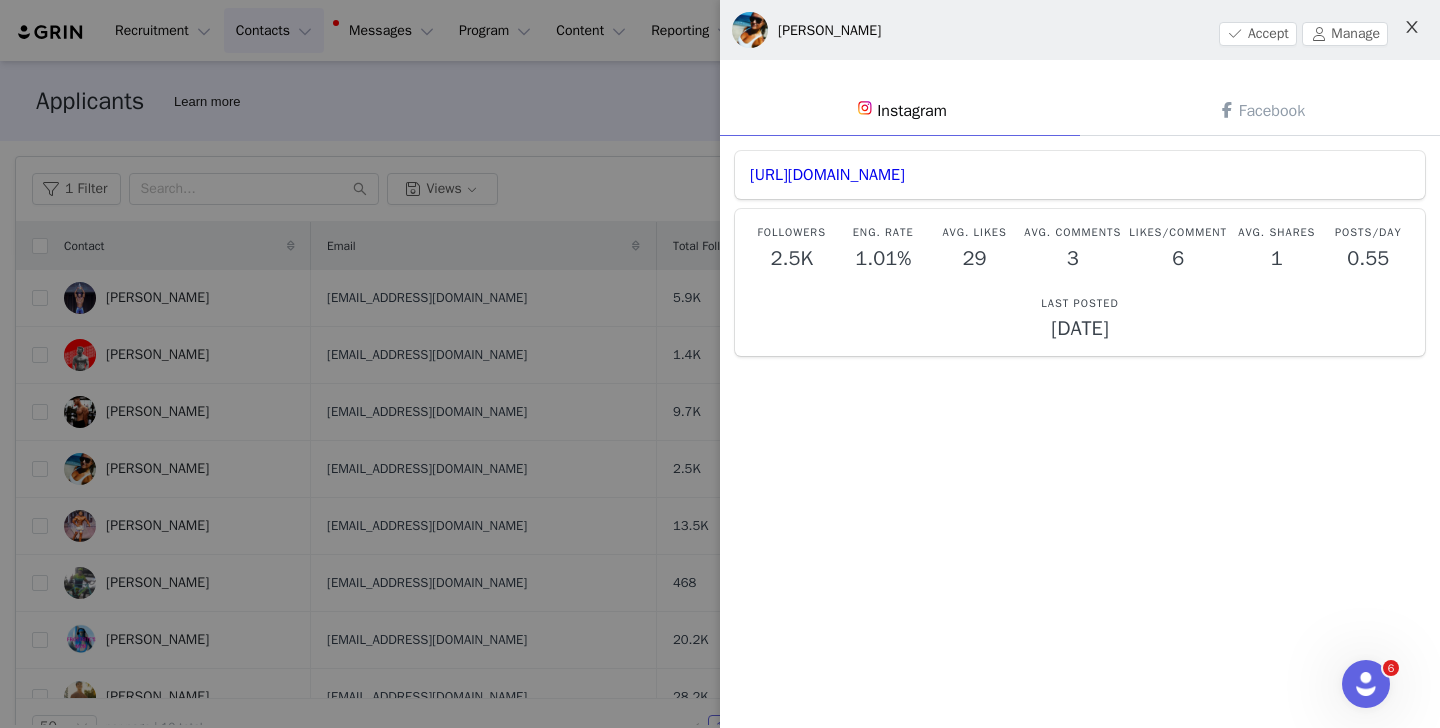 click 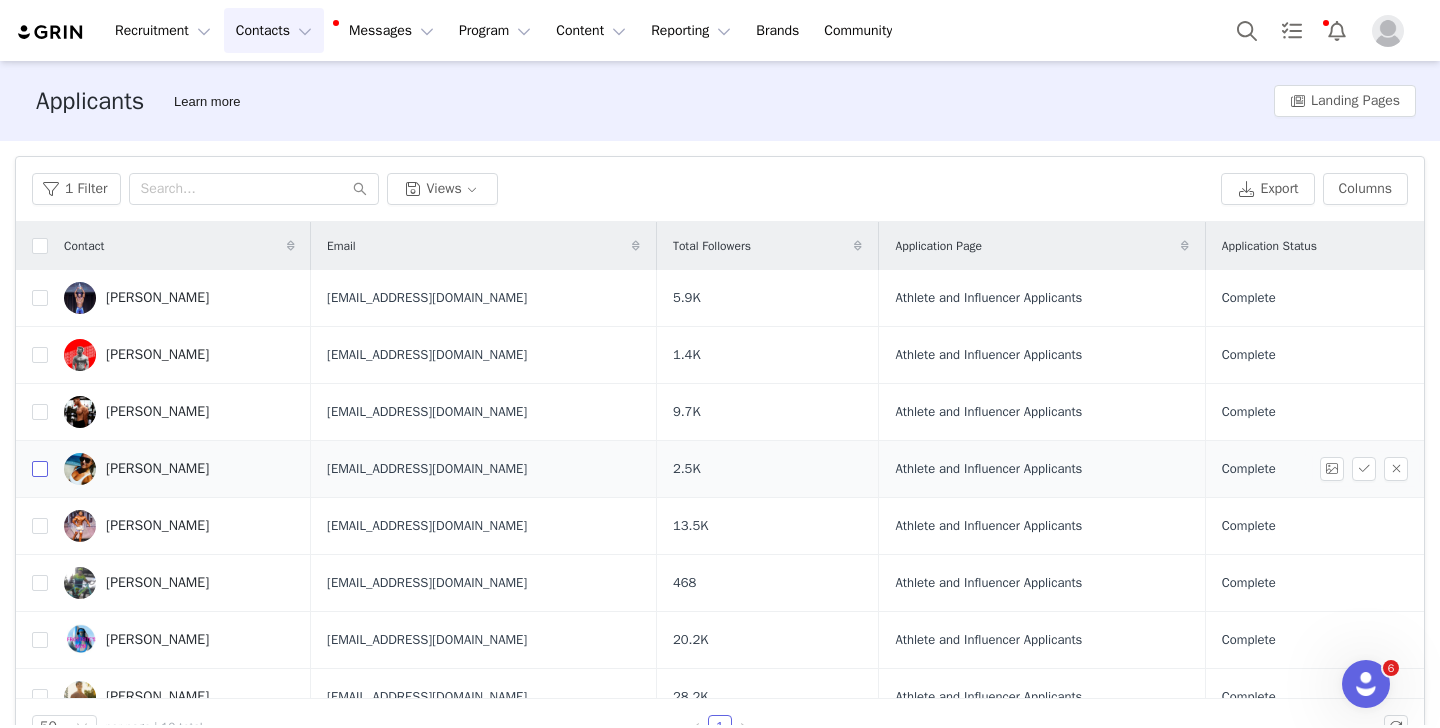 click at bounding box center (40, 469) 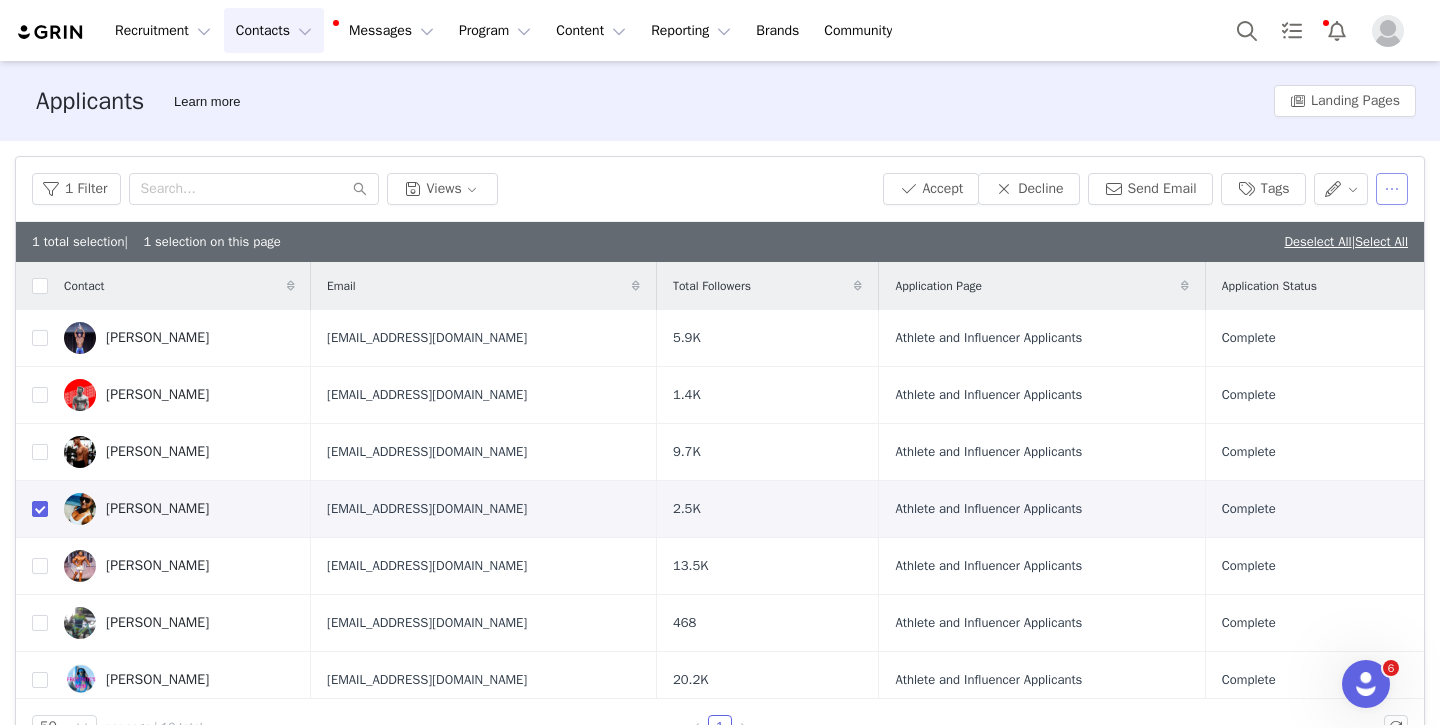 click at bounding box center [1392, 189] 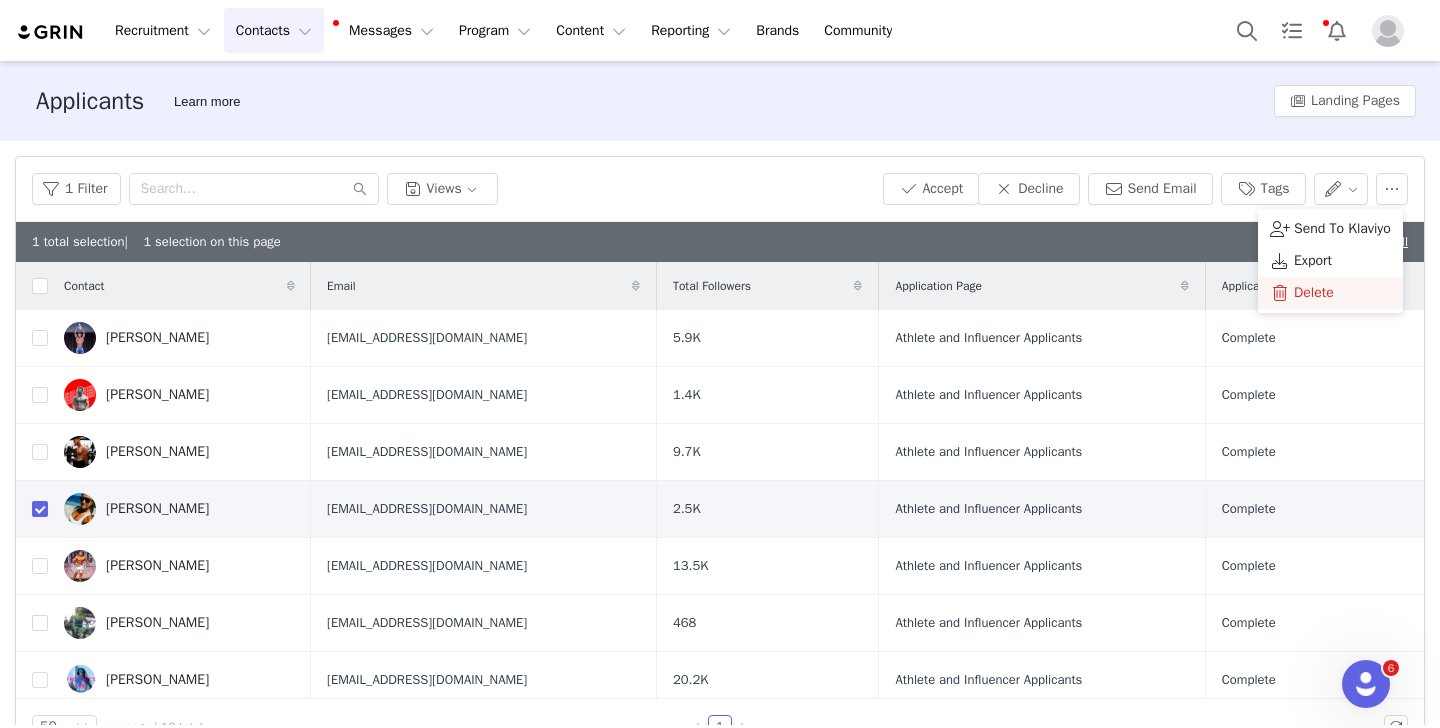 click on "Delete" at bounding box center [1314, 293] 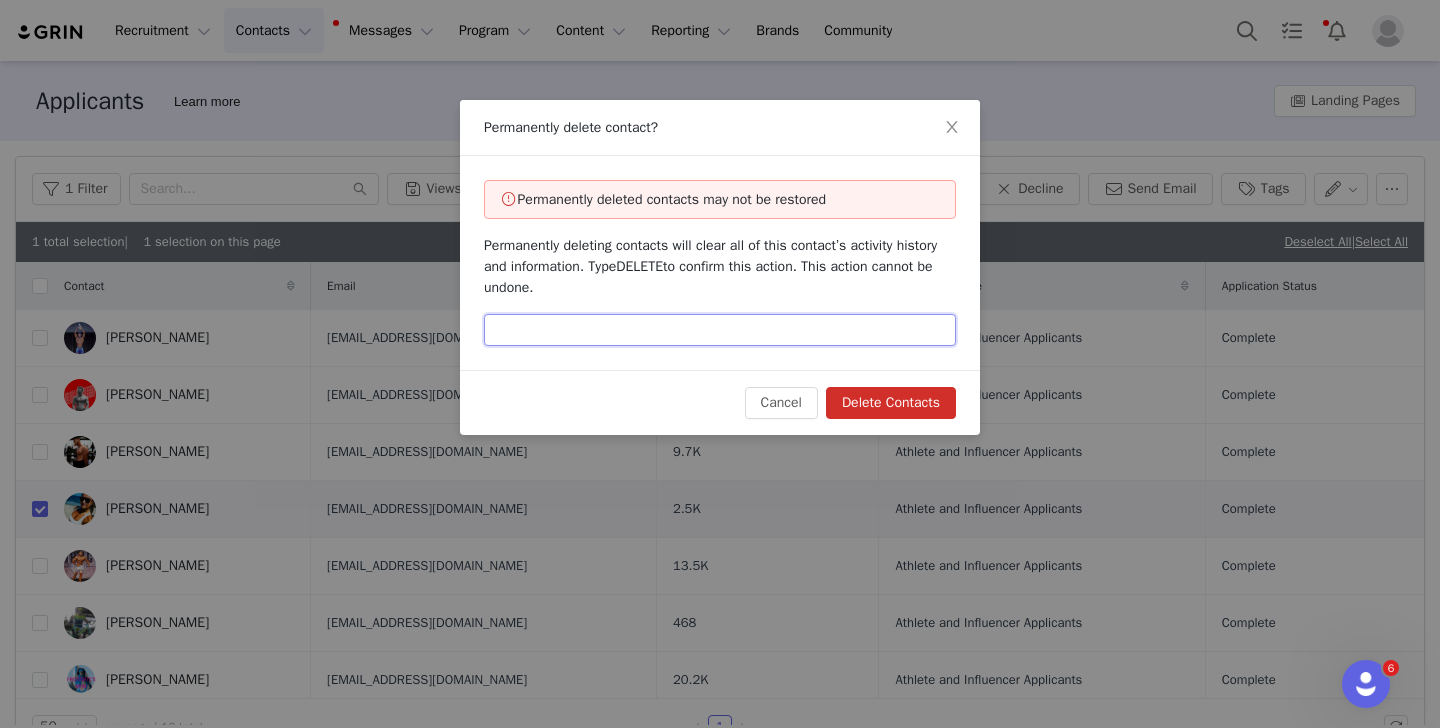 click at bounding box center (720, 330) 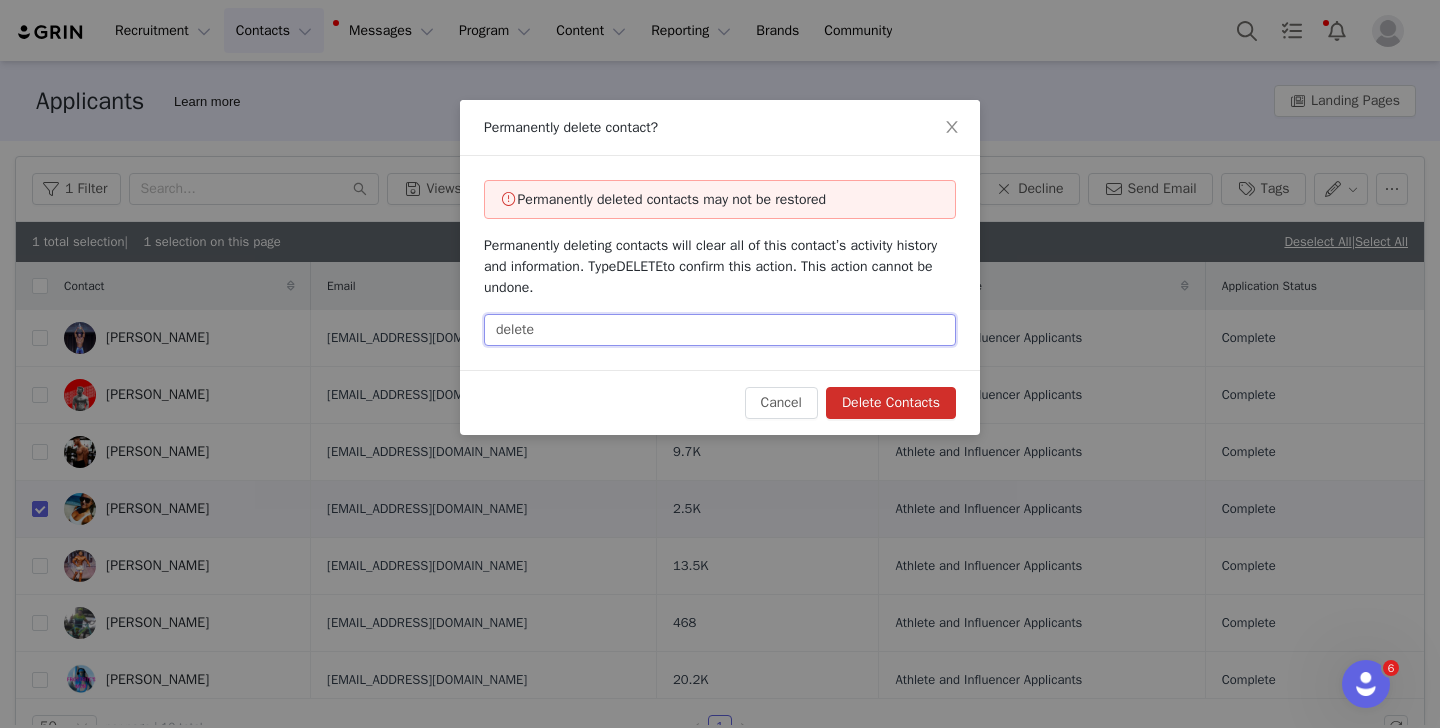 type on "delete" 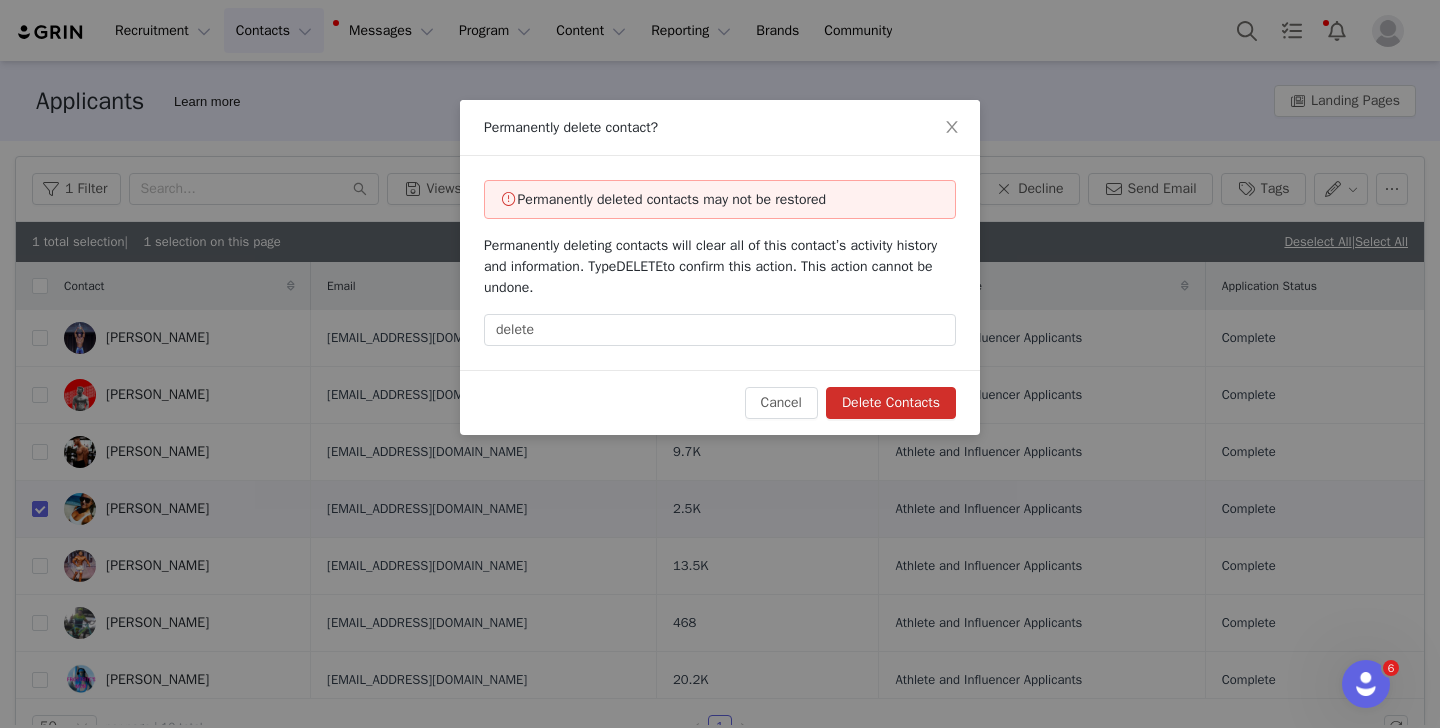 click on "Delete Contacts" at bounding box center (891, 403) 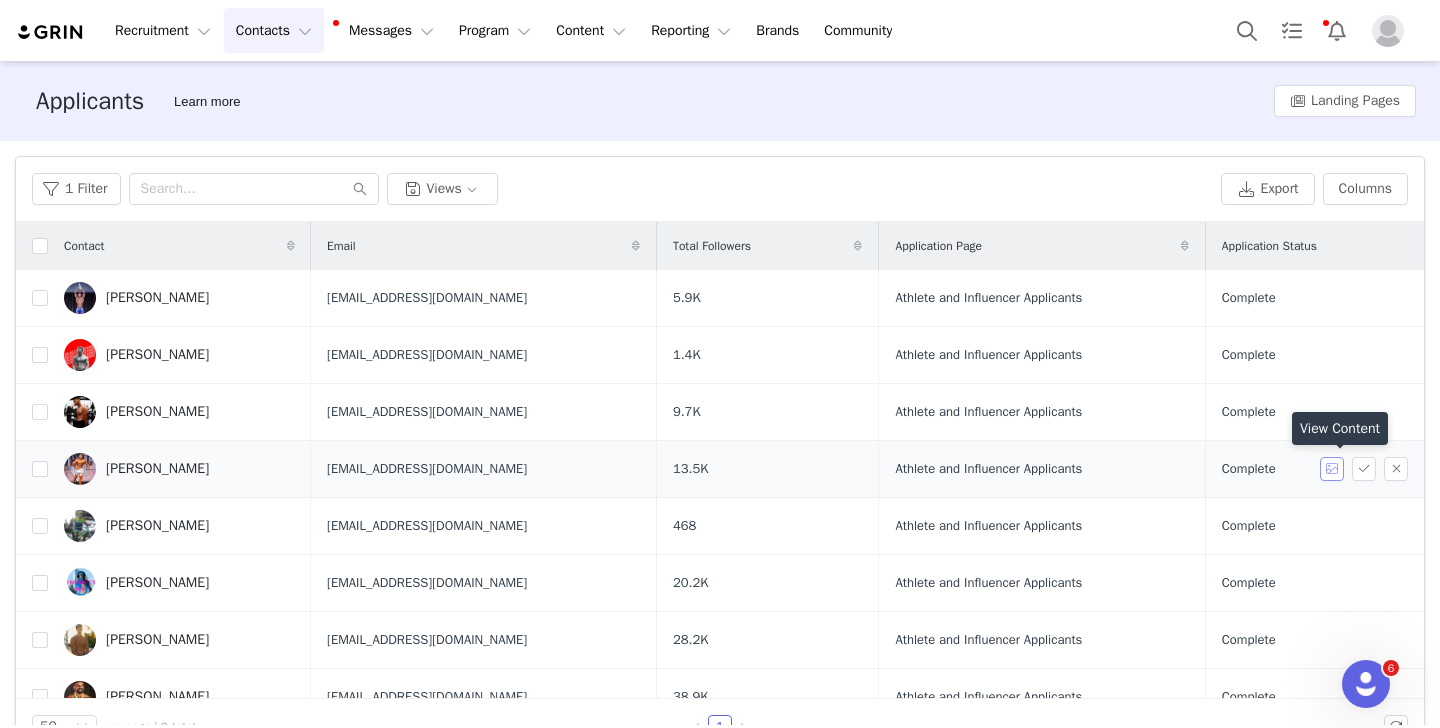 click at bounding box center [1332, 469] 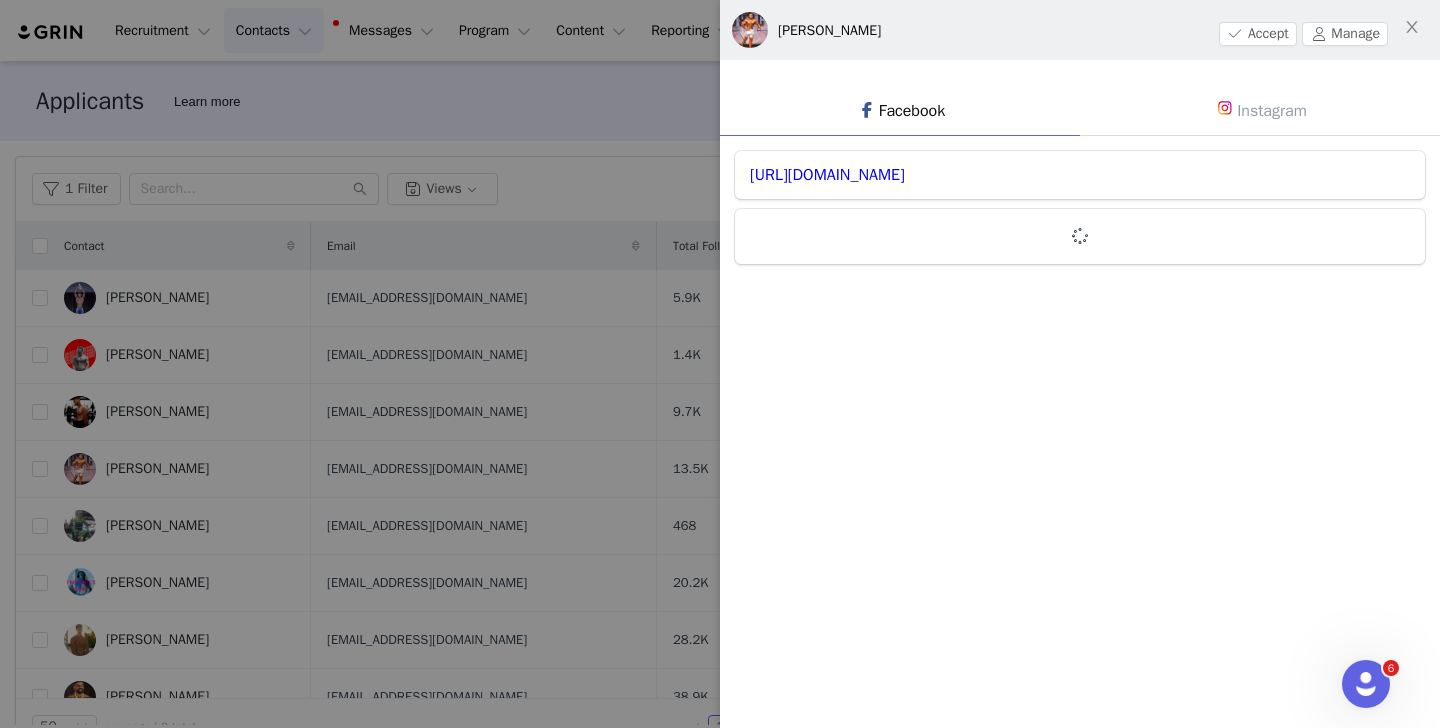 click on "Instagram" at bounding box center [1260, 110] 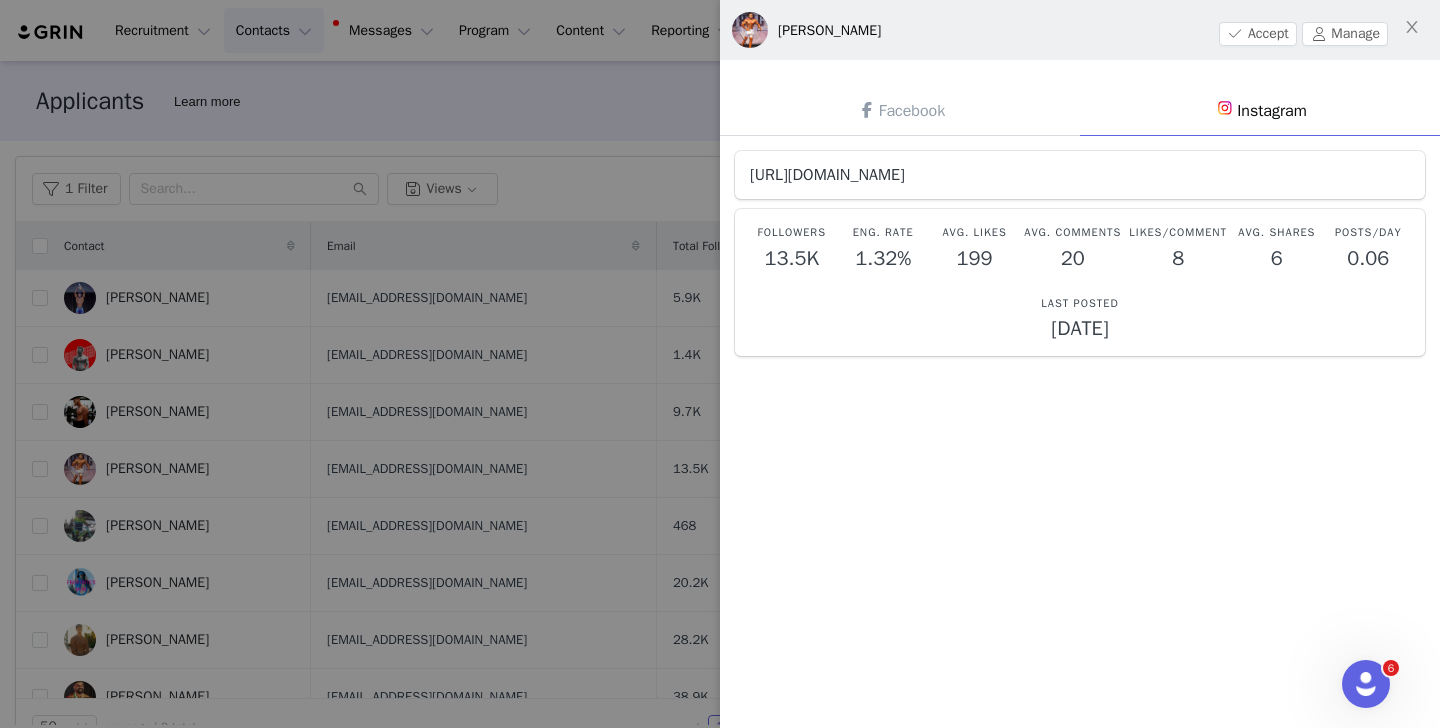 click on "[URL][DOMAIN_NAME]" at bounding box center [827, 175] 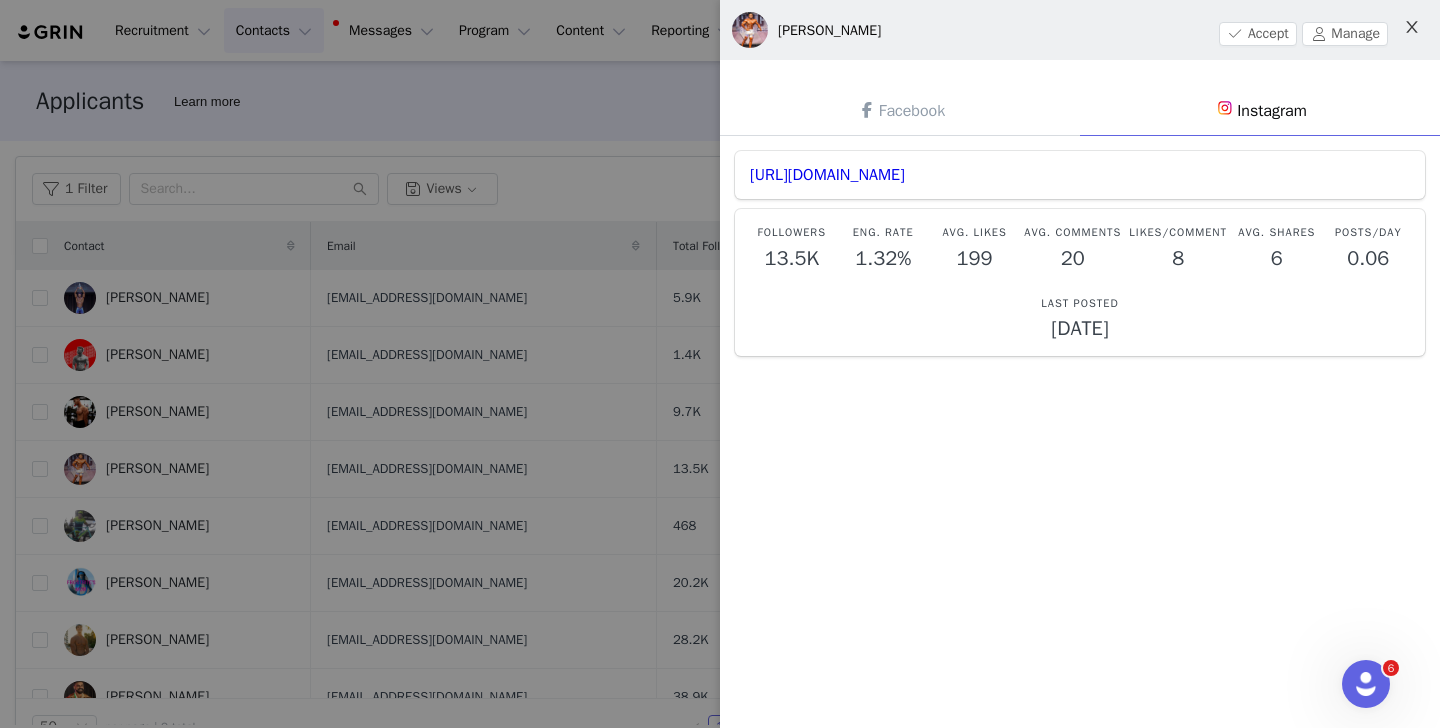 click 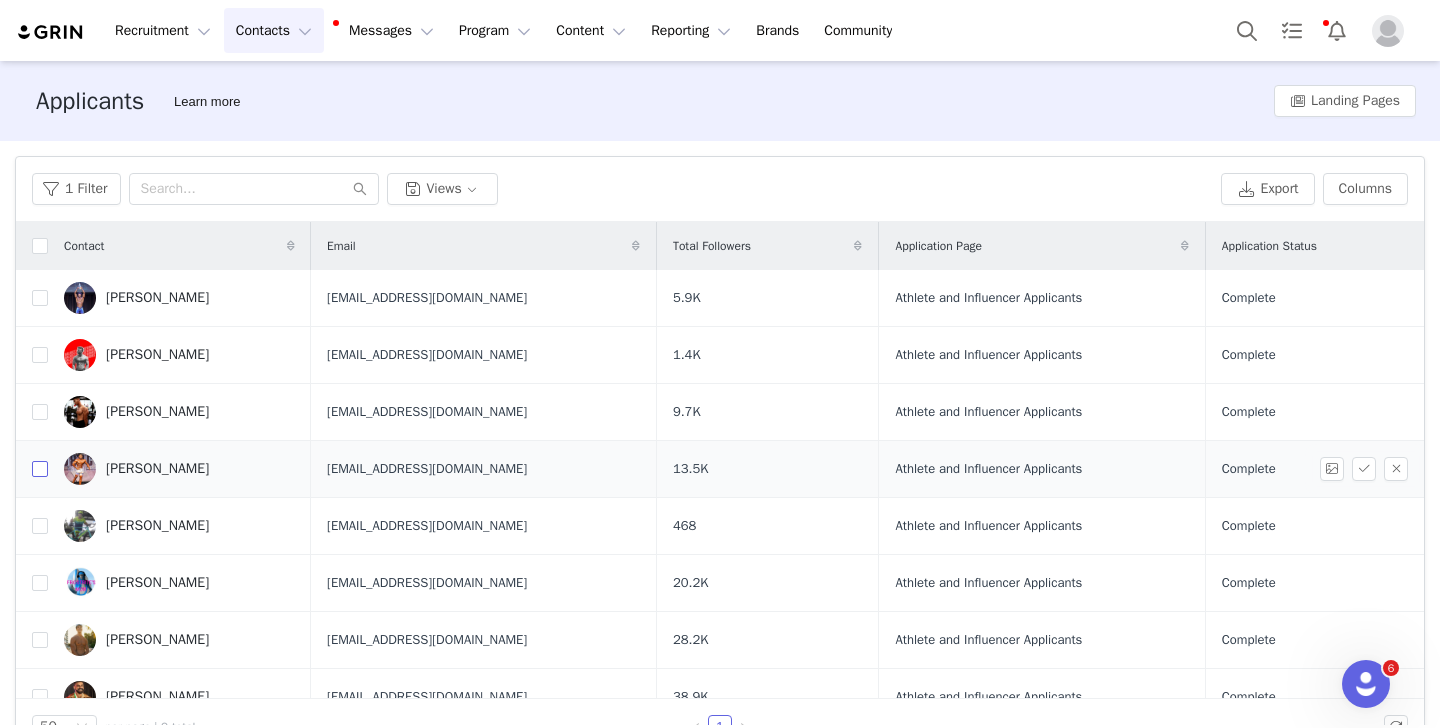click at bounding box center (40, 469) 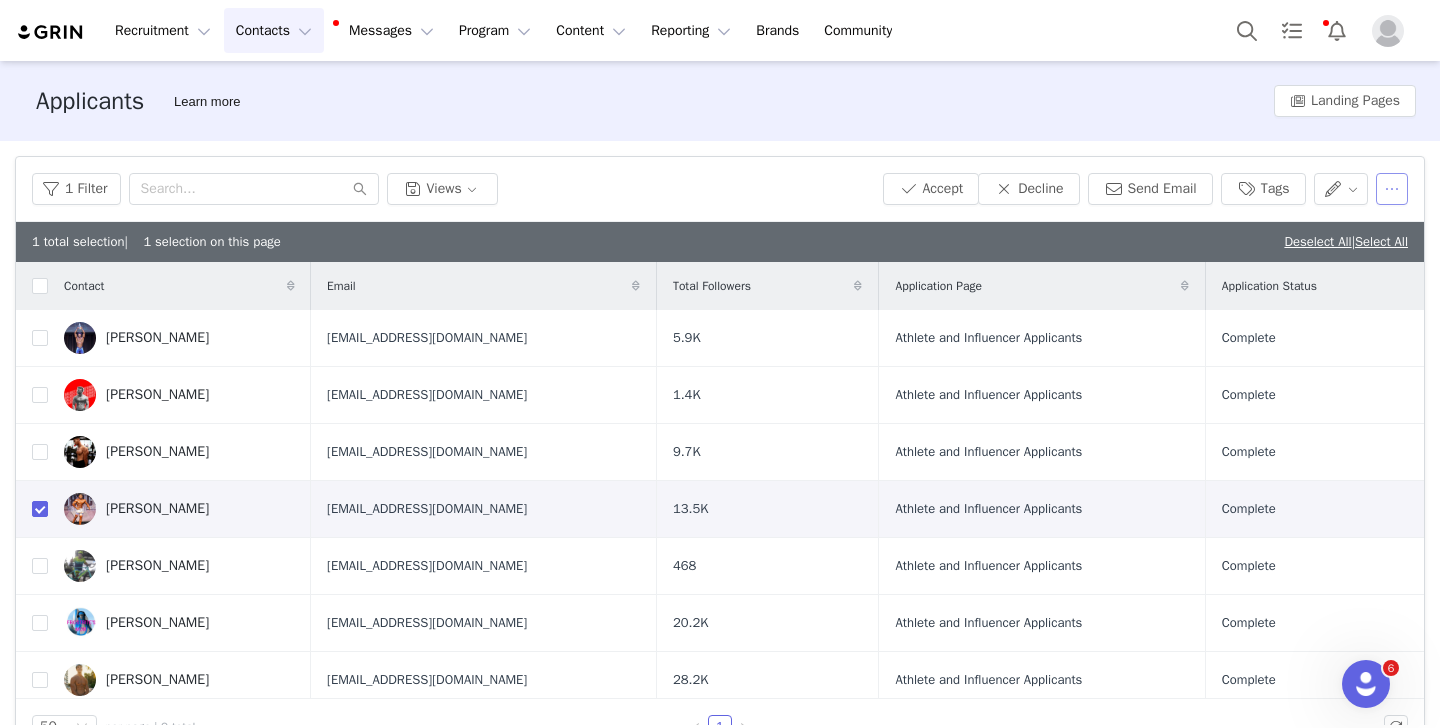 click at bounding box center (1392, 189) 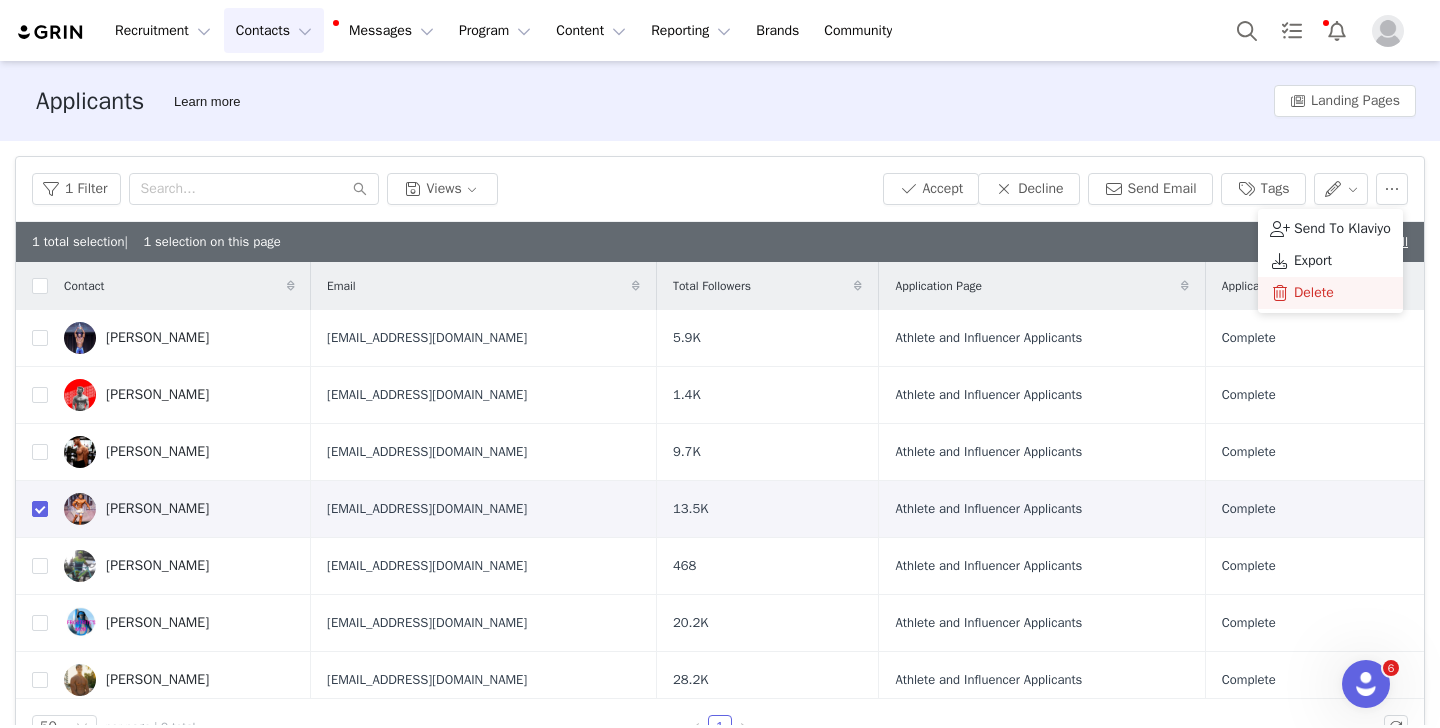 click on "Delete" at bounding box center (1314, 293) 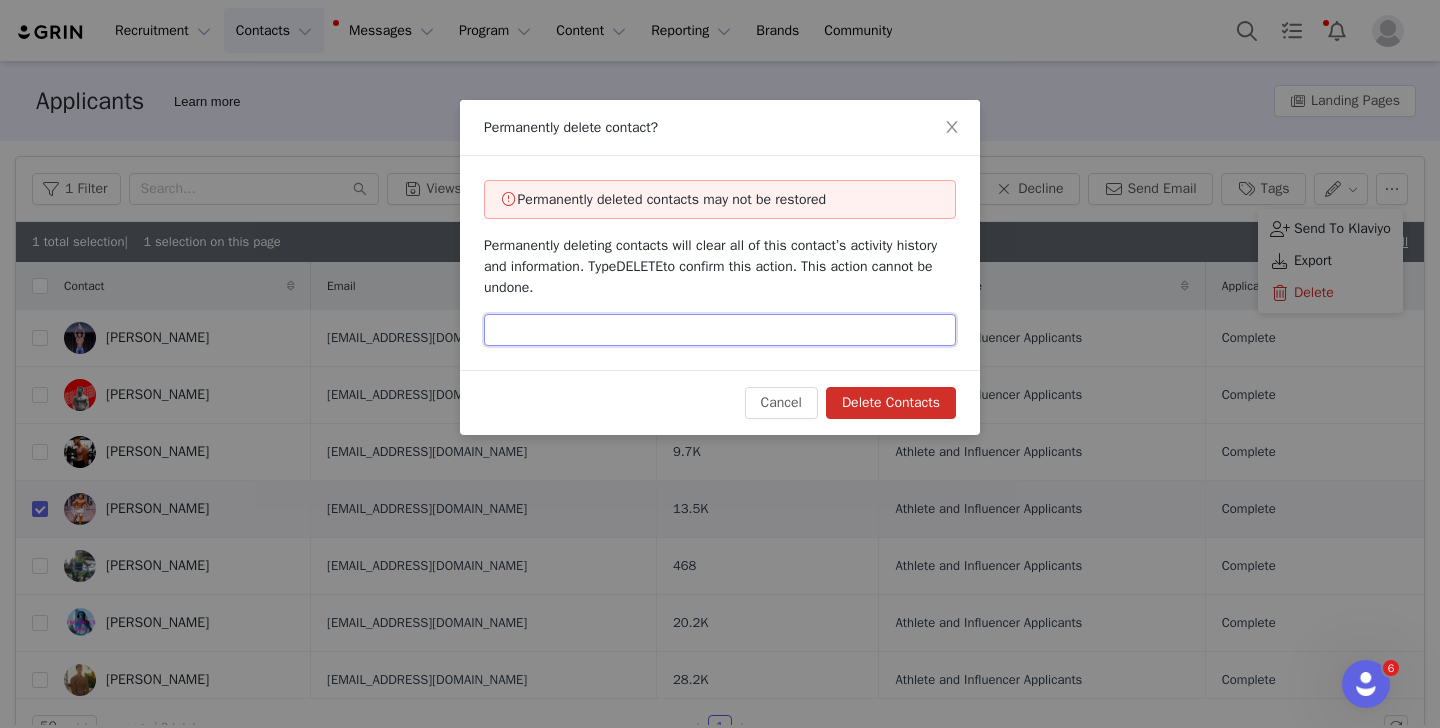 click at bounding box center [720, 330] 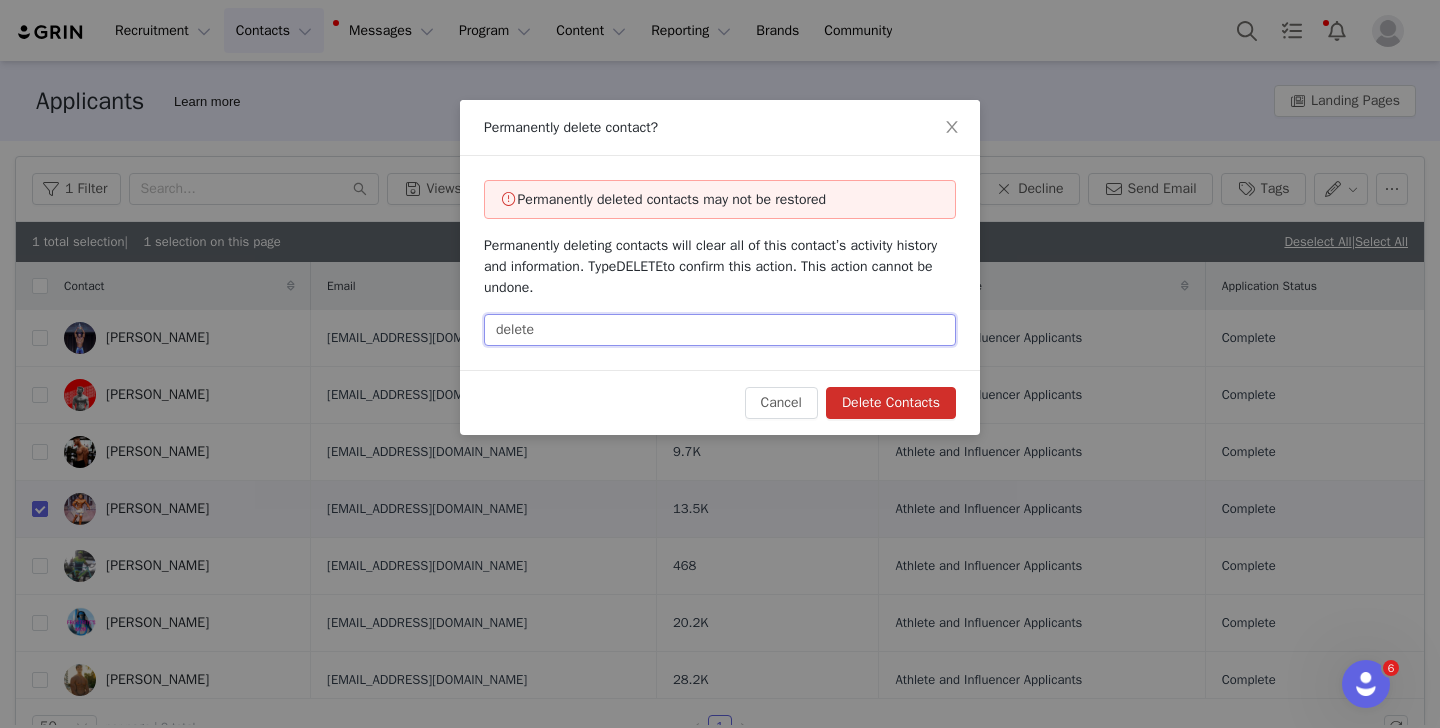 type on "delete" 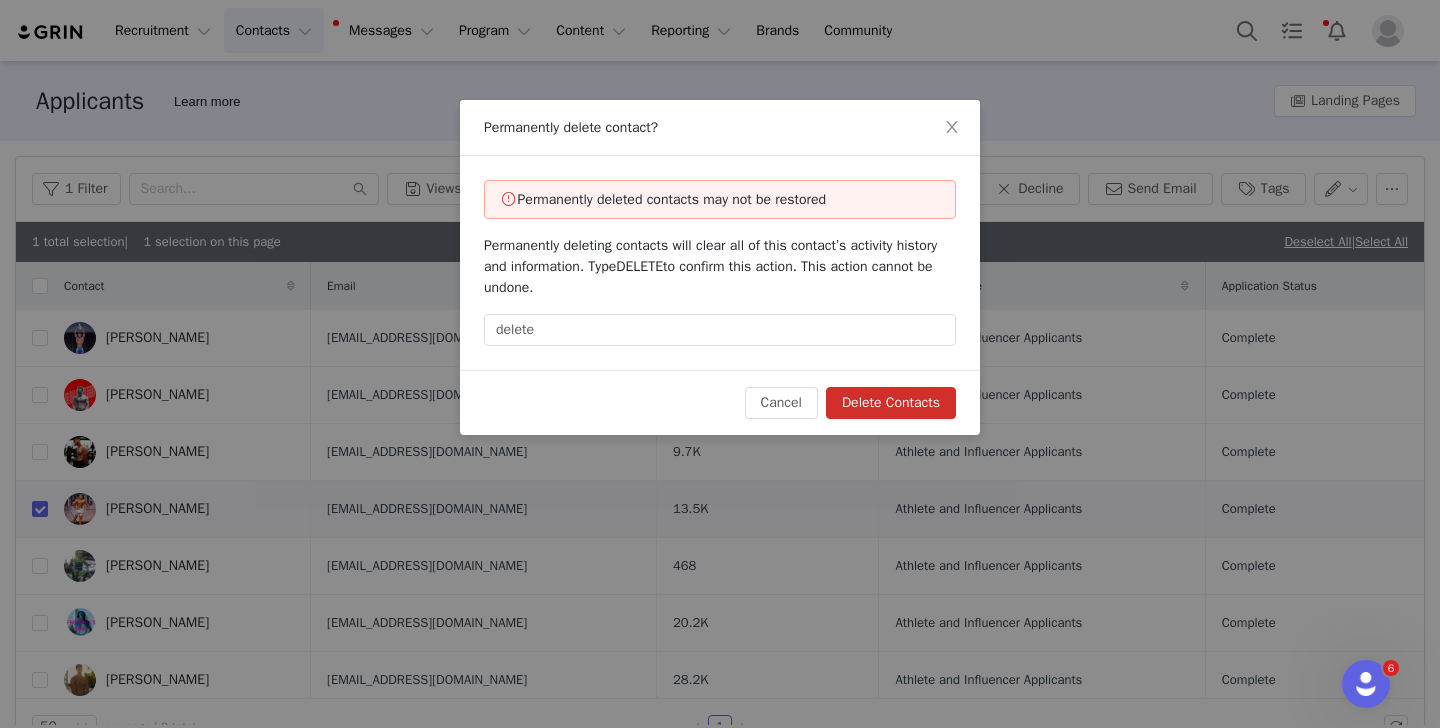 click on "Delete Contacts" at bounding box center (891, 403) 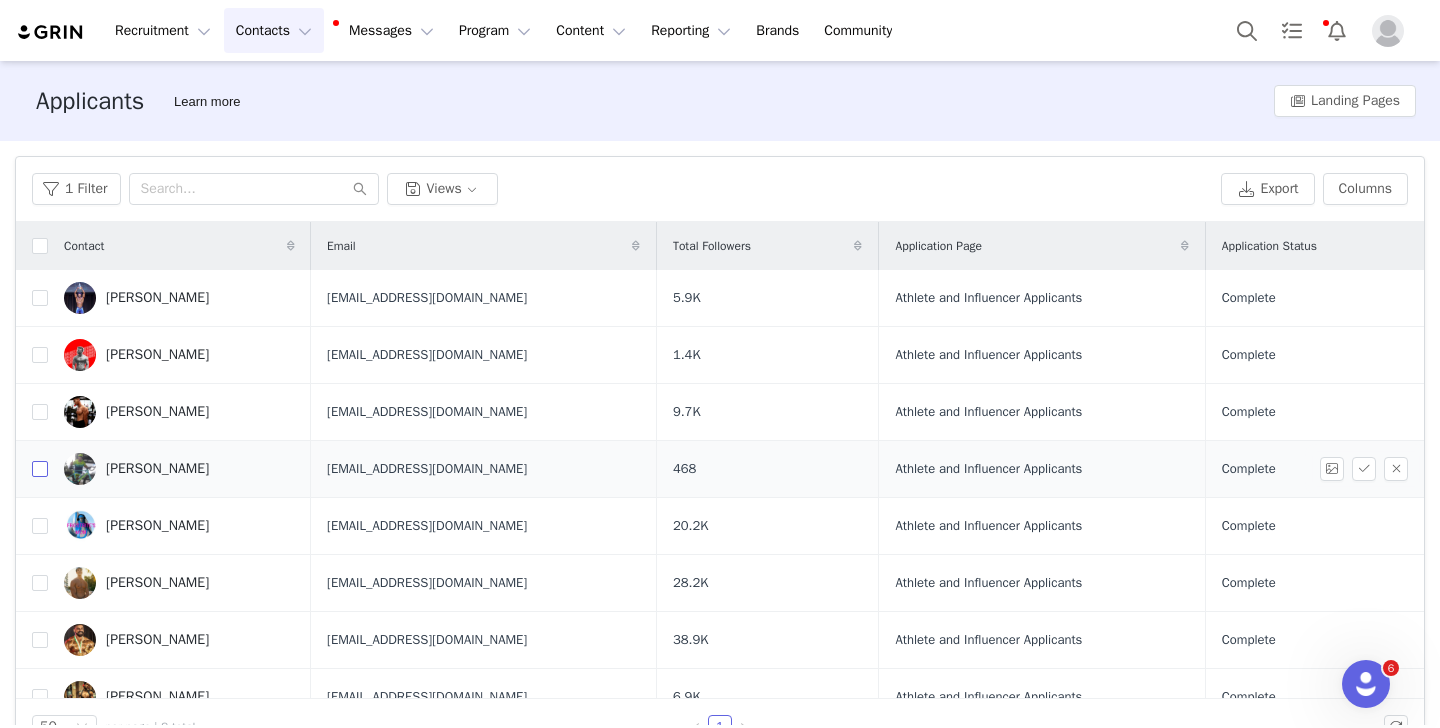click at bounding box center (40, 469) 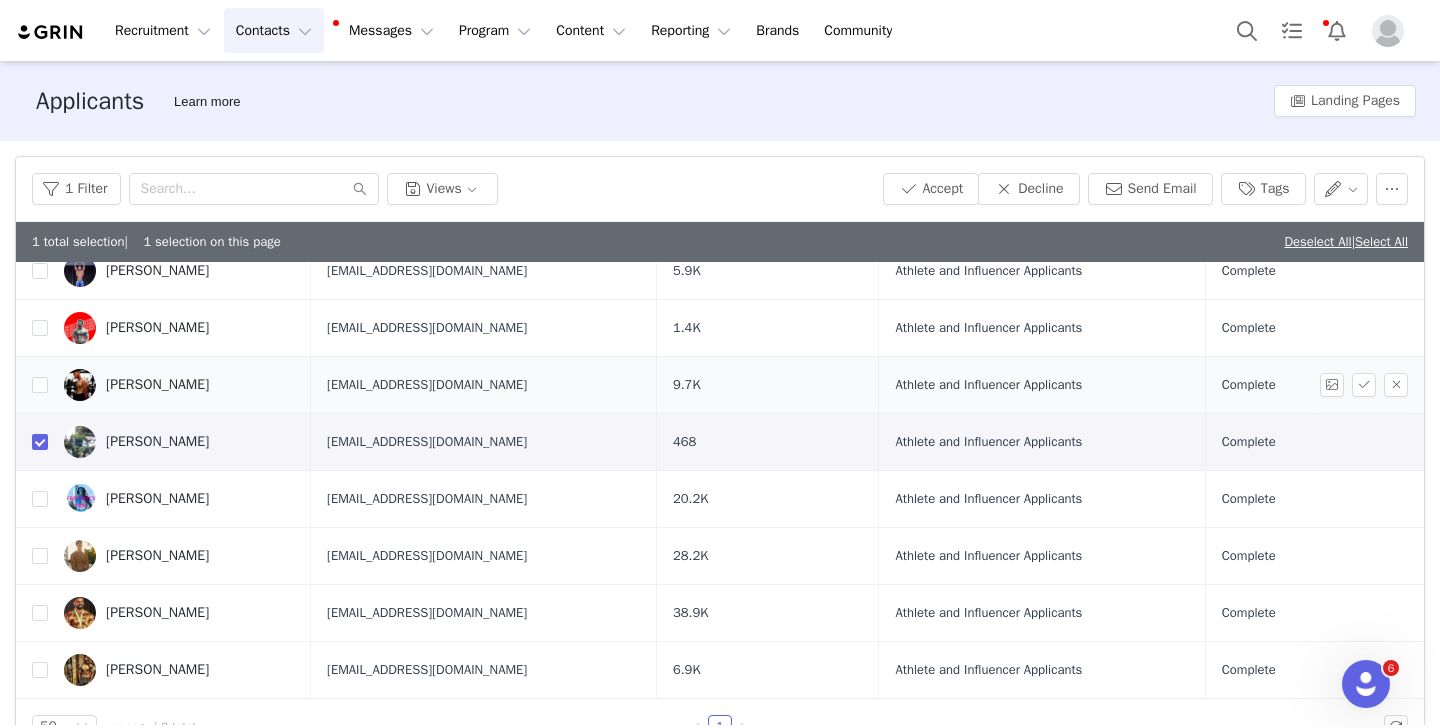 scroll, scrollTop: 68, scrollLeft: 2, axis: both 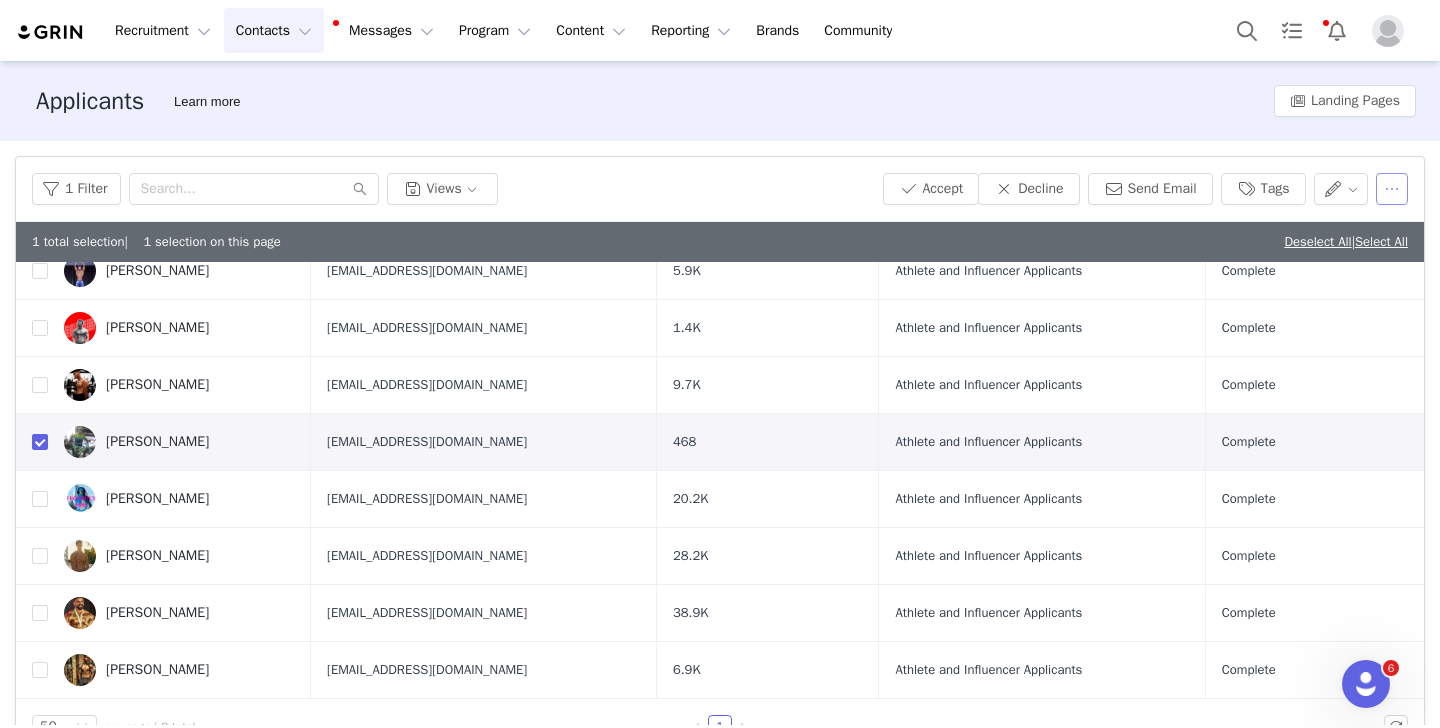 click at bounding box center [1392, 189] 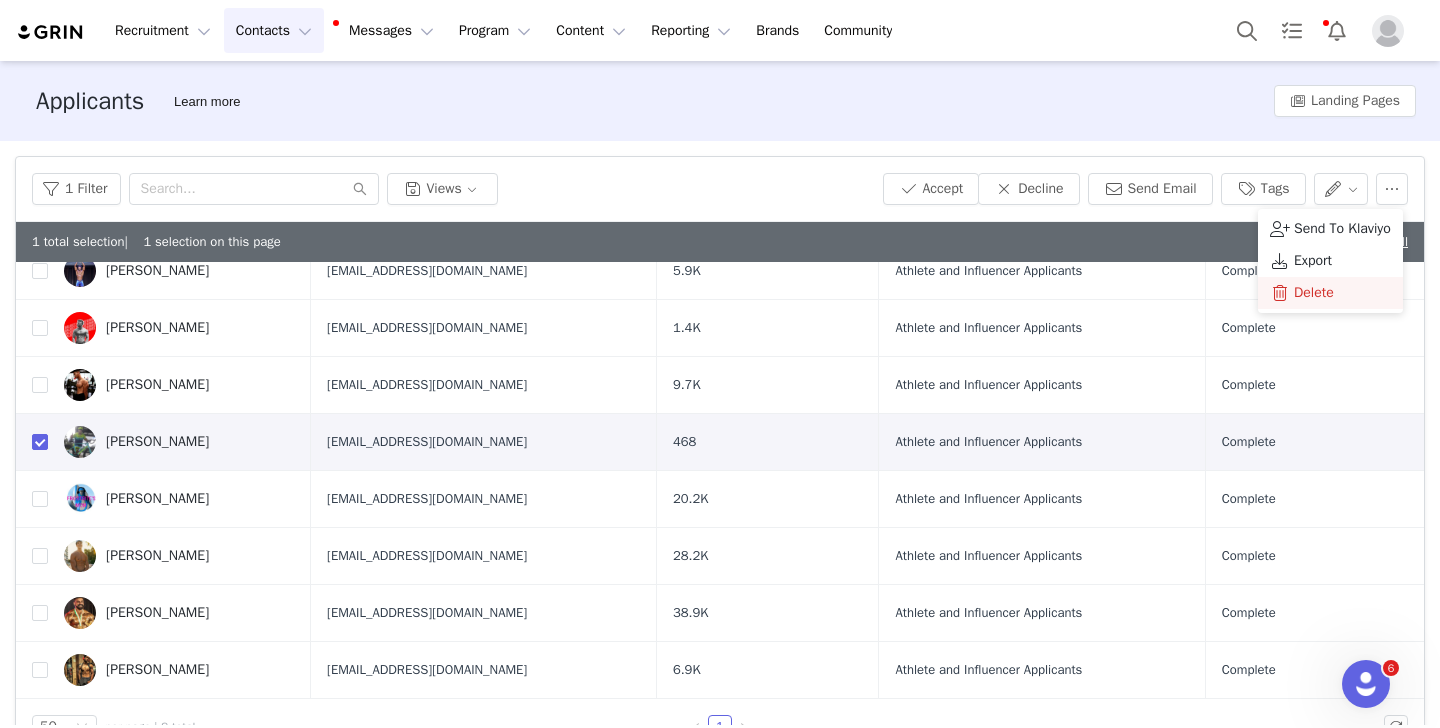 click on "Delete" at bounding box center (1314, 293) 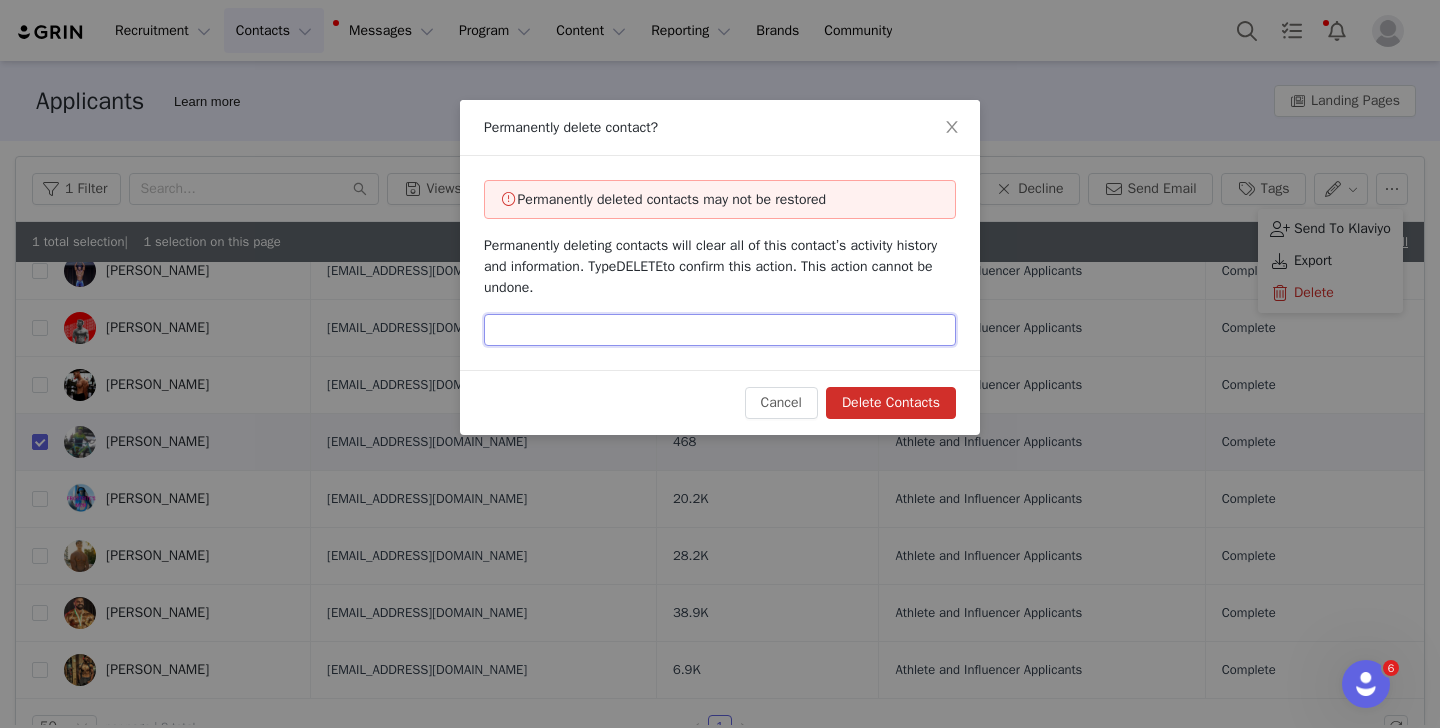 click at bounding box center (720, 330) 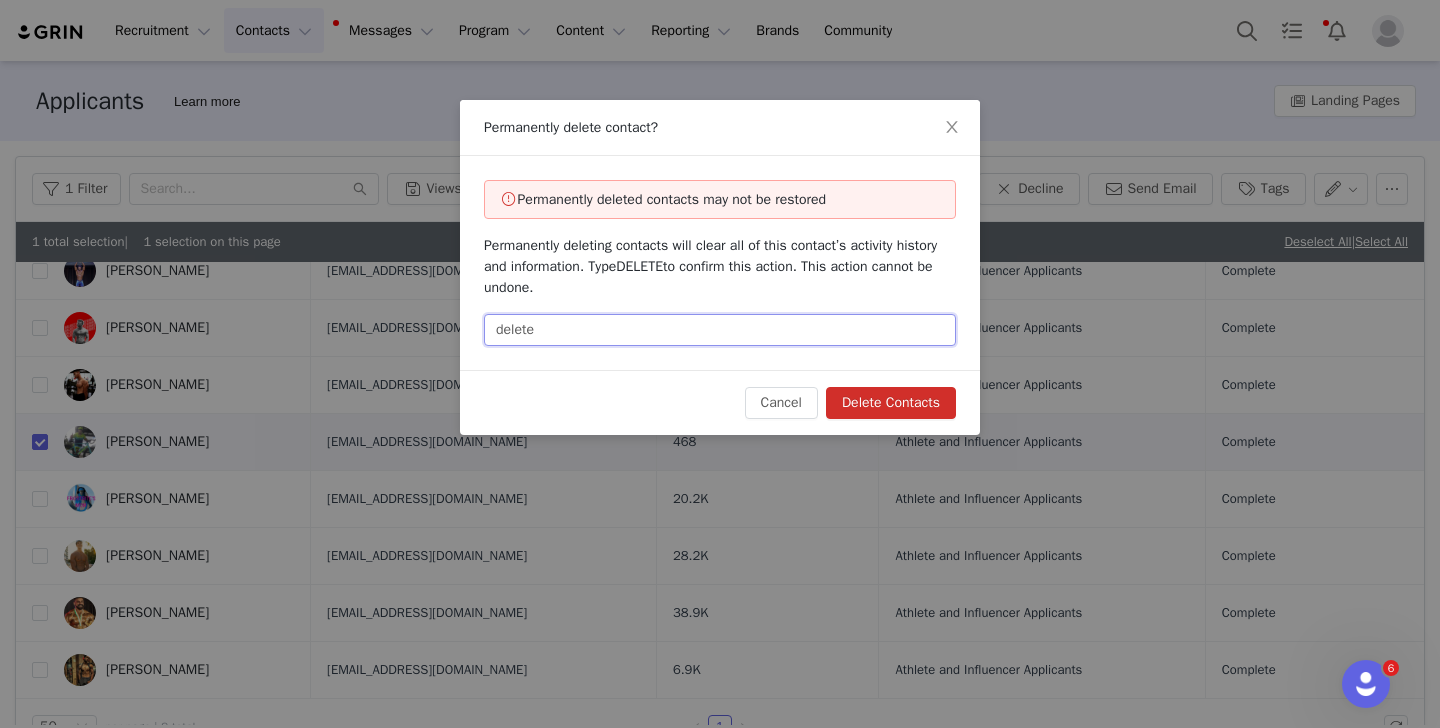 type on "delete" 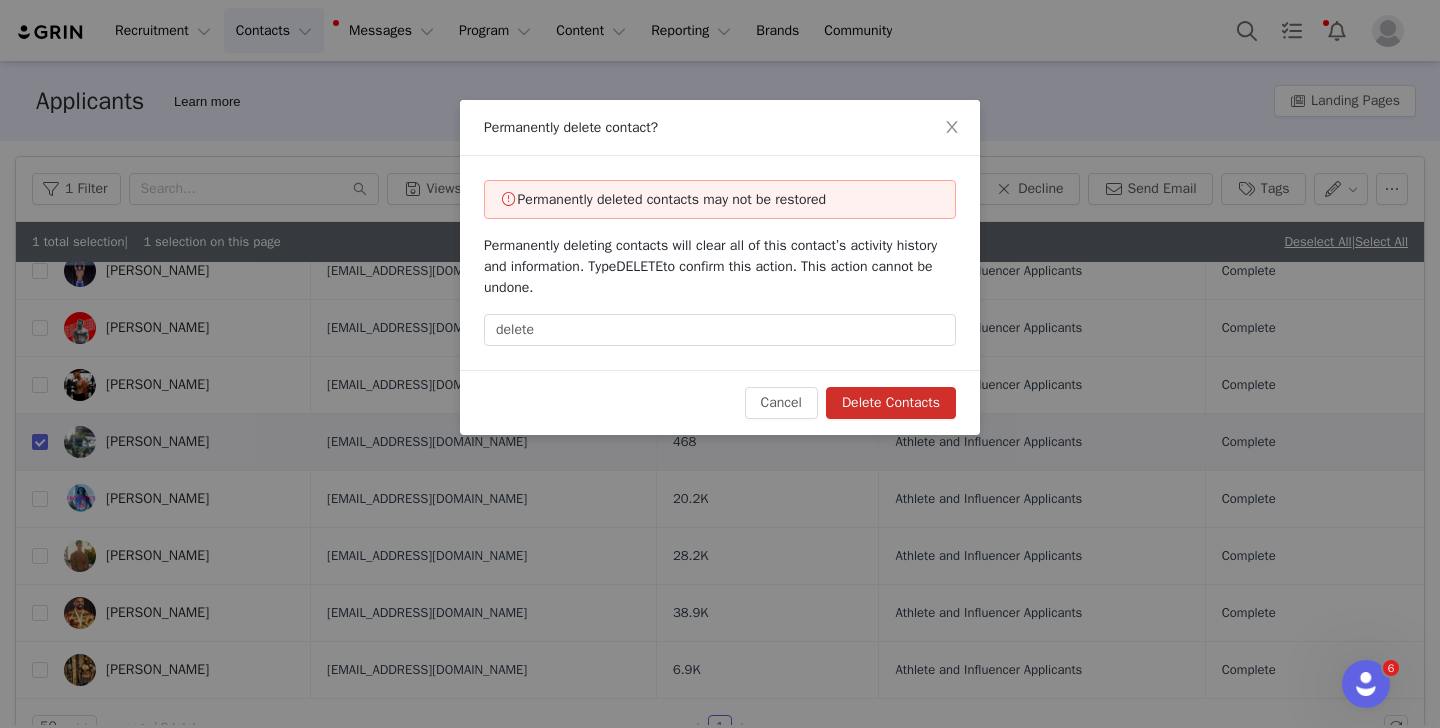 click on "Delete Contacts" at bounding box center [891, 403] 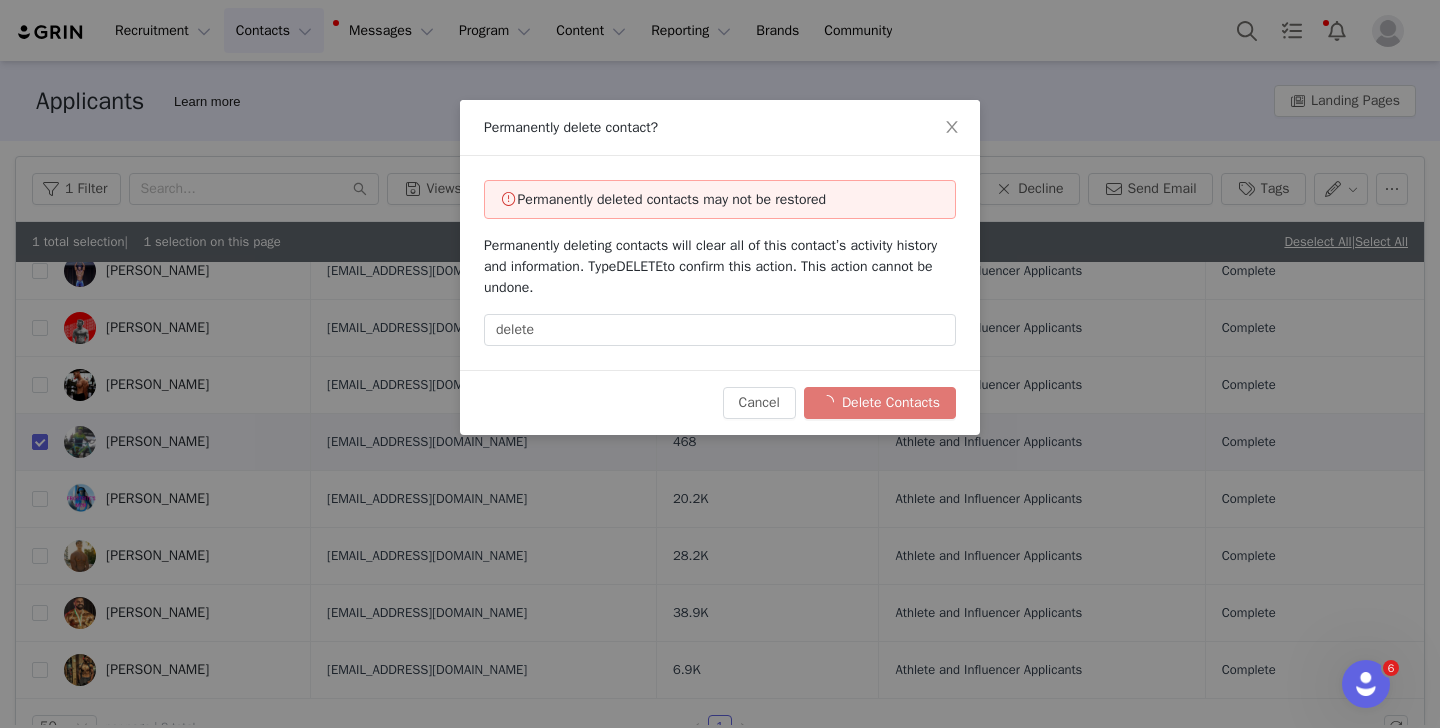 checkbox on "false" 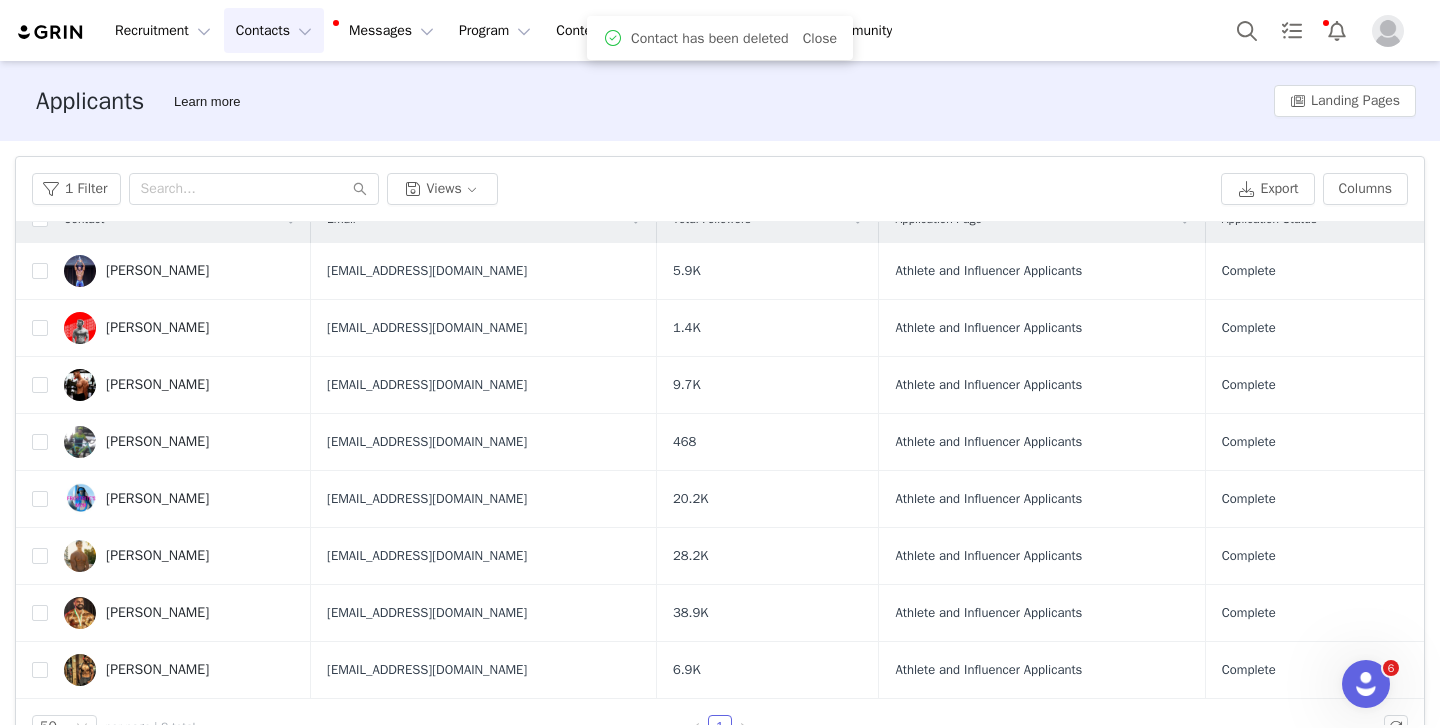 scroll, scrollTop: 0, scrollLeft: 0, axis: both 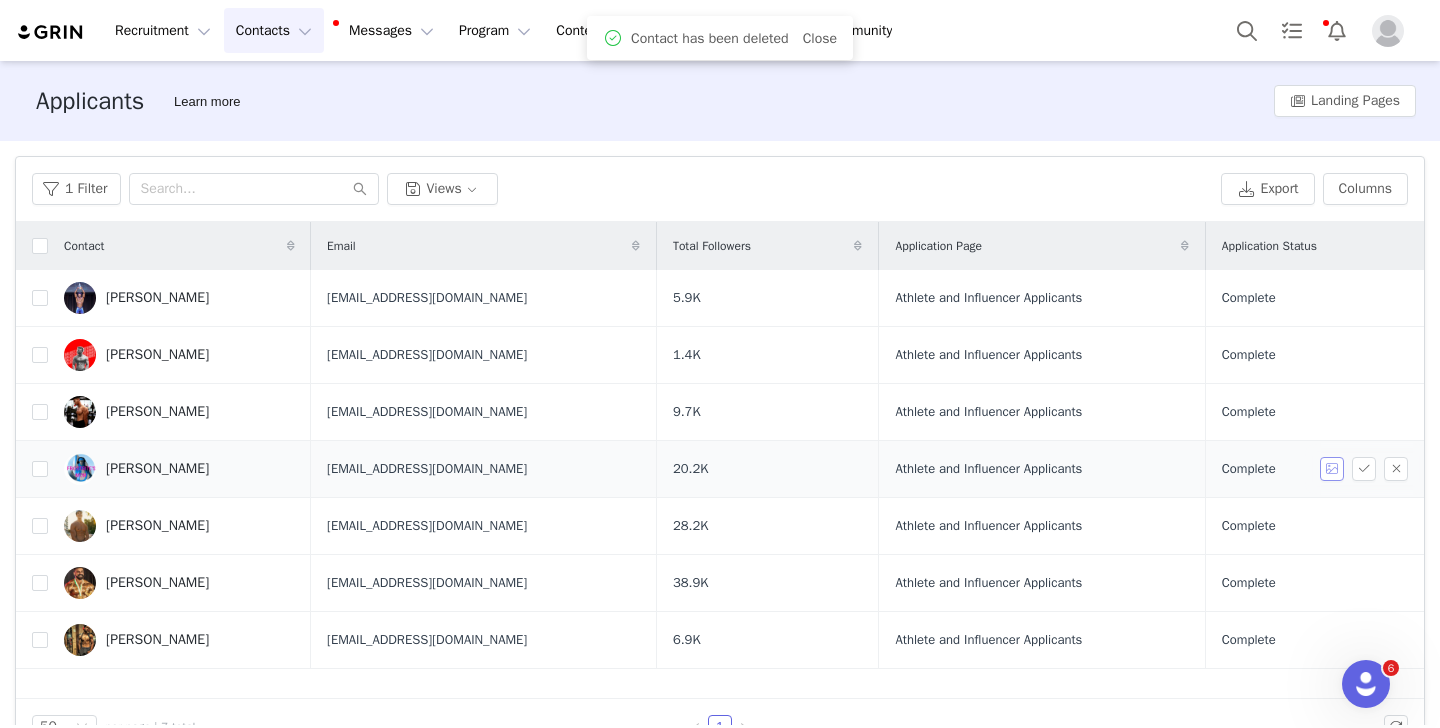 click at bounding box center (1332, 469) 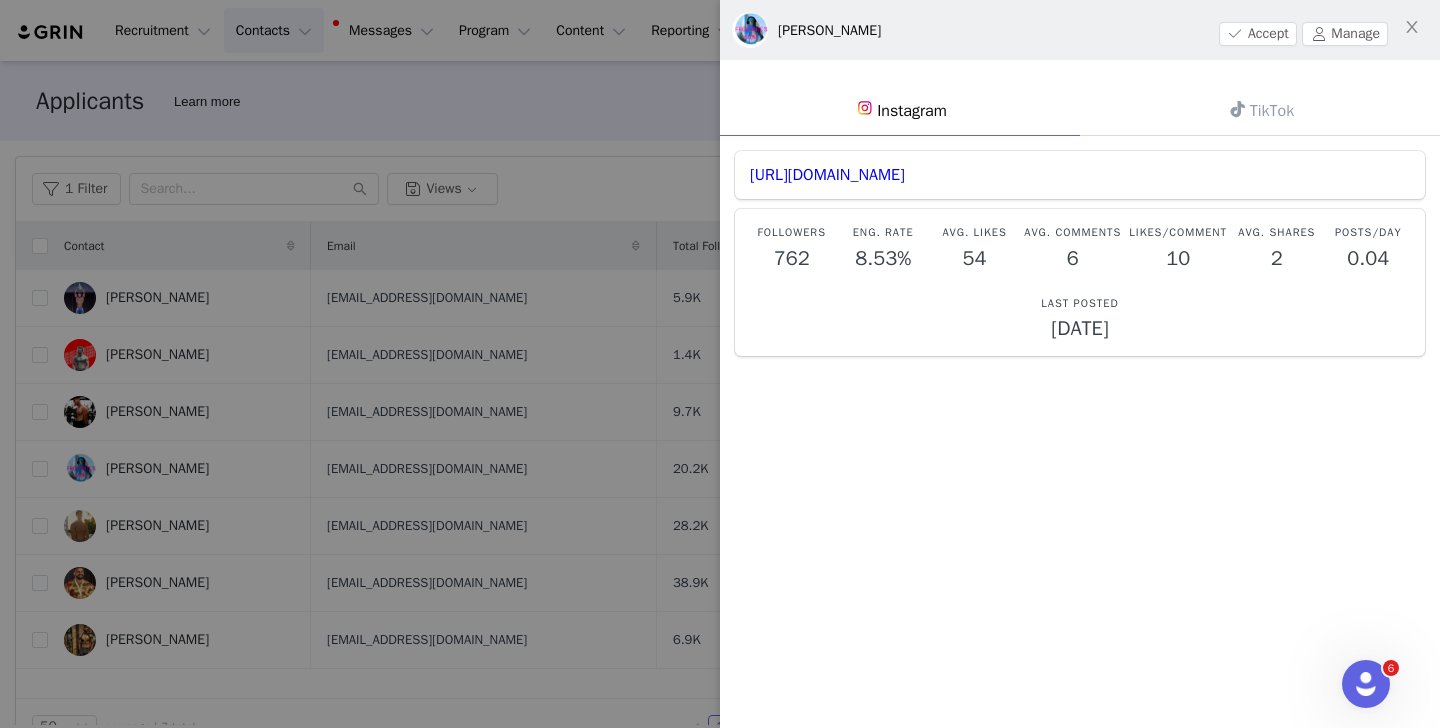 scroll, scrollTop: 7, scrollLeft: 0, axis: vertical 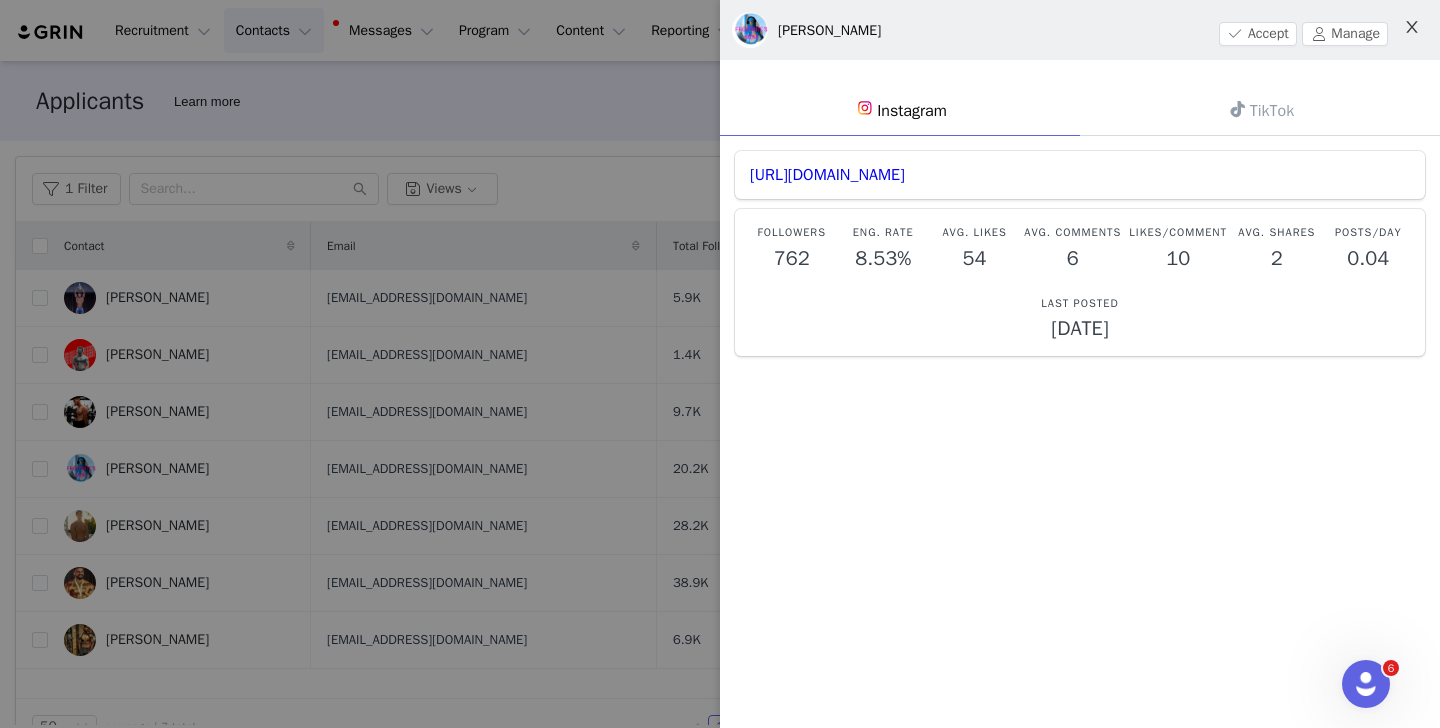 click 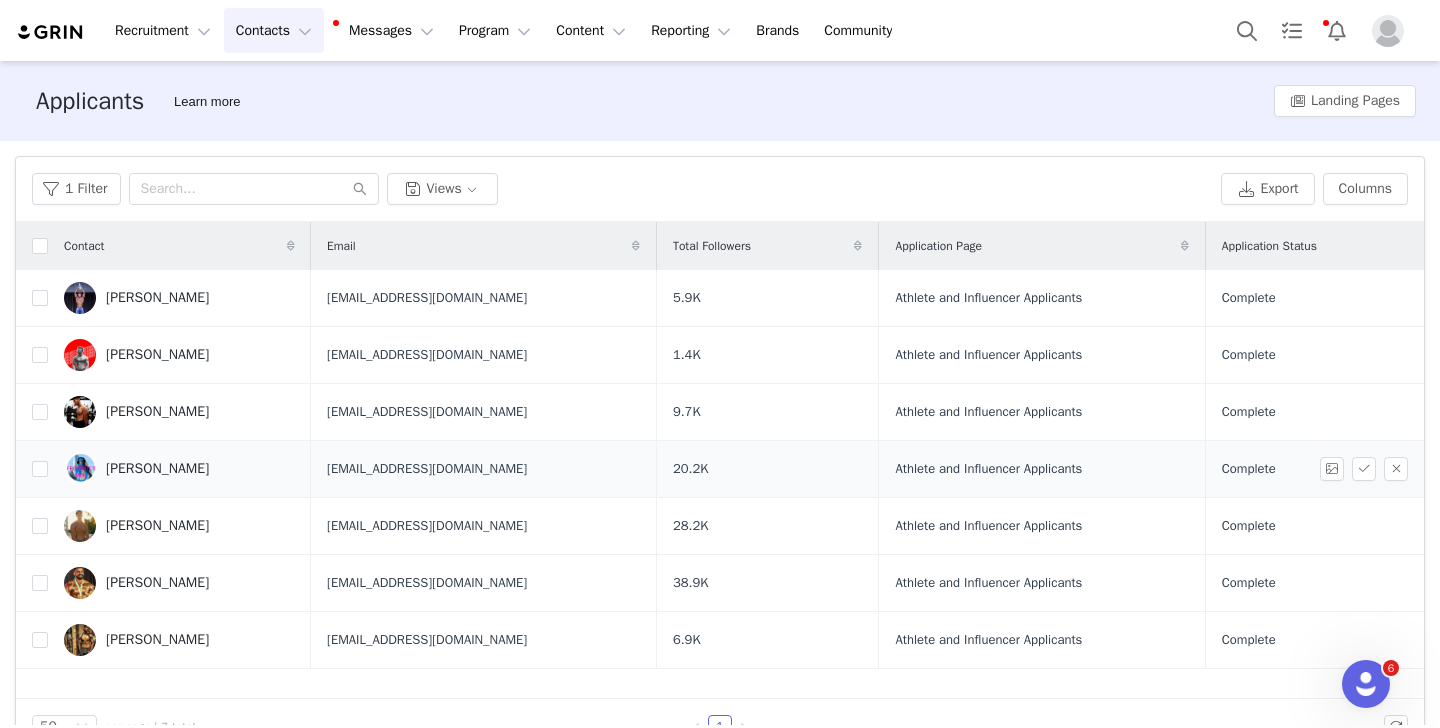 click on "[PERSON_NAME]" at bounding box center (157, 469) 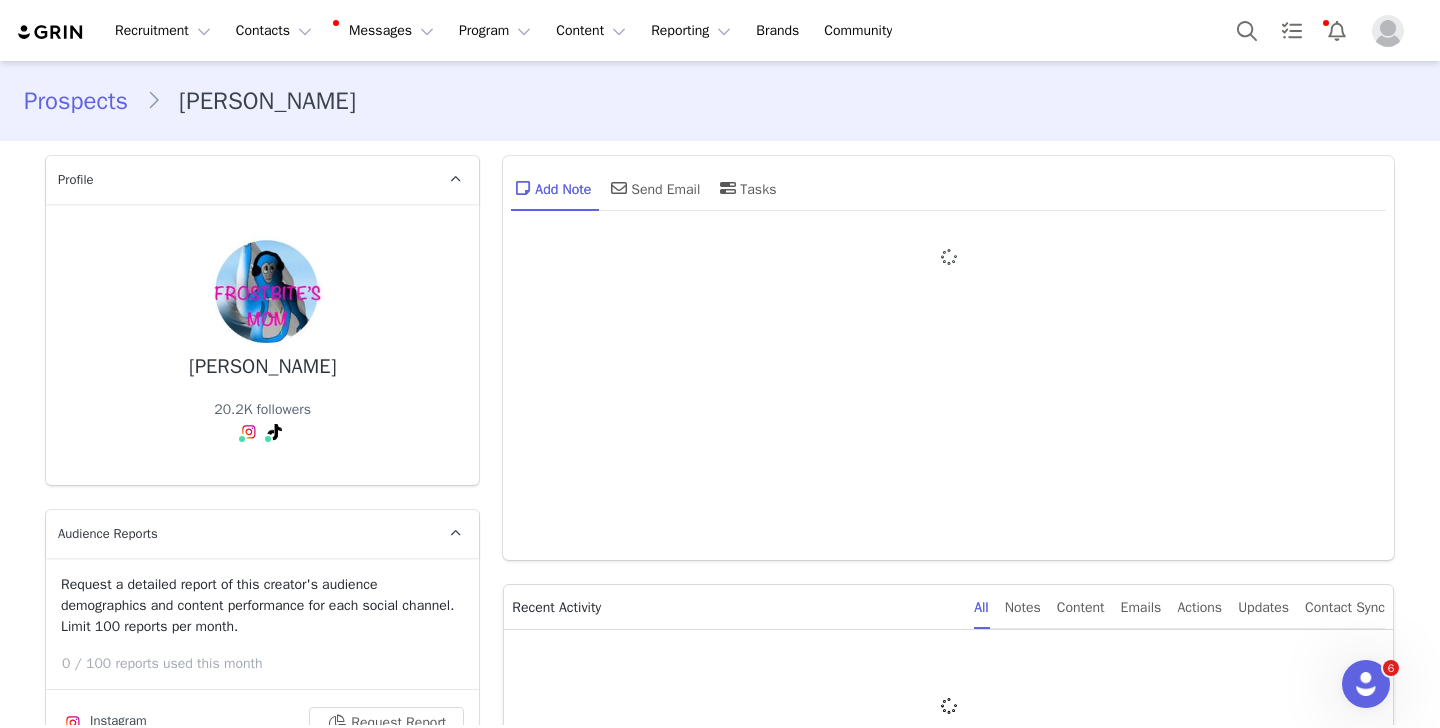 type on "+1 ([GEOGRAPHIC_DATA])" 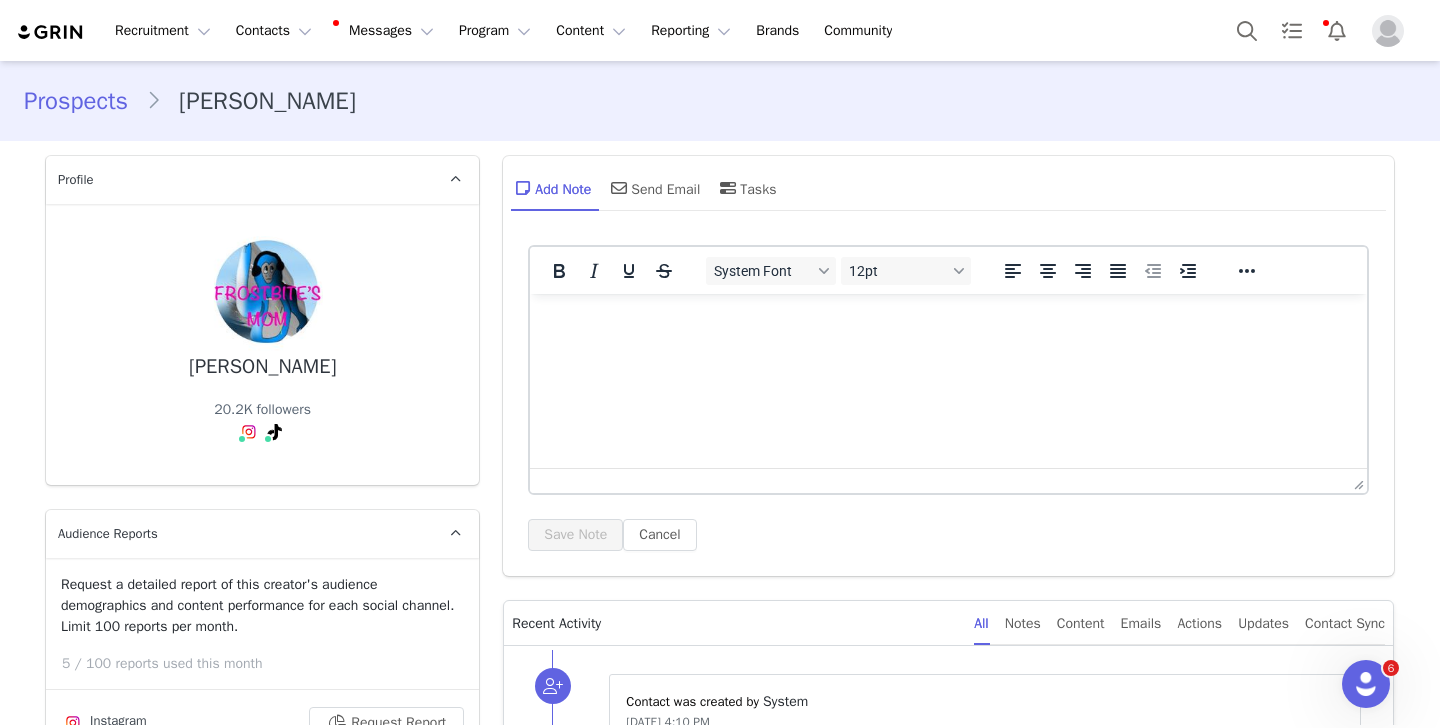 scroll, scrollTop: 0, scrollLeft: 0, axis: both 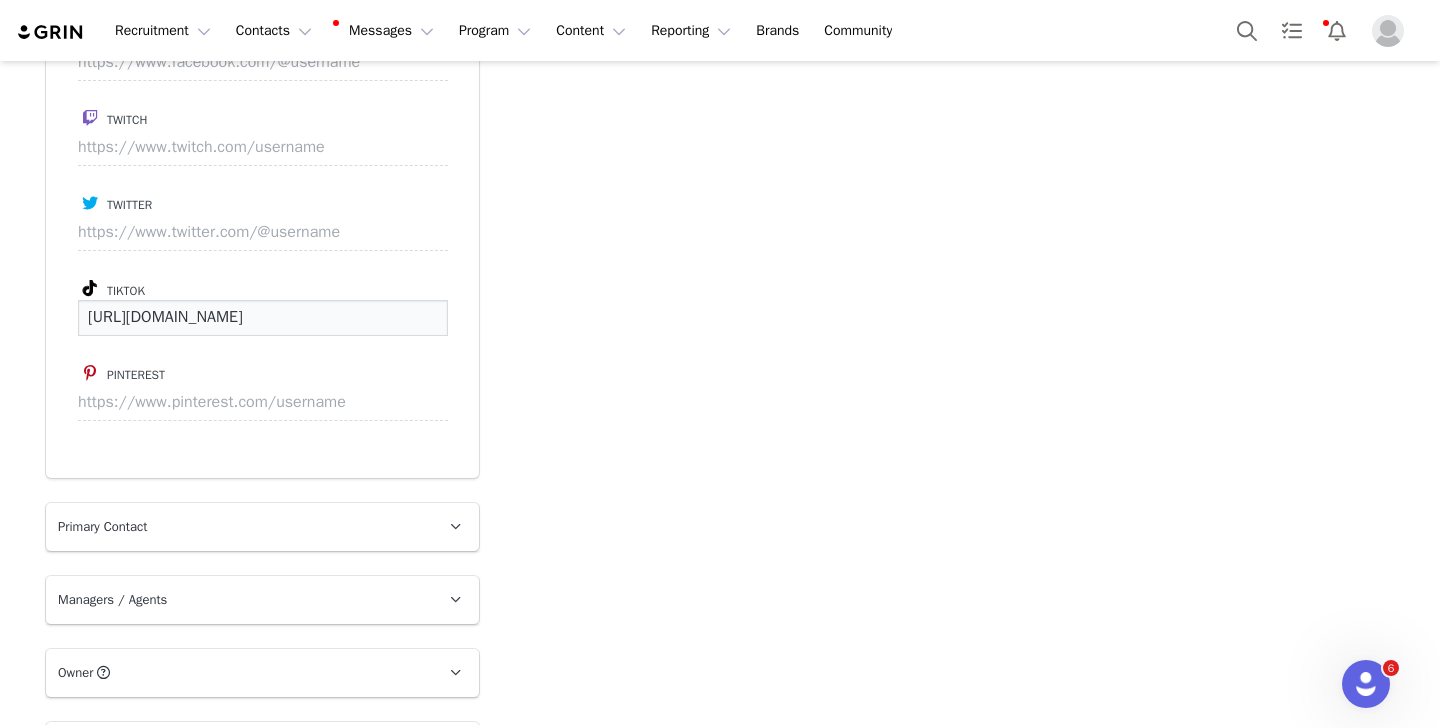 click on "[URL][DOMAIN_NAME]" at bounding box center [263, 318] 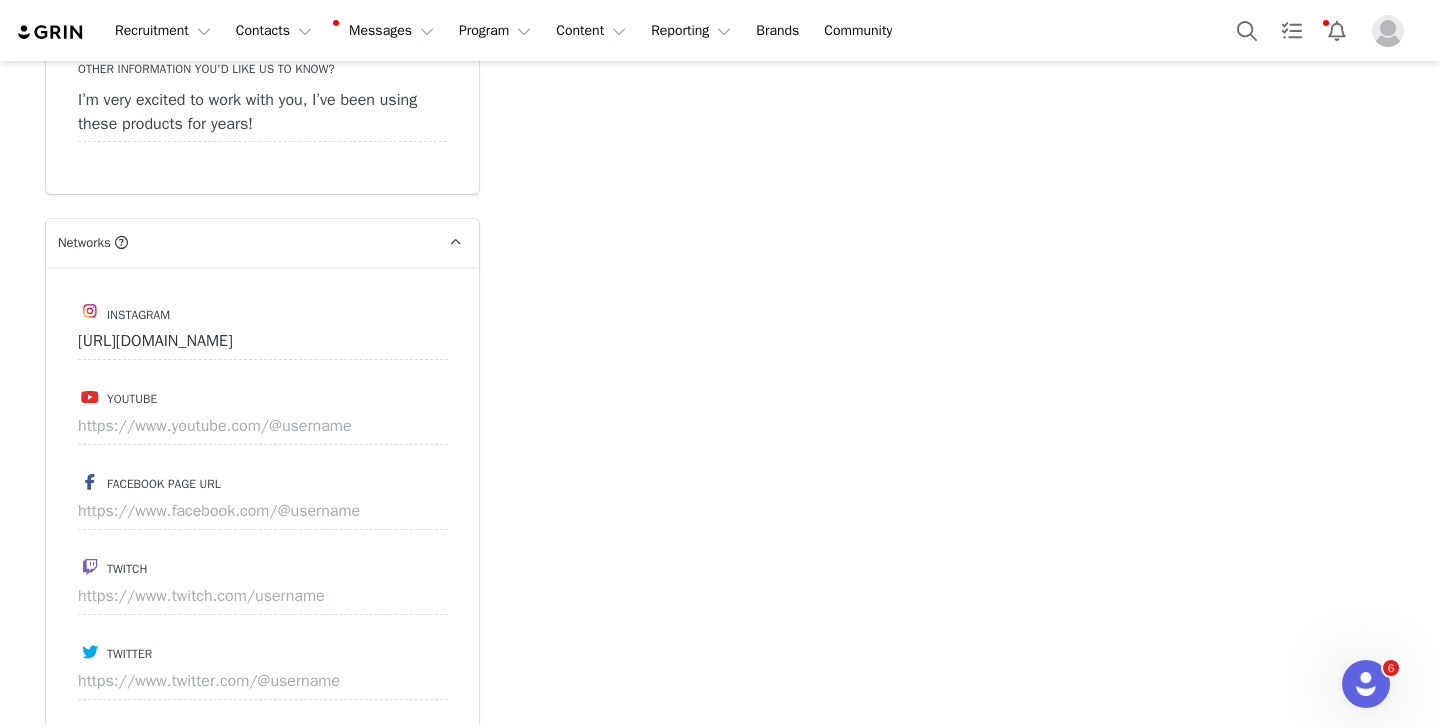 scroll, scrollTop: 2867, scrollLeft: 0, axis: vertical 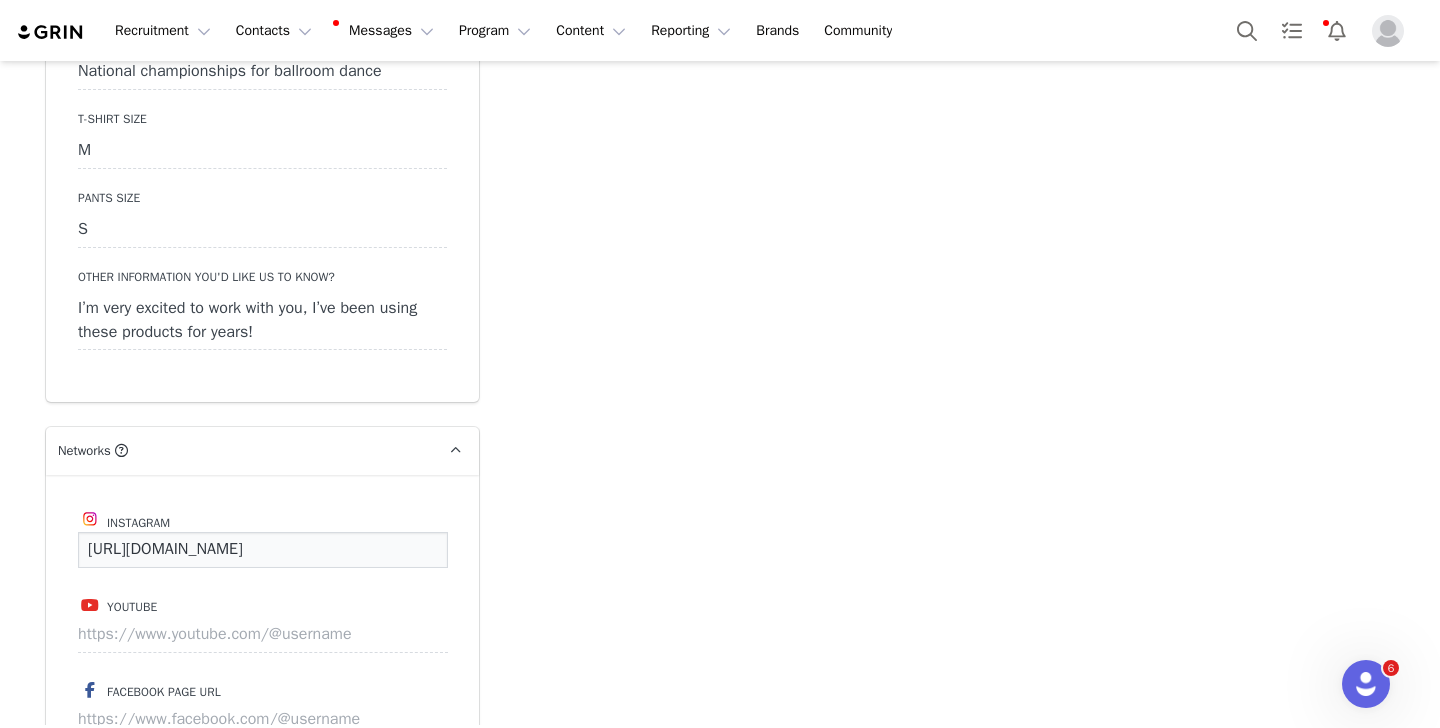 click on "[URL][DOMAIN_NAME]" at bounding box center [263, 550] 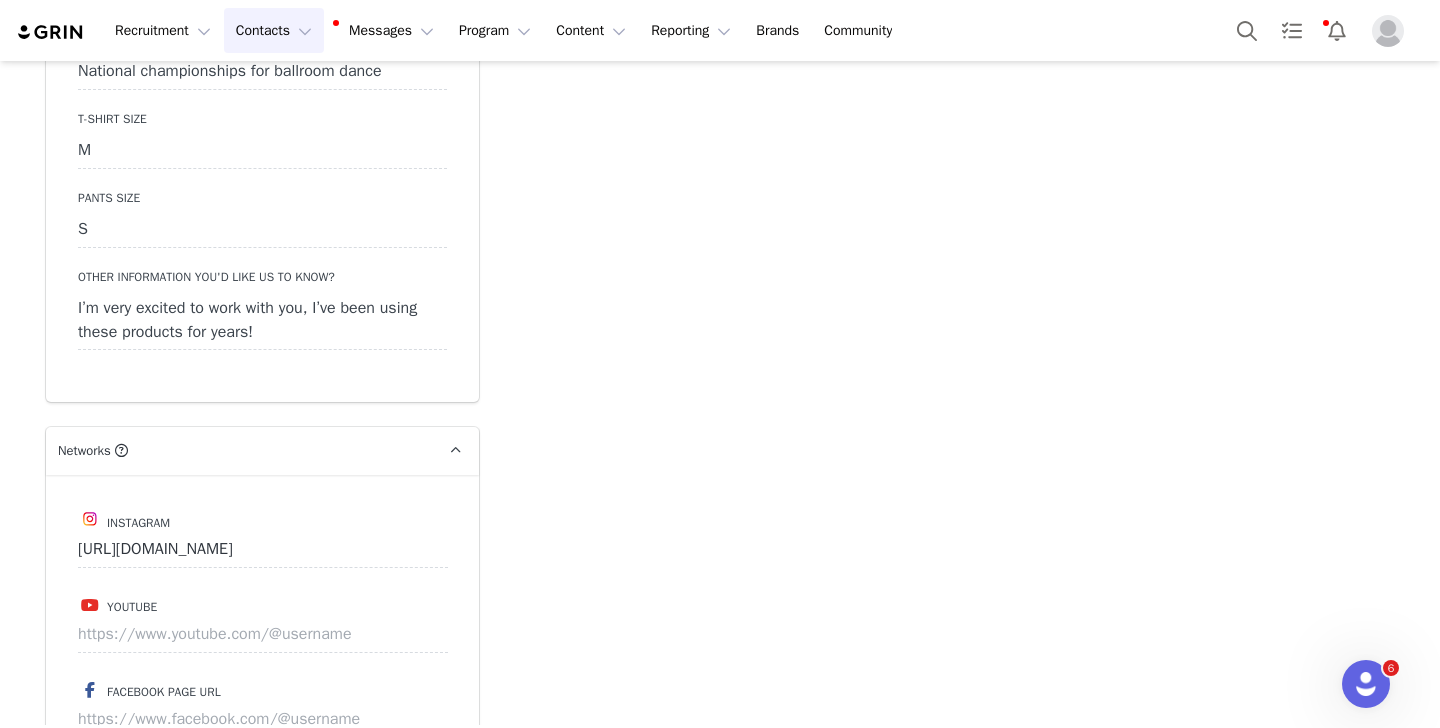 click on "Contacts Contacts" at bounding box center (274, 30) 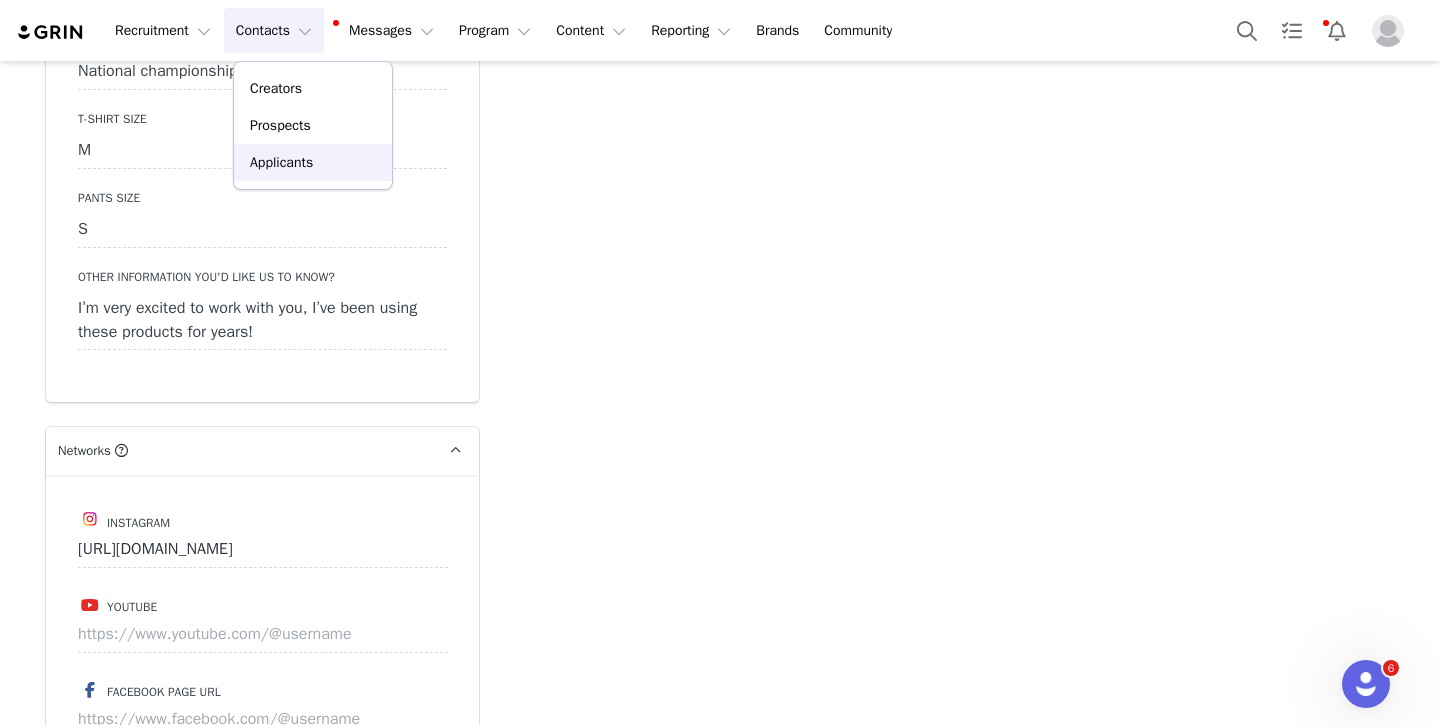 click on "Applicants" at bounding box center (281, 162) 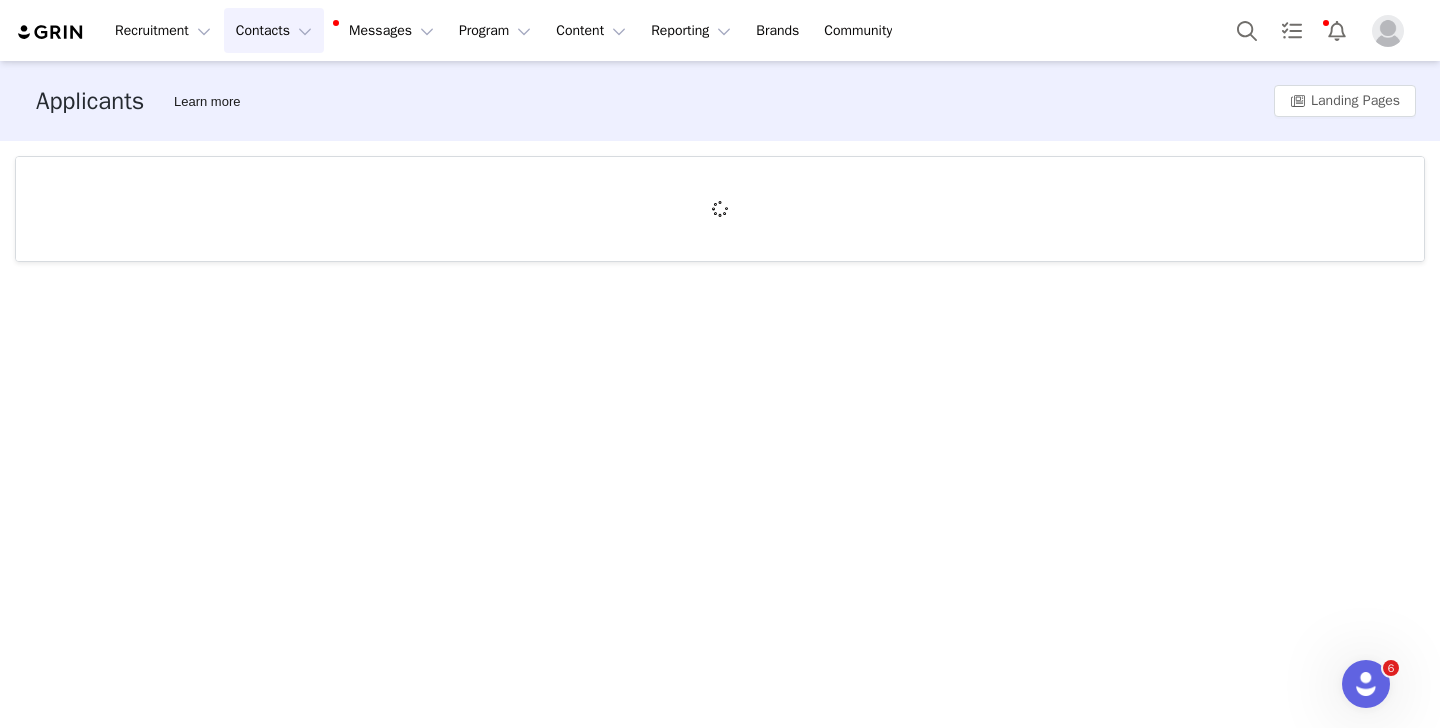 scroll, scrollTop: 0, scrollLeft: 0, axis: both 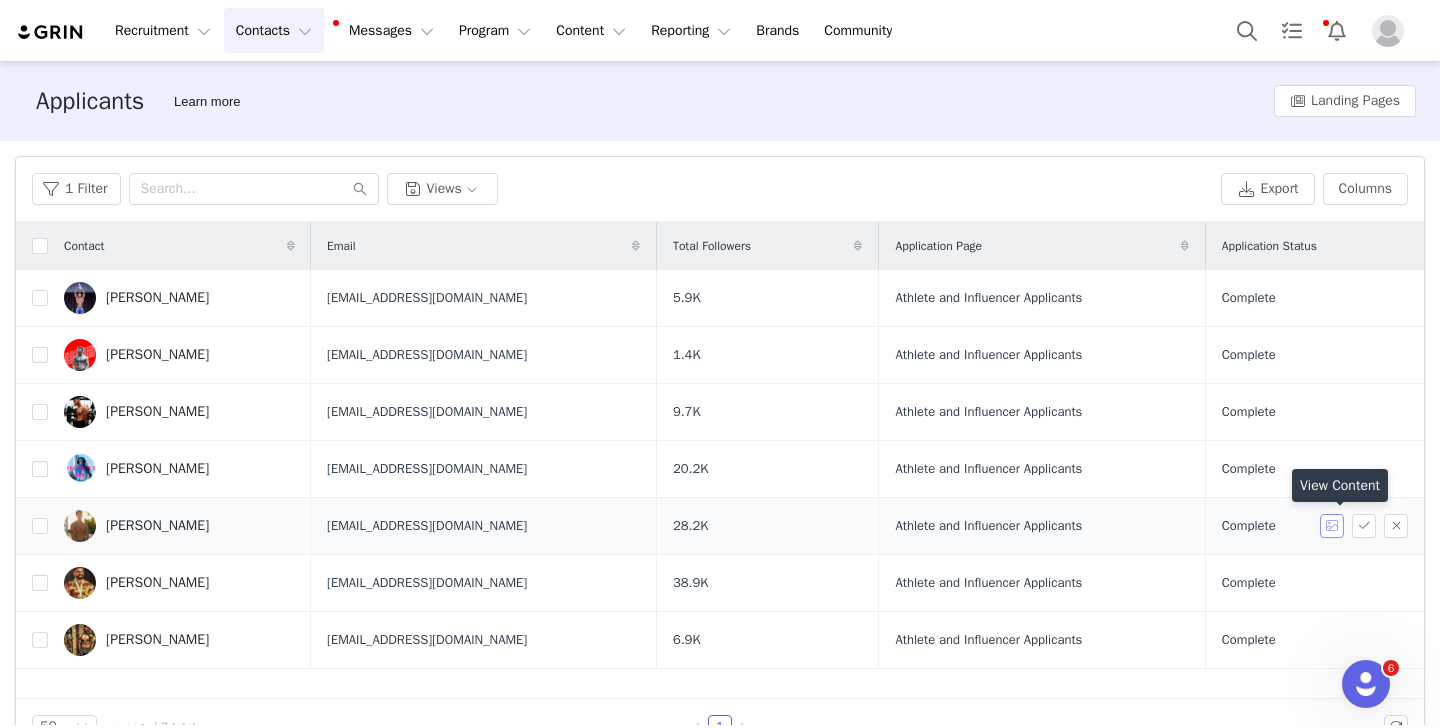 click at bounding box center (1332, 526) 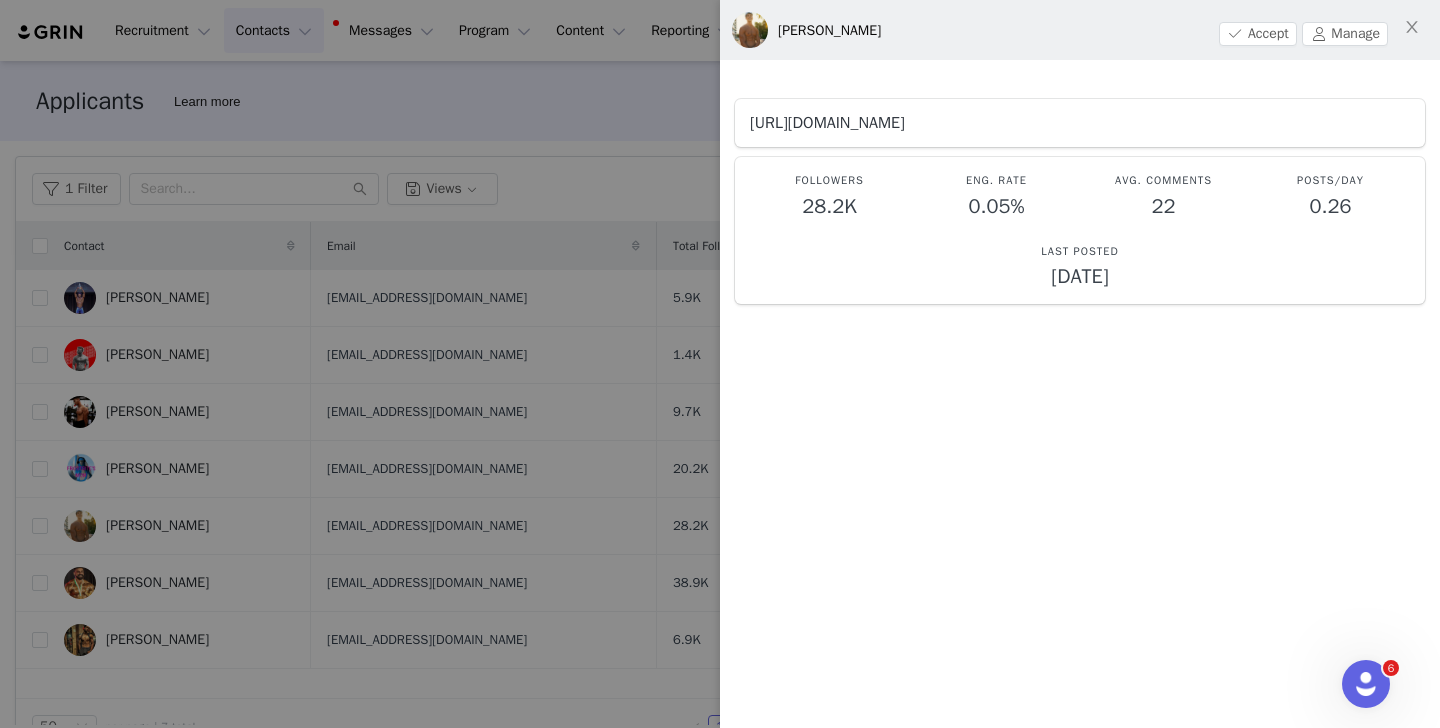 click on "[URL][DOMAIN_NAME]" at bounding box center [827, 123] 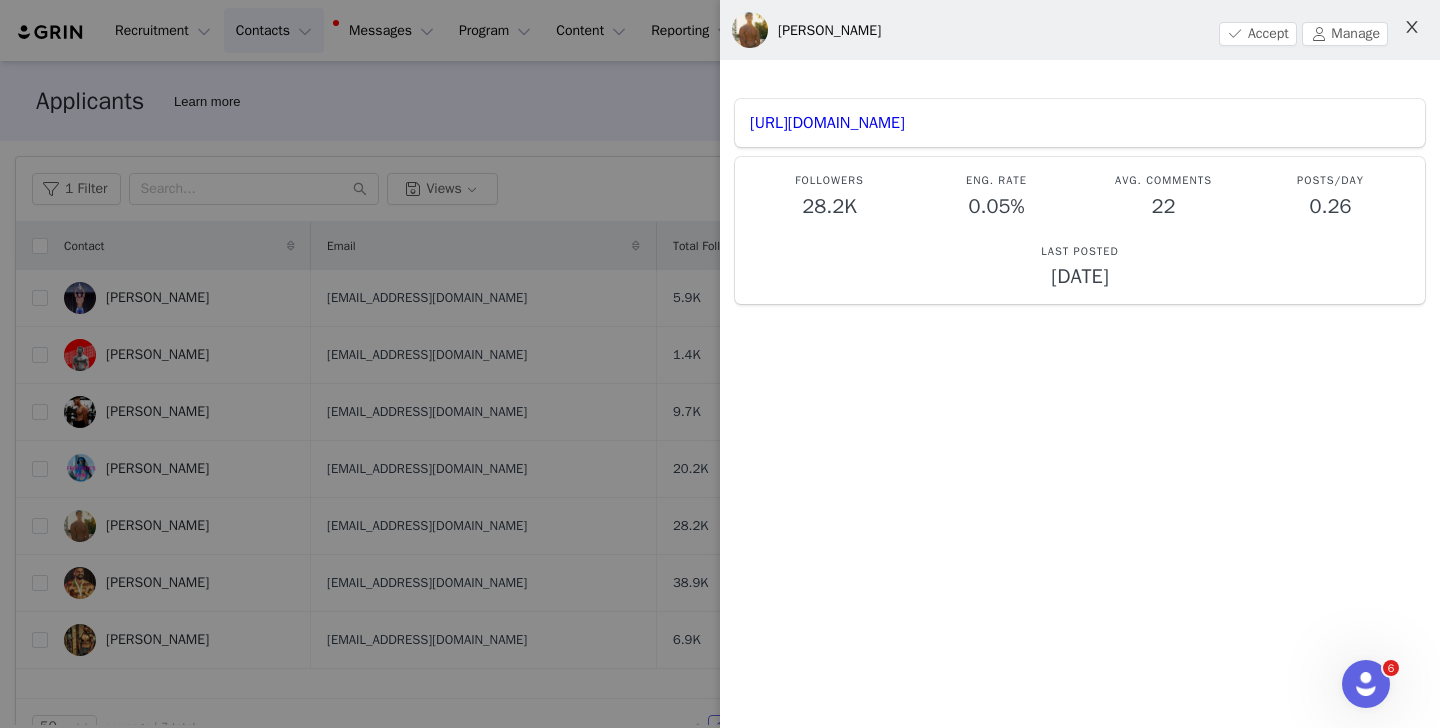 click 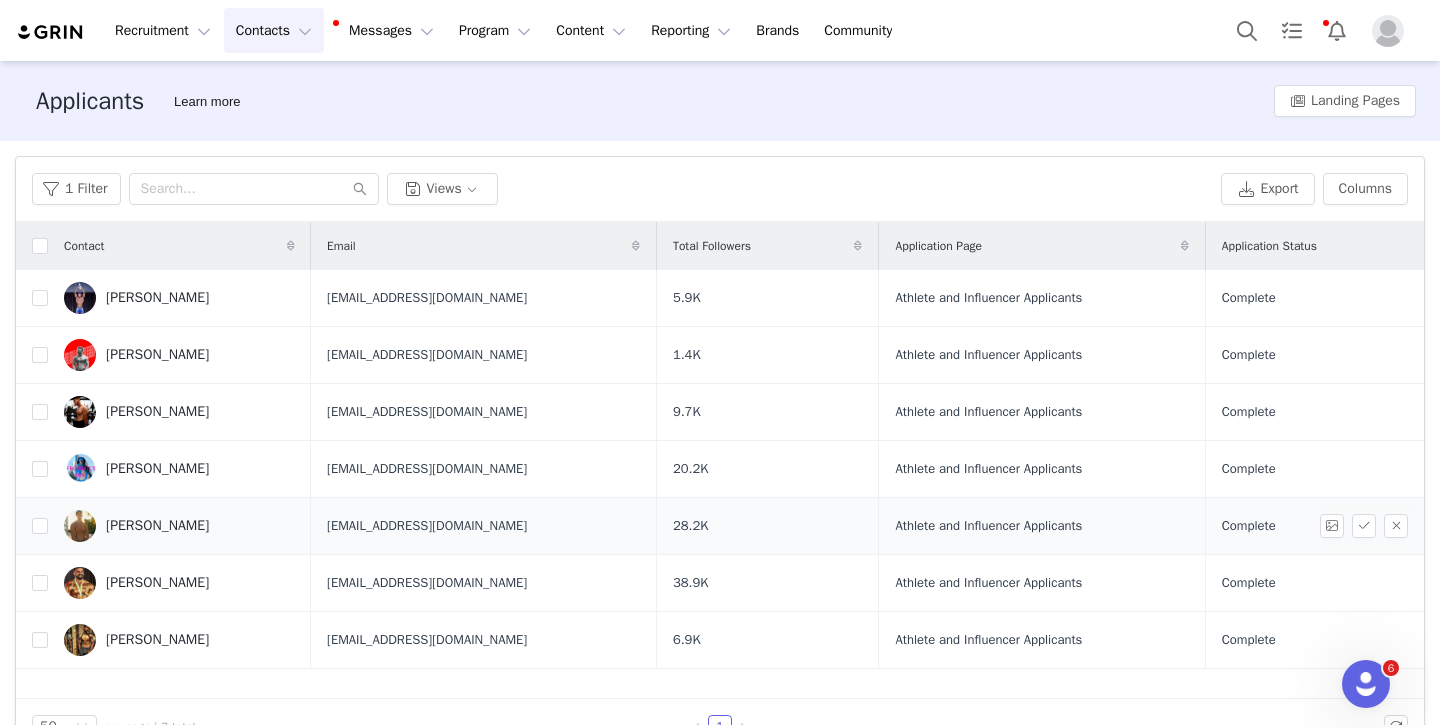 click on "[PERSON_NAME]" at bounding box center (157, 526) 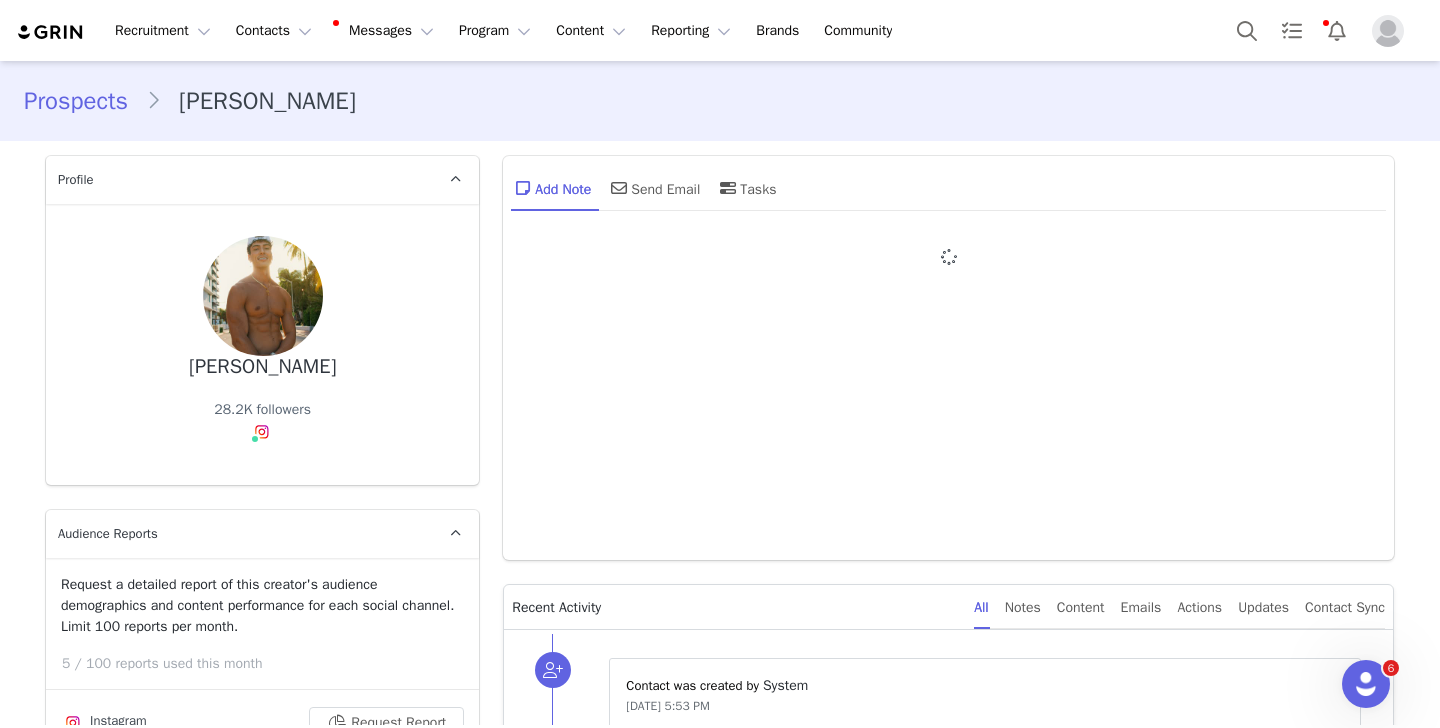 type on "+1 ([GEOGRAPHIC_DATA])" 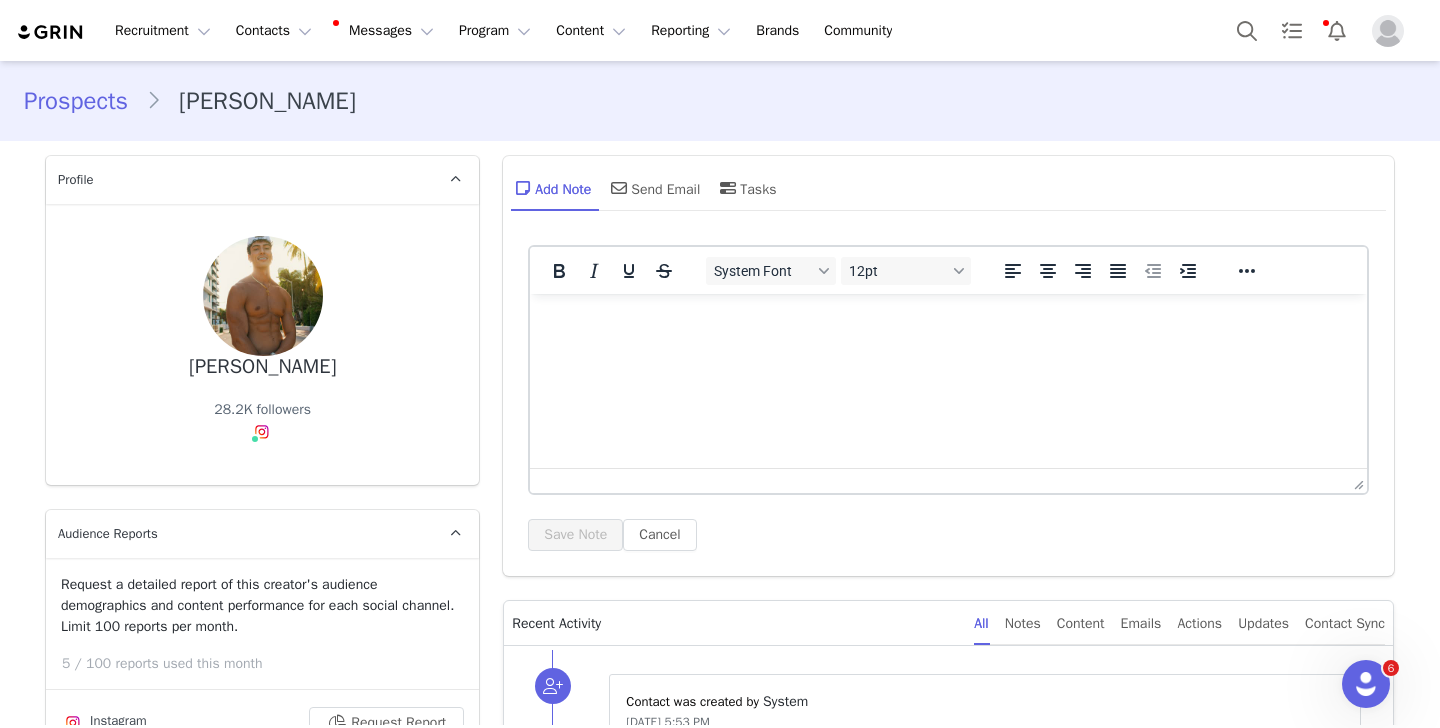 scroll, scrollTop: 0, scrollLeft: 0, axis: both 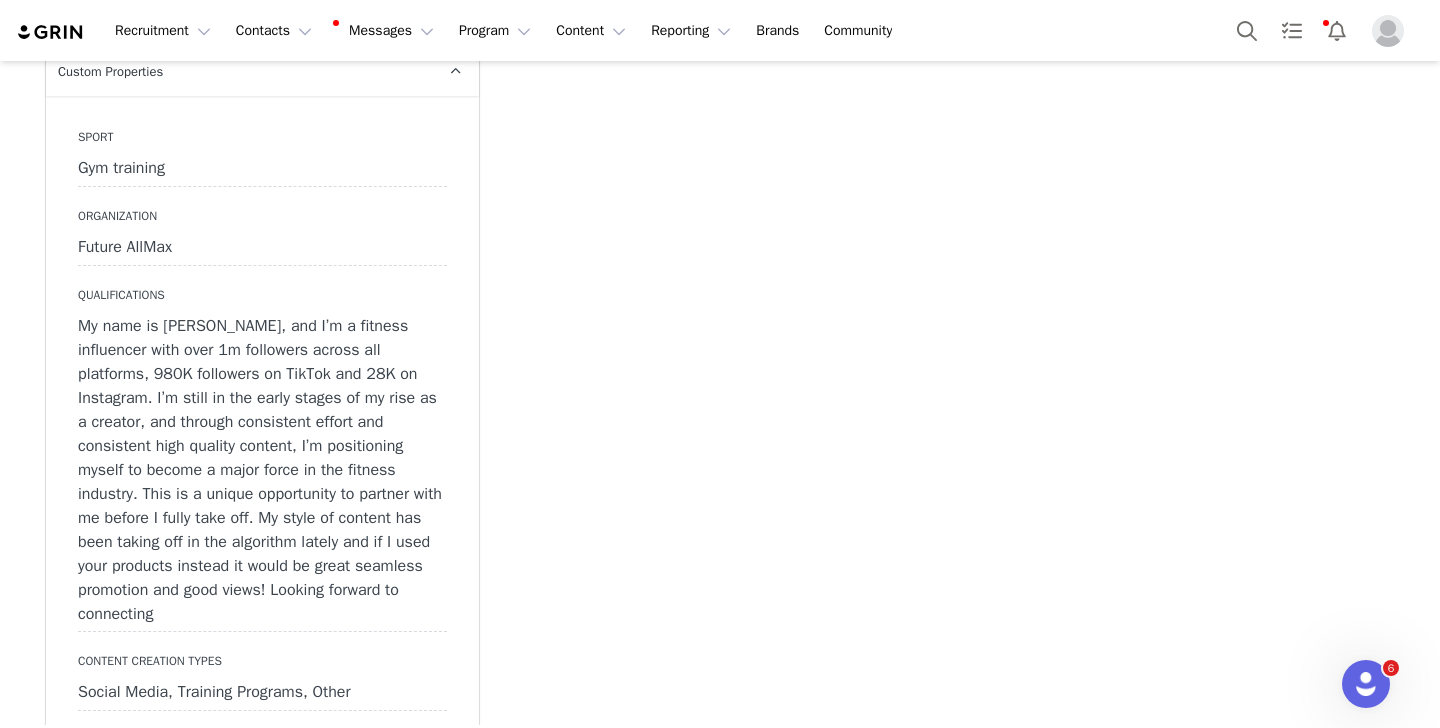 click on "My name is [PERSON_NAME], and I’m a fitness influencer with over 1m followers across all platforms, 980K followers on TikTok and 28K on Instagram.
I’m still in the early stages of my rise as a creator, and through consistent effort and consistent high quality content, I’m positioning myself to become a major force in the fitness industry. This is a unique opportunity to partner with me before I fully take off.
My style of content has been taking off in the algorithm lately and if I used your products instead it would be great seamless promotion and good views!
Looking forward to connecting" at bounding box center [262, 470] 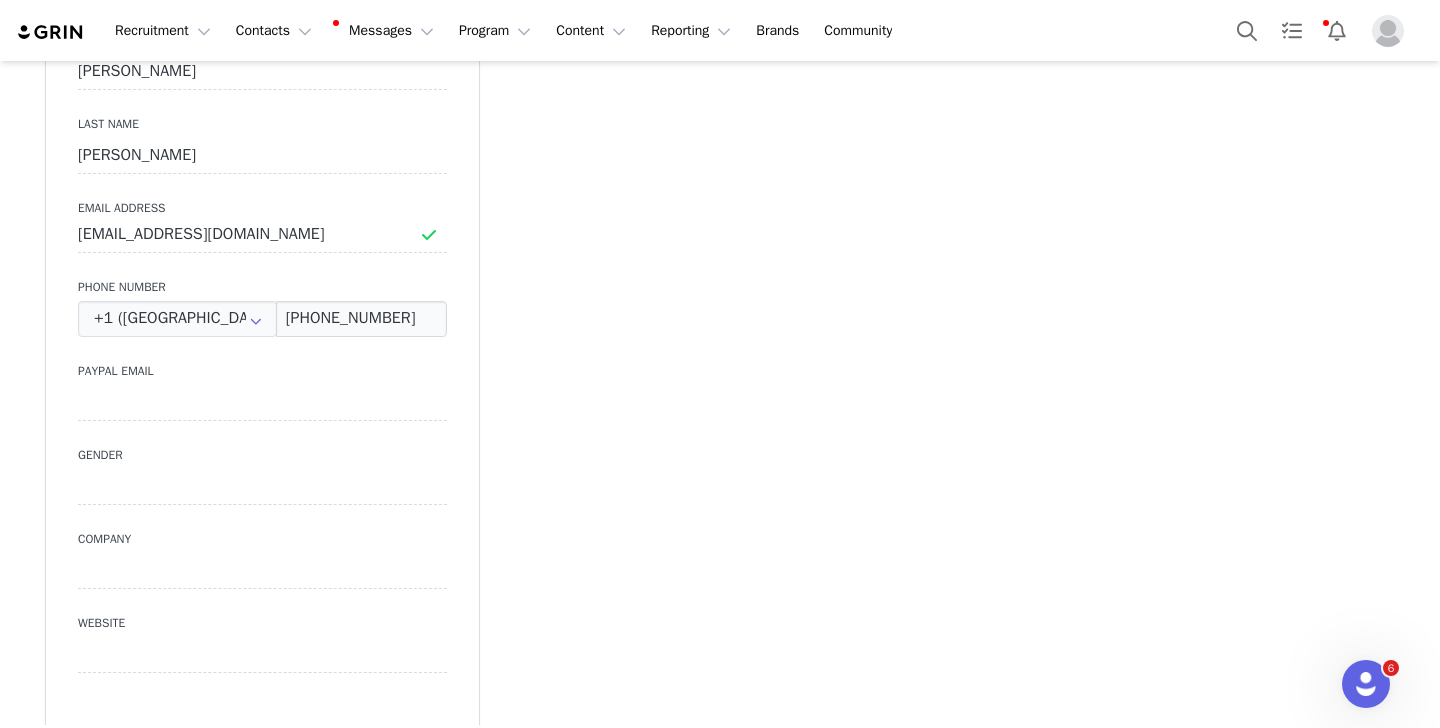 scroll, scrollTop: 719, scrollLeft: 0, axis: vertical 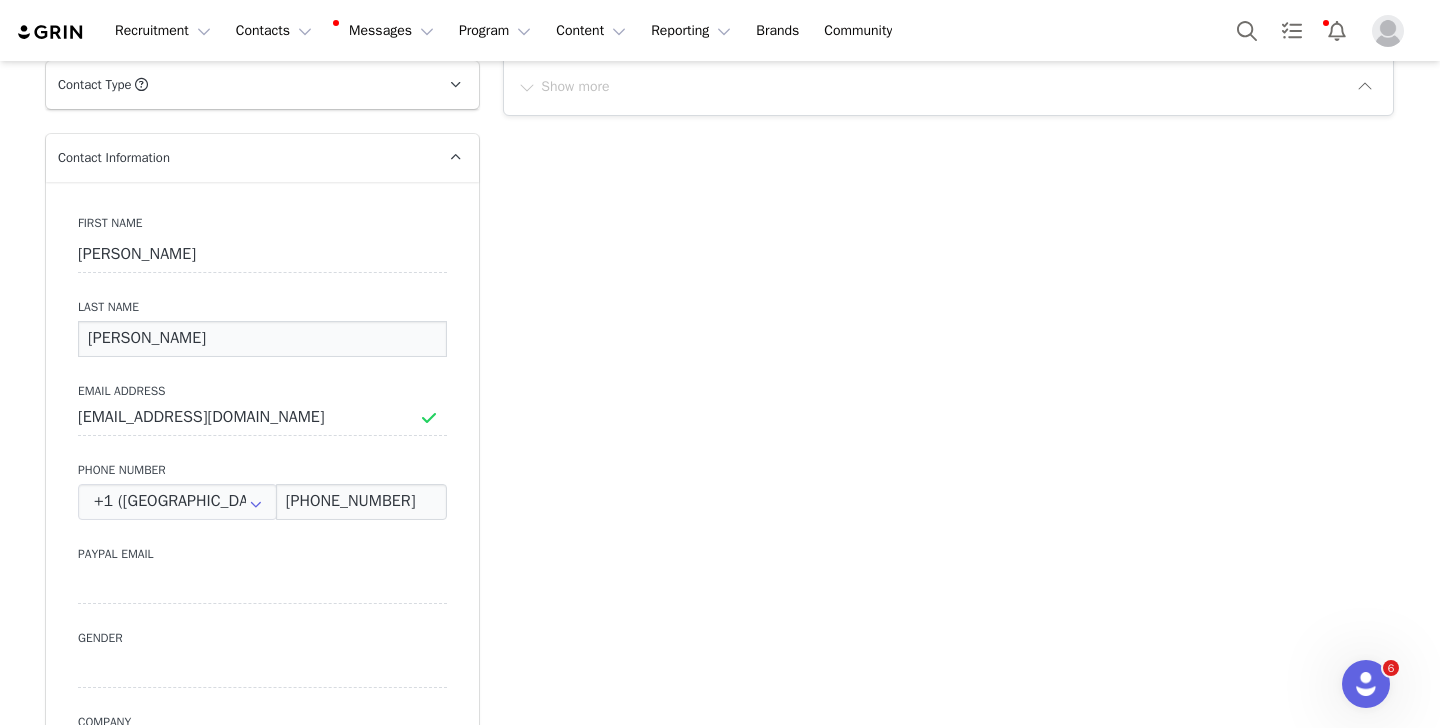 click on "[PERSON_NAME]" at bounding box center [262, 339] 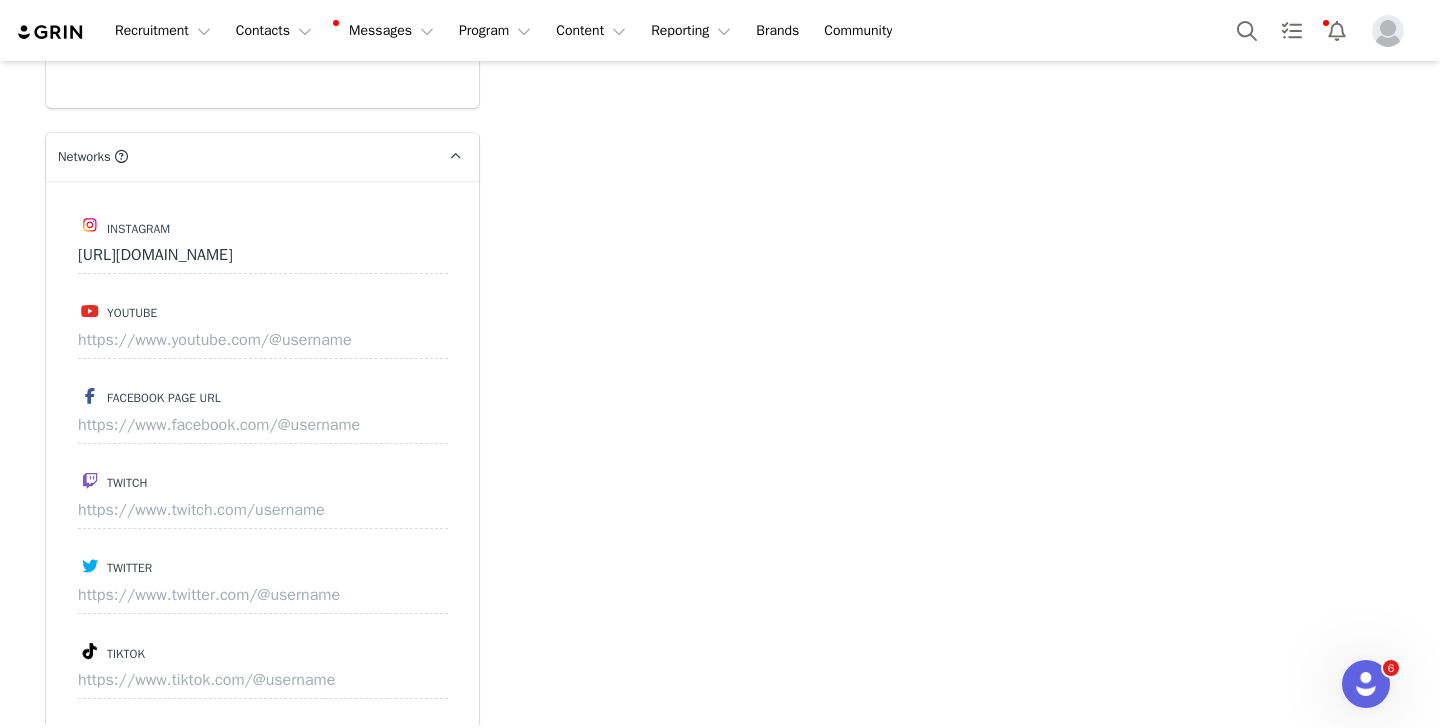 scroll, scrollTop: 3110, scrollLeft: 0, axis: vertical 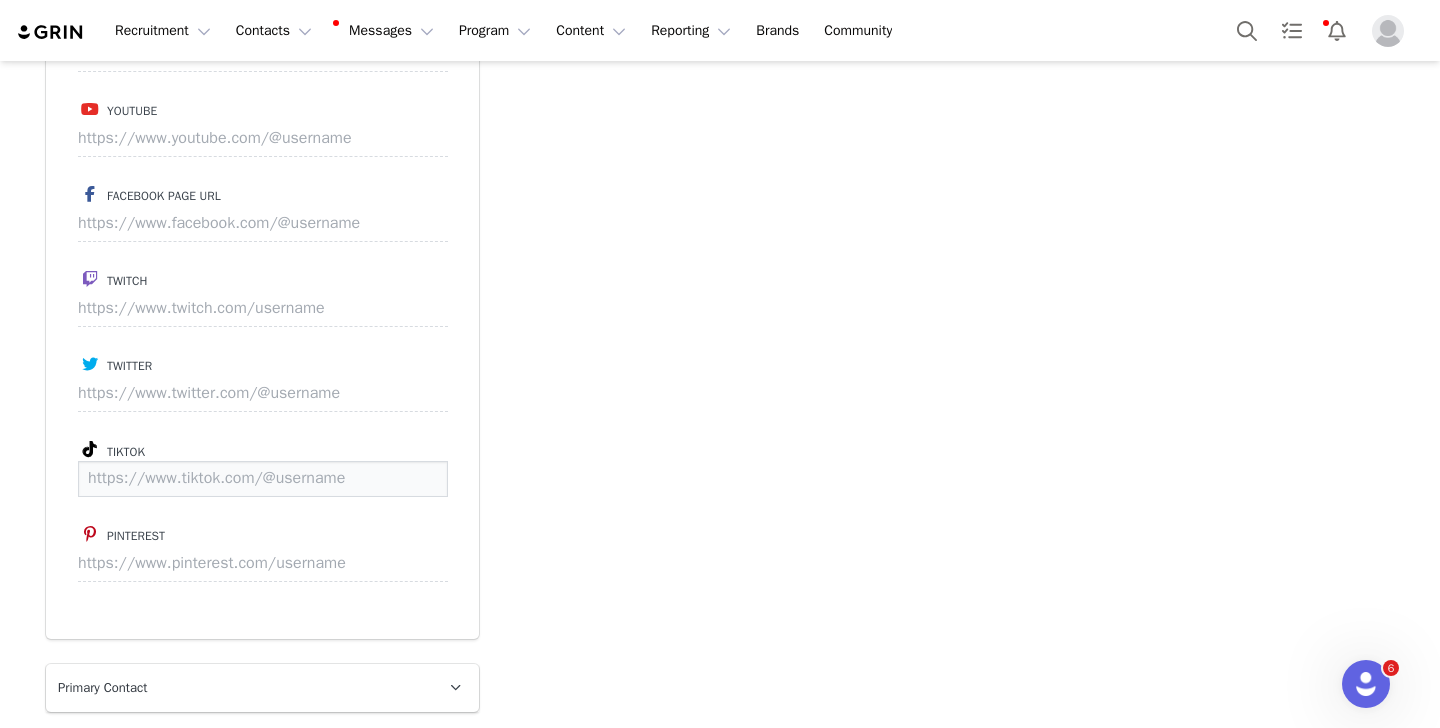 click at bounding box center (263, 479) 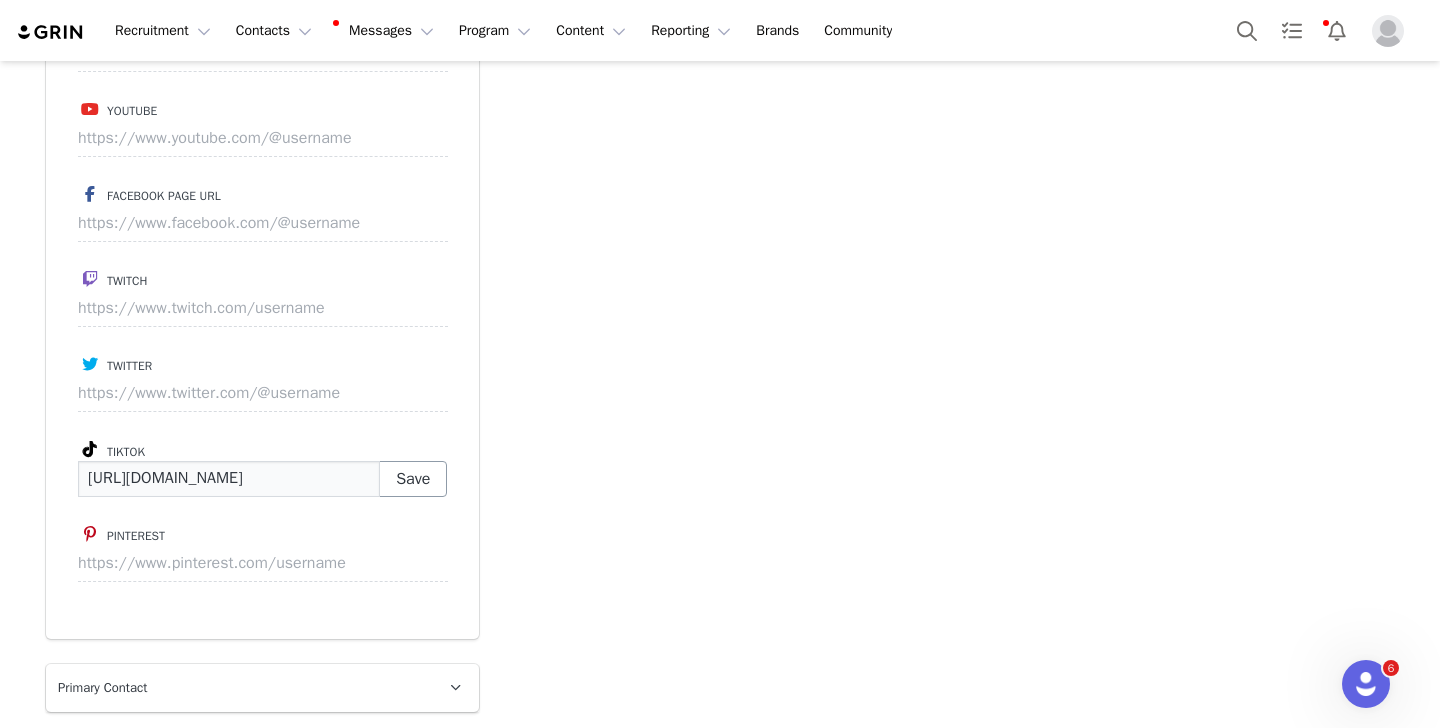 type on "[URL][DOMAIN_NAME]" 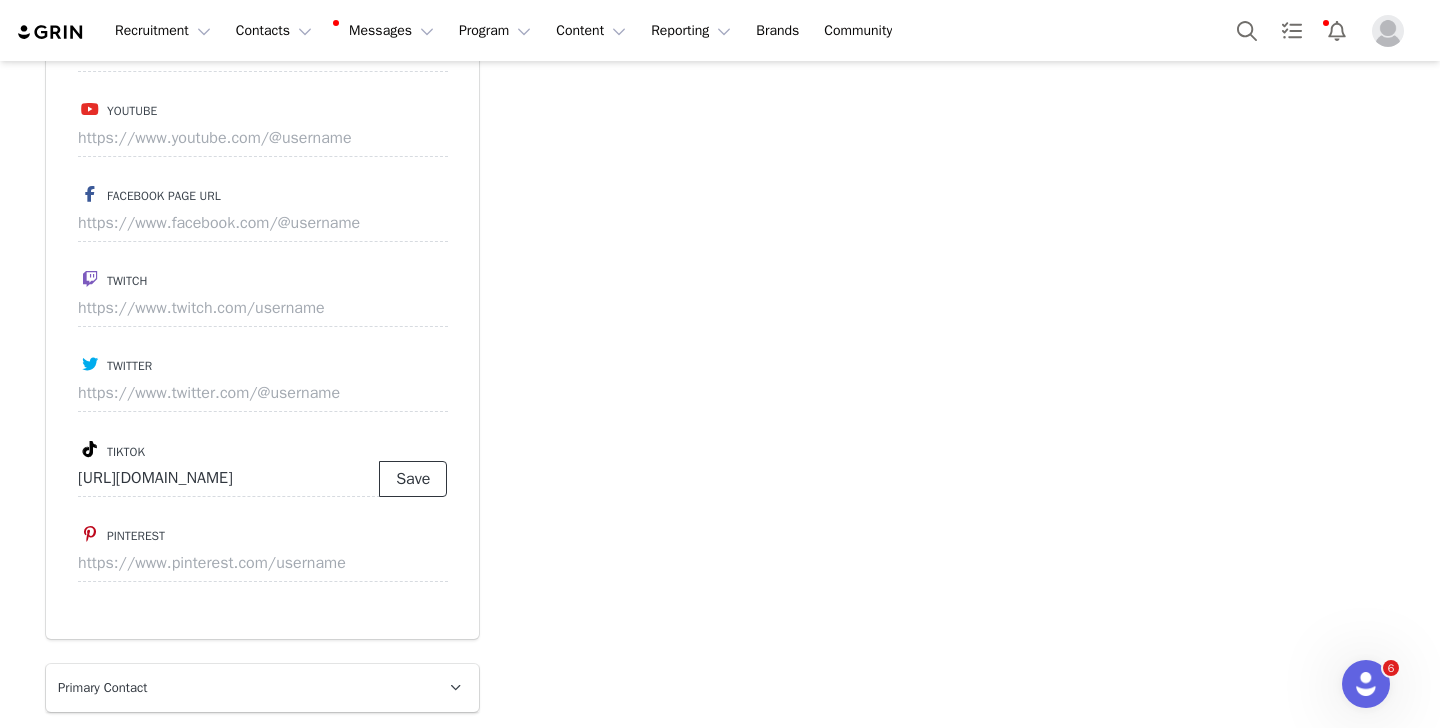 click on "Save" at bounding box center [413, 479] 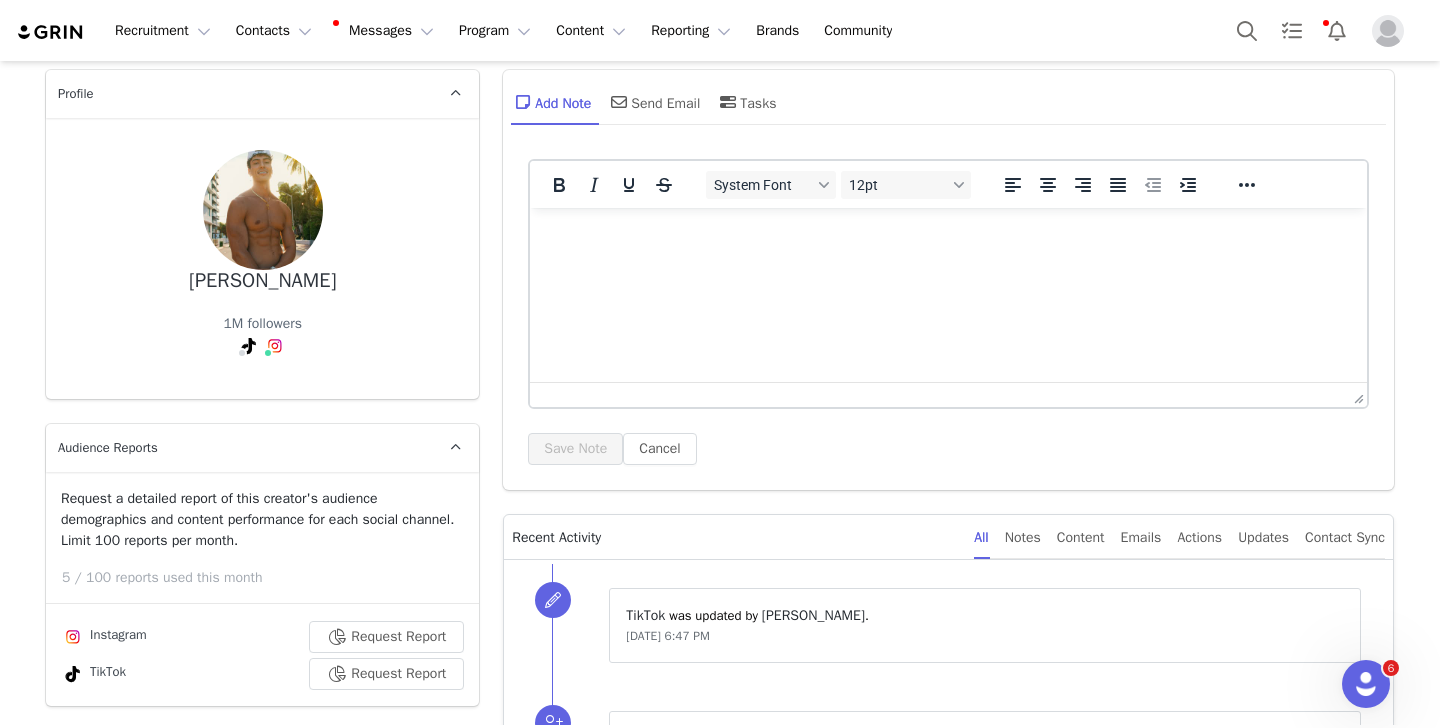 scroll, scrollTop: 0, scrollLeft: 0, axis: both 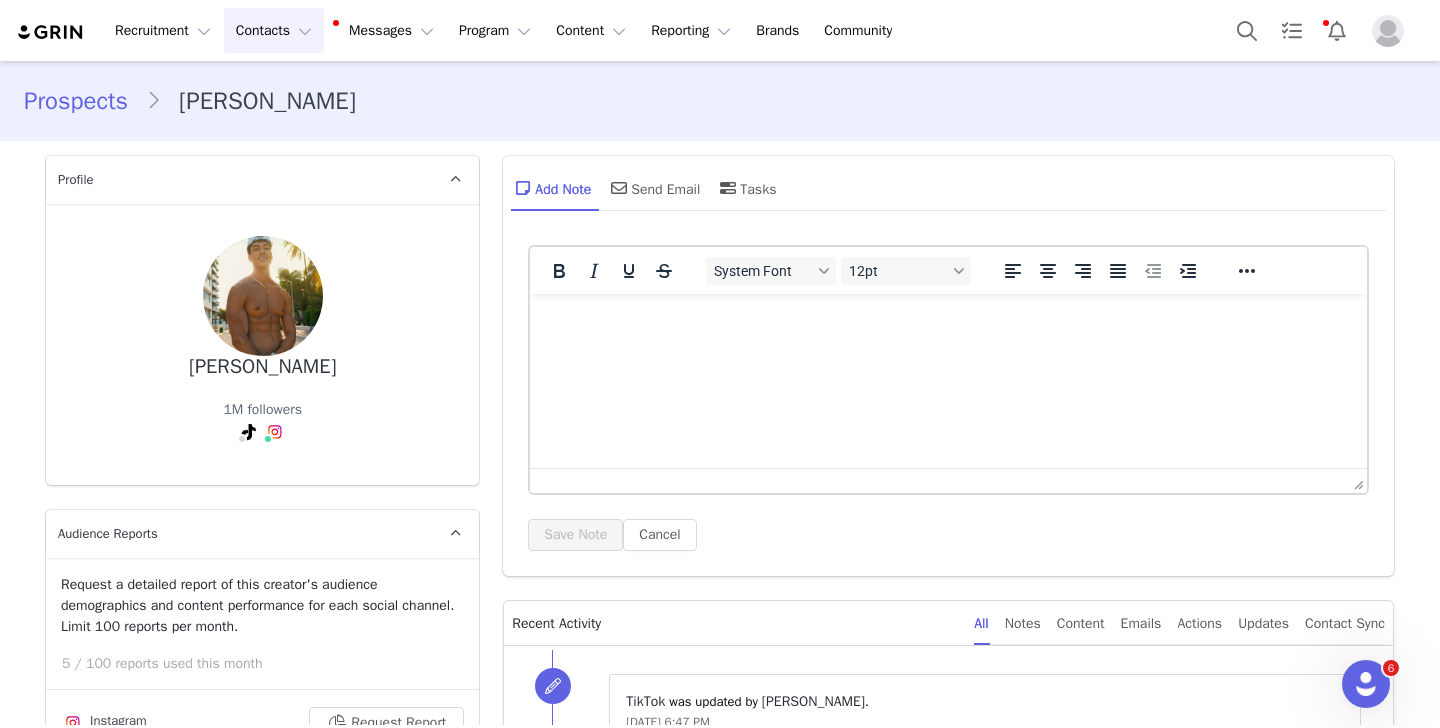 click on "Contacts Contacts" at bounding box center [274, 30] 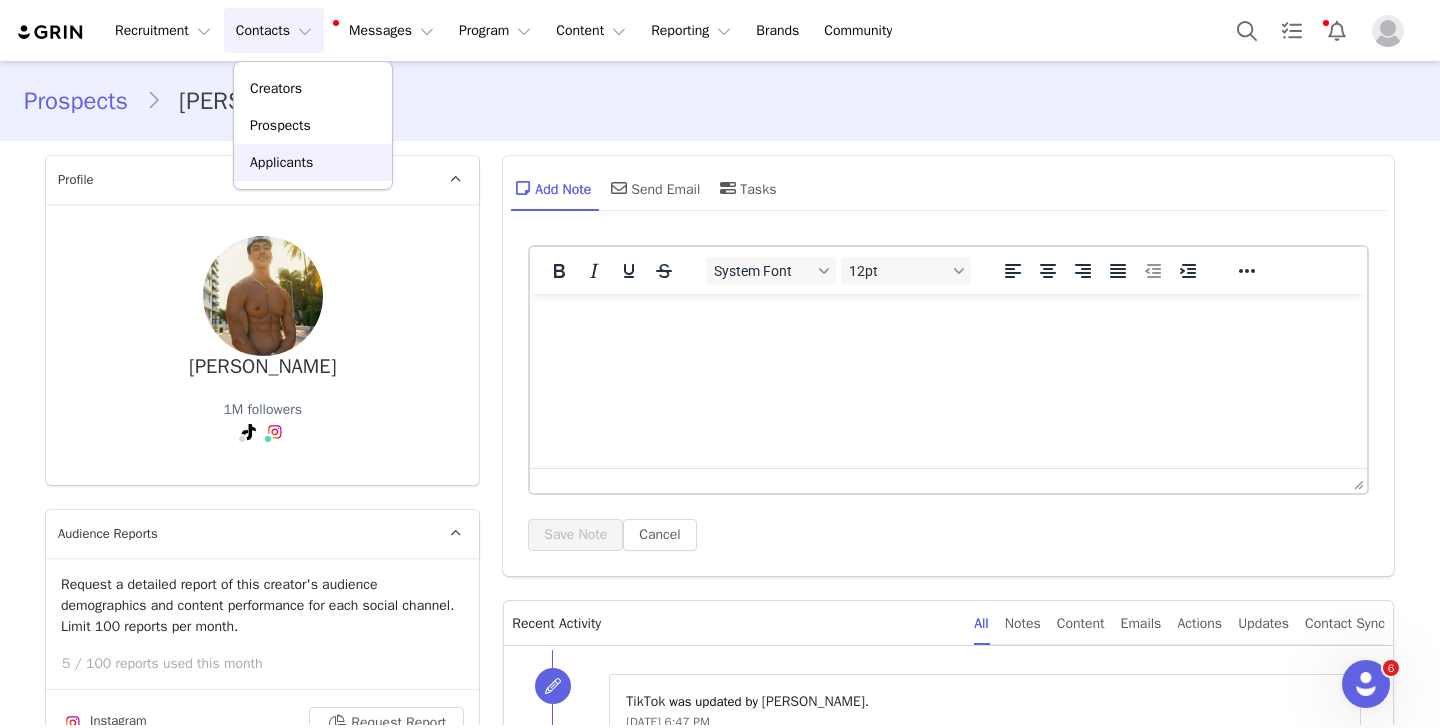 click on "Applicants" at bounding box center (281, 162) 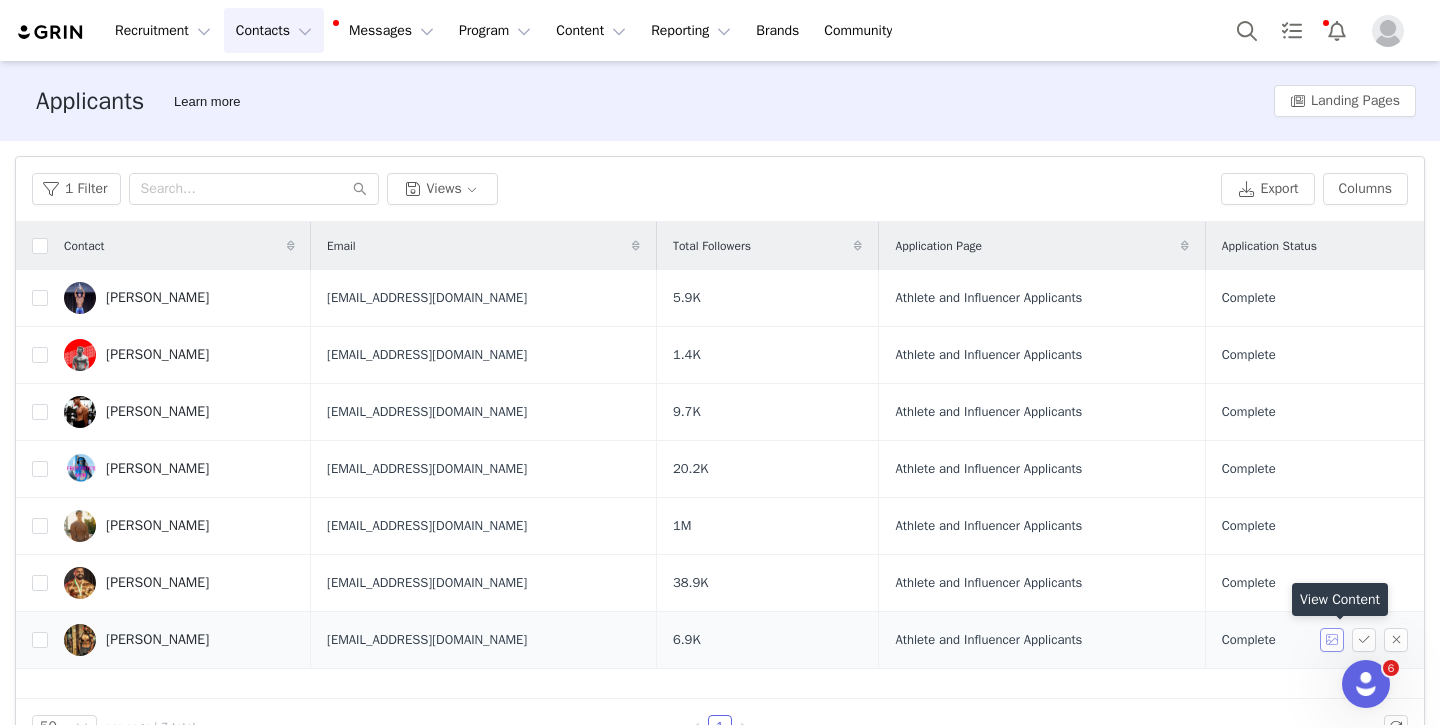 click at bounding box center (1332, 640) 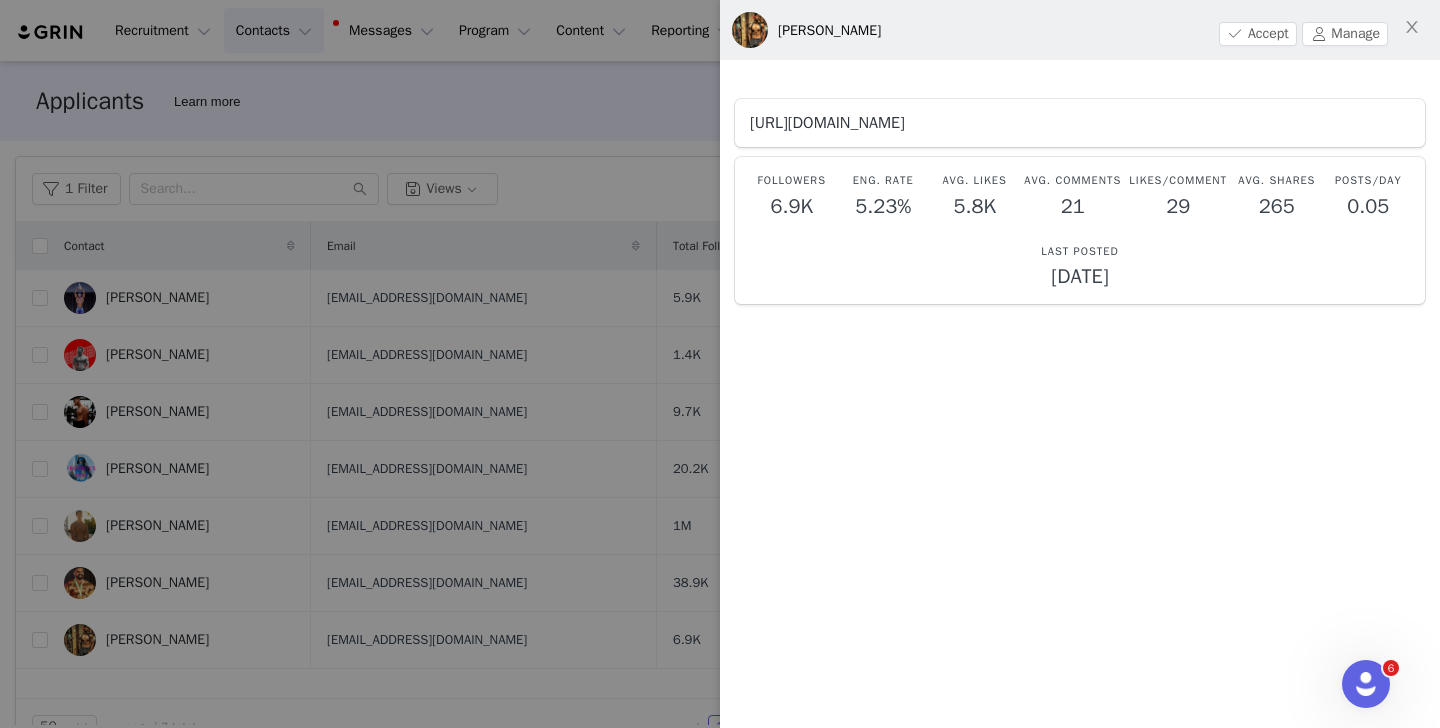 click on "[URL][DOMAIN_NAME]" at bounding box center [827, 123] 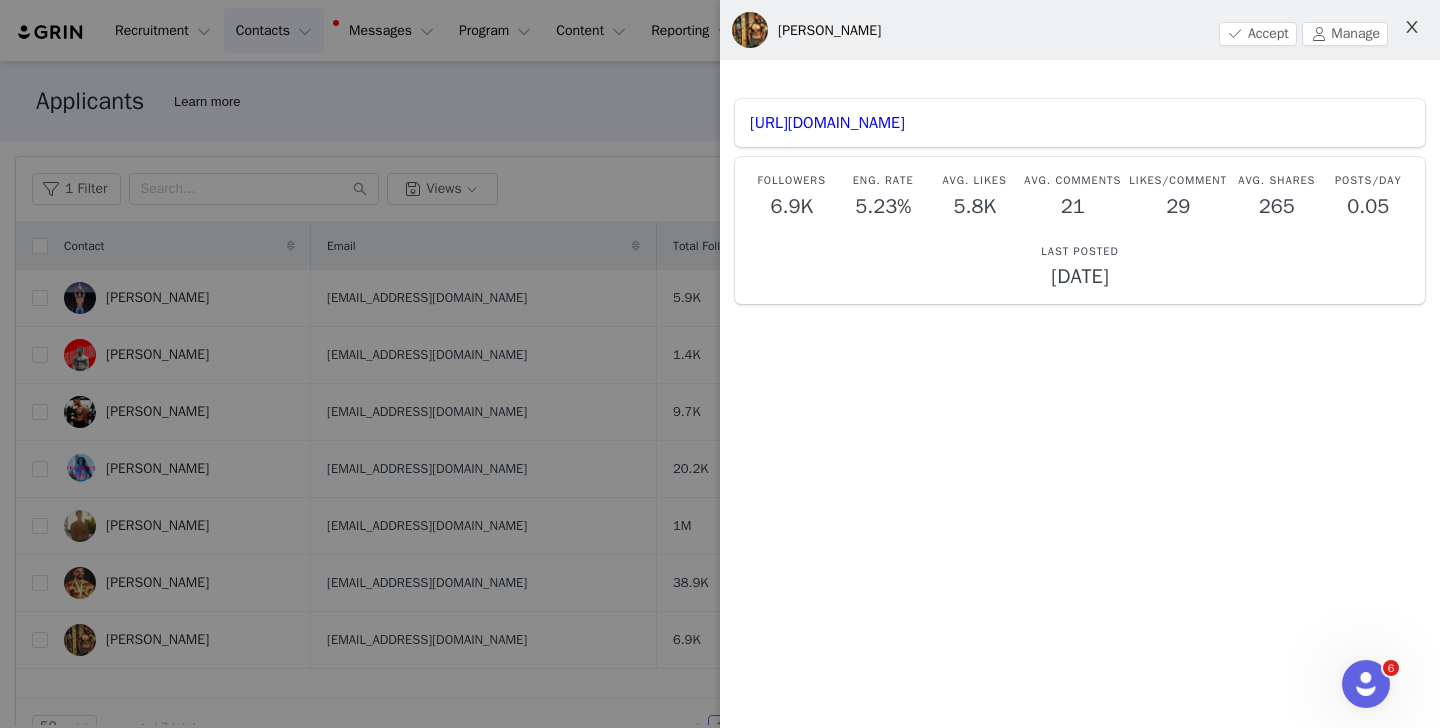 click 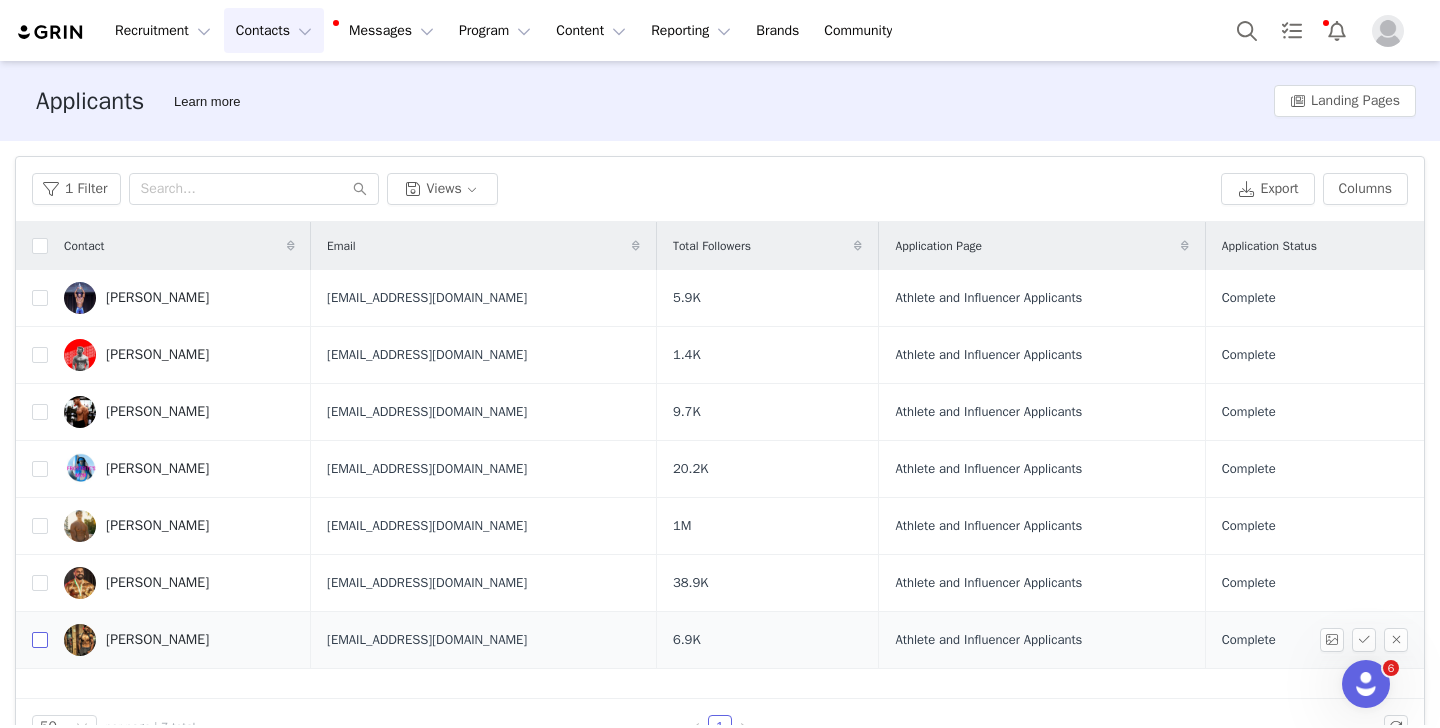 click at bounding box center [40, 640] 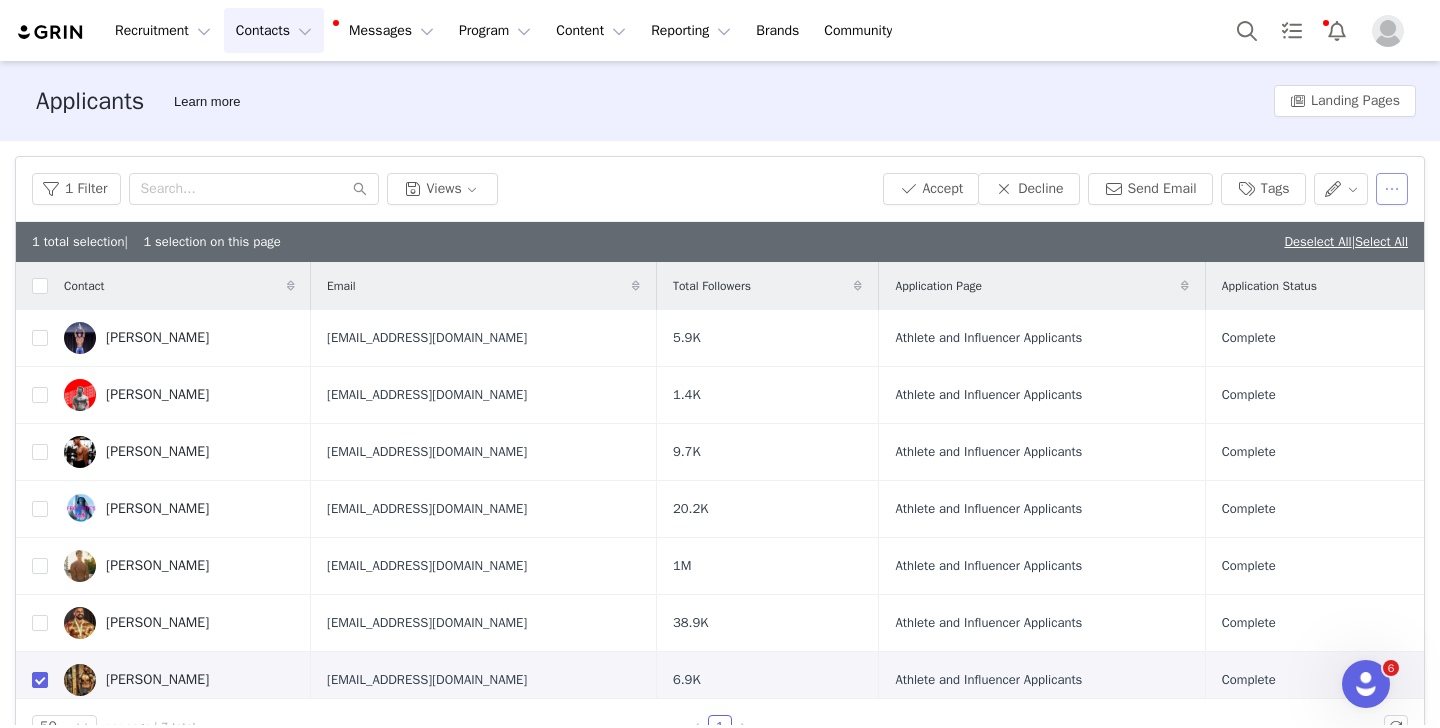click at bounding box center [1392, 189] 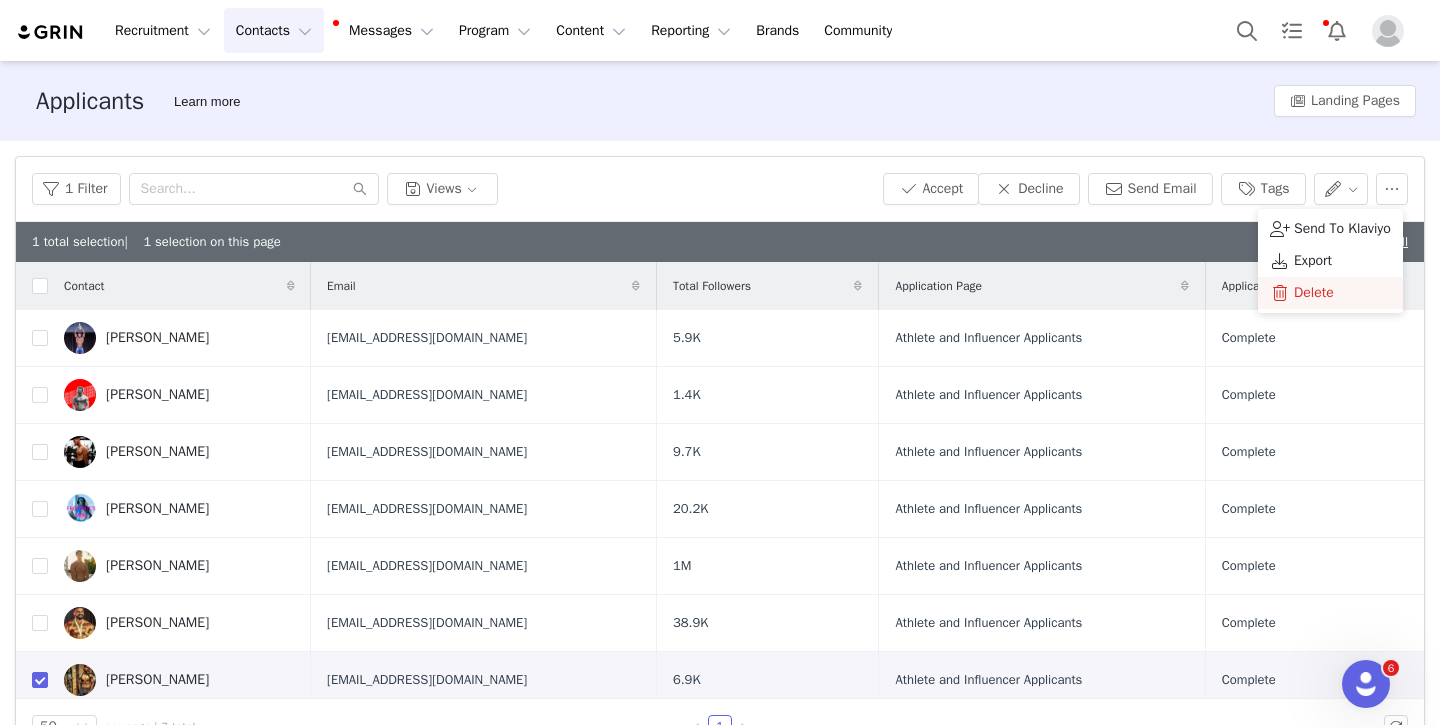 click on "Delete" at bounding box center [1330, 293] 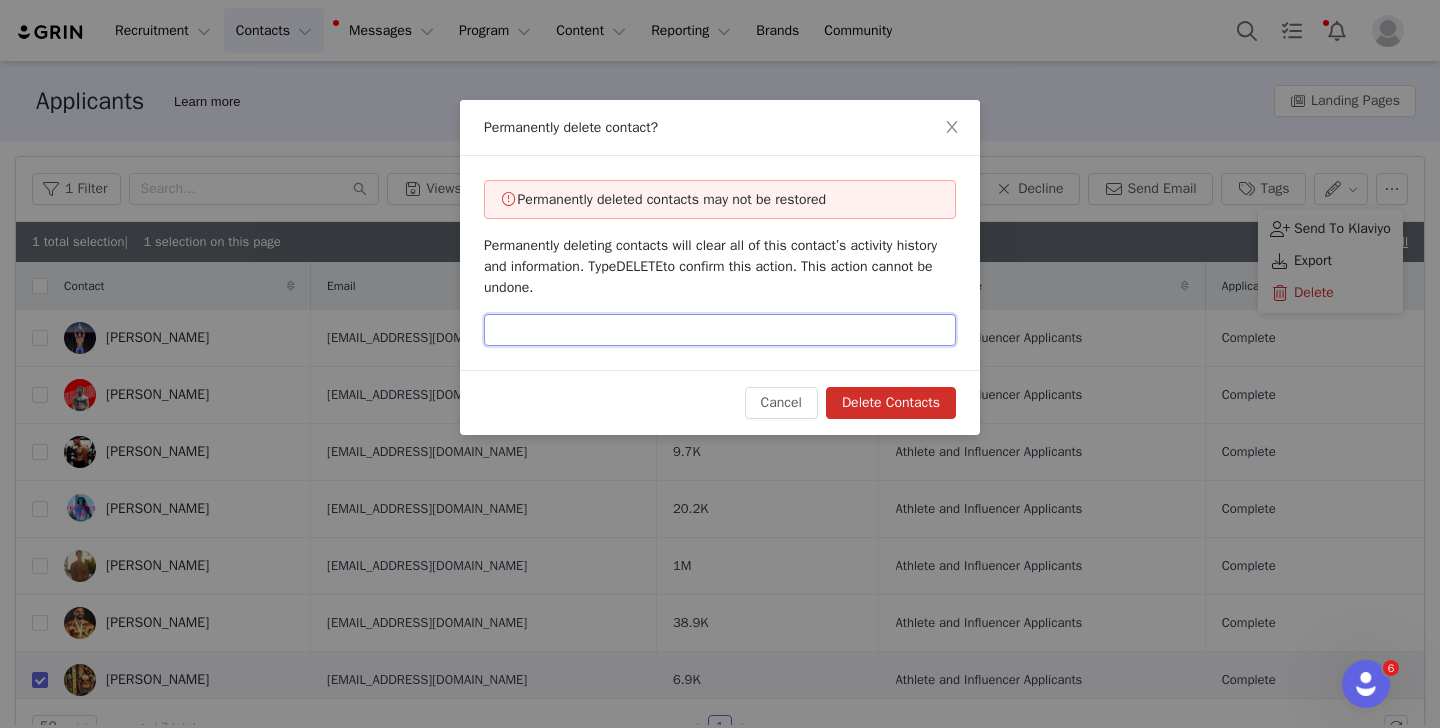 click at bounding box center (720, 330) 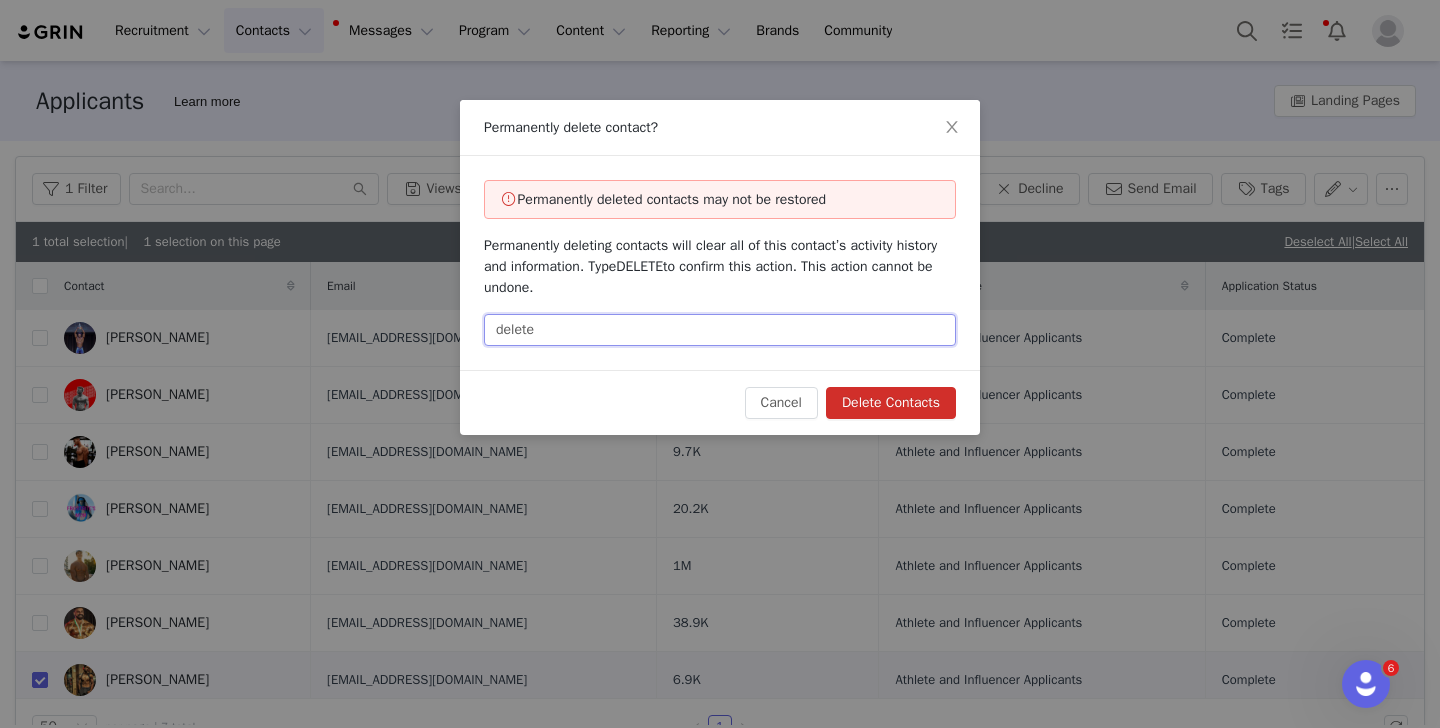 type on "delete" 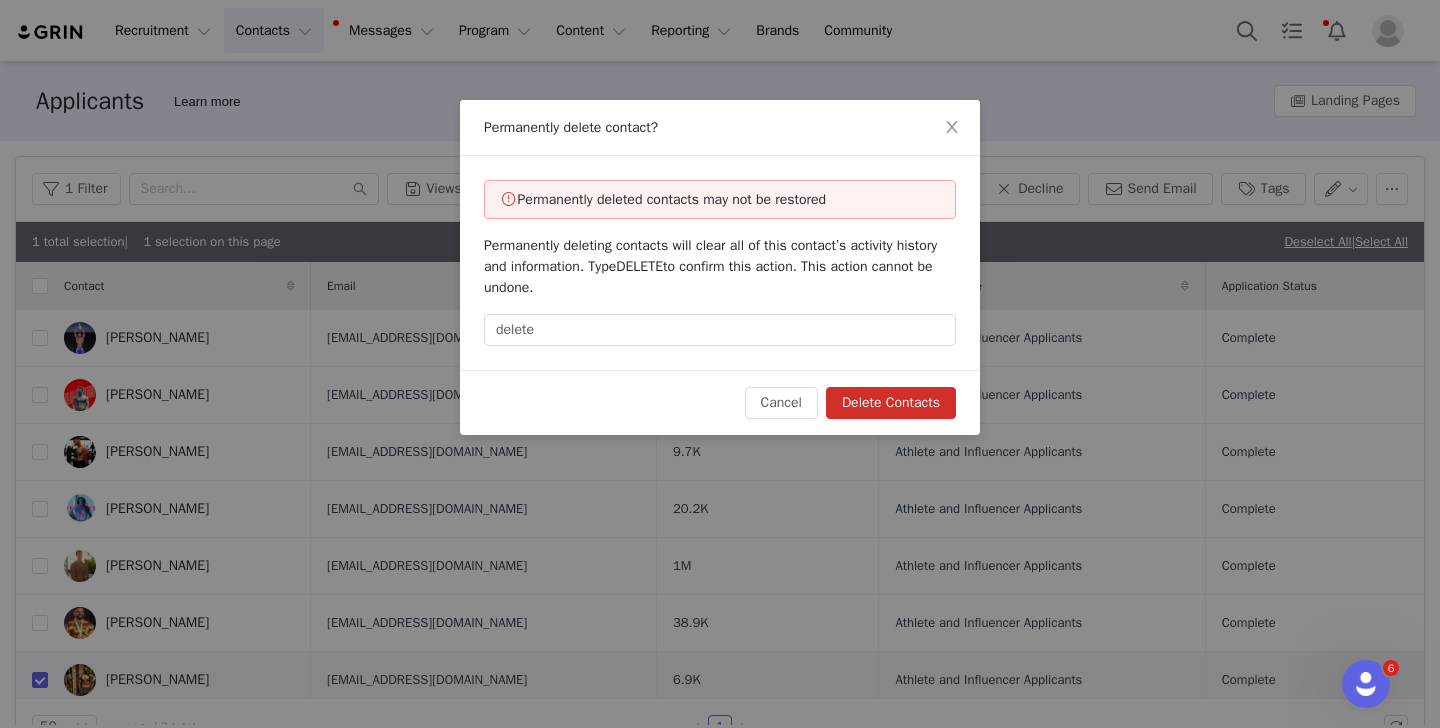 click on "Delete Contacts" at bounding box center [891, 403] 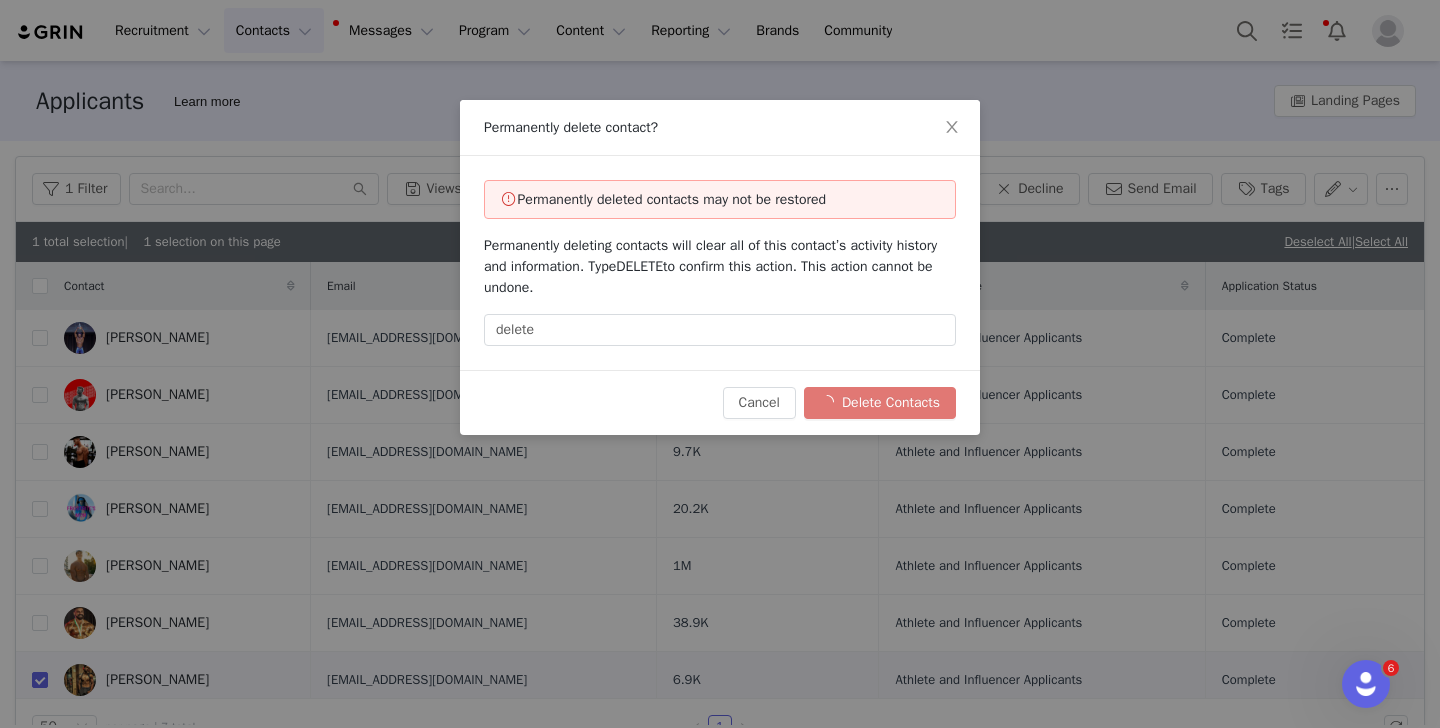 checkbox on "false" 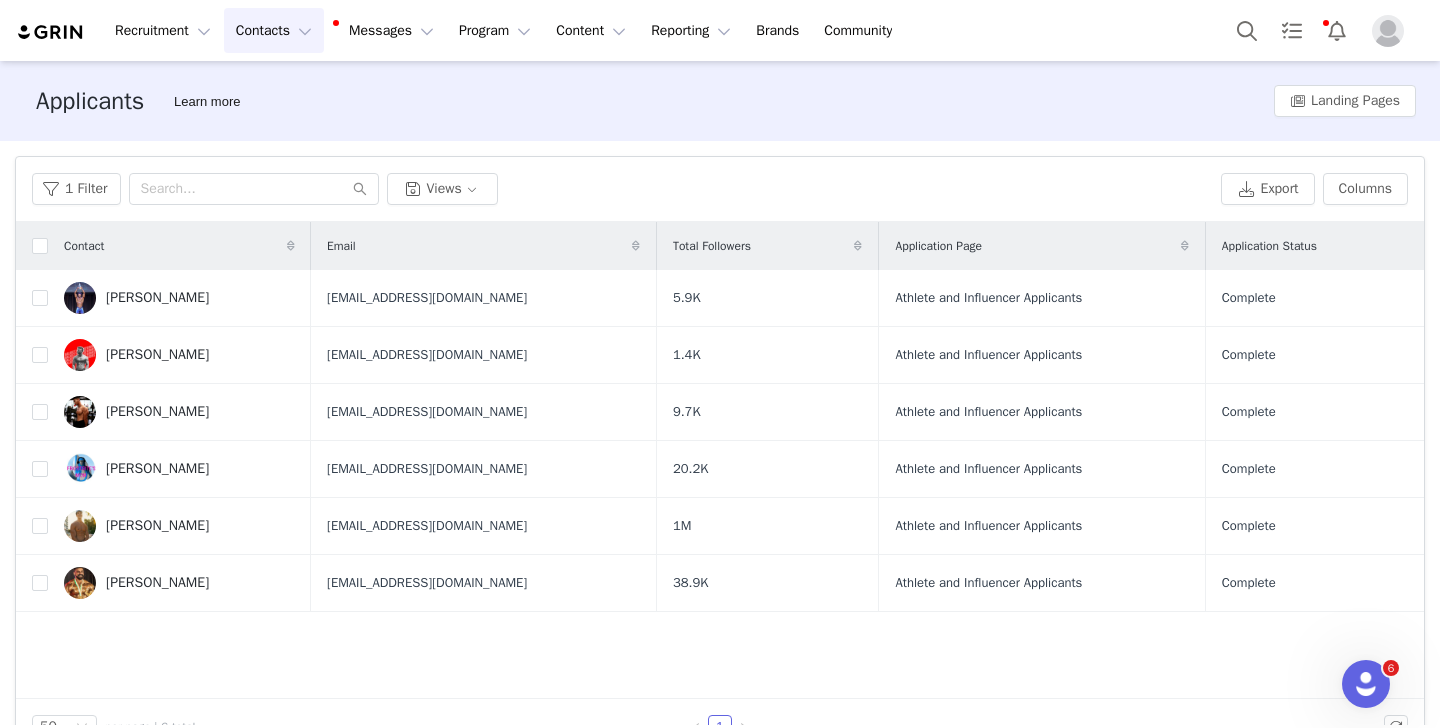 click on "Contacts Contacts" at bounding box center (274, 30) 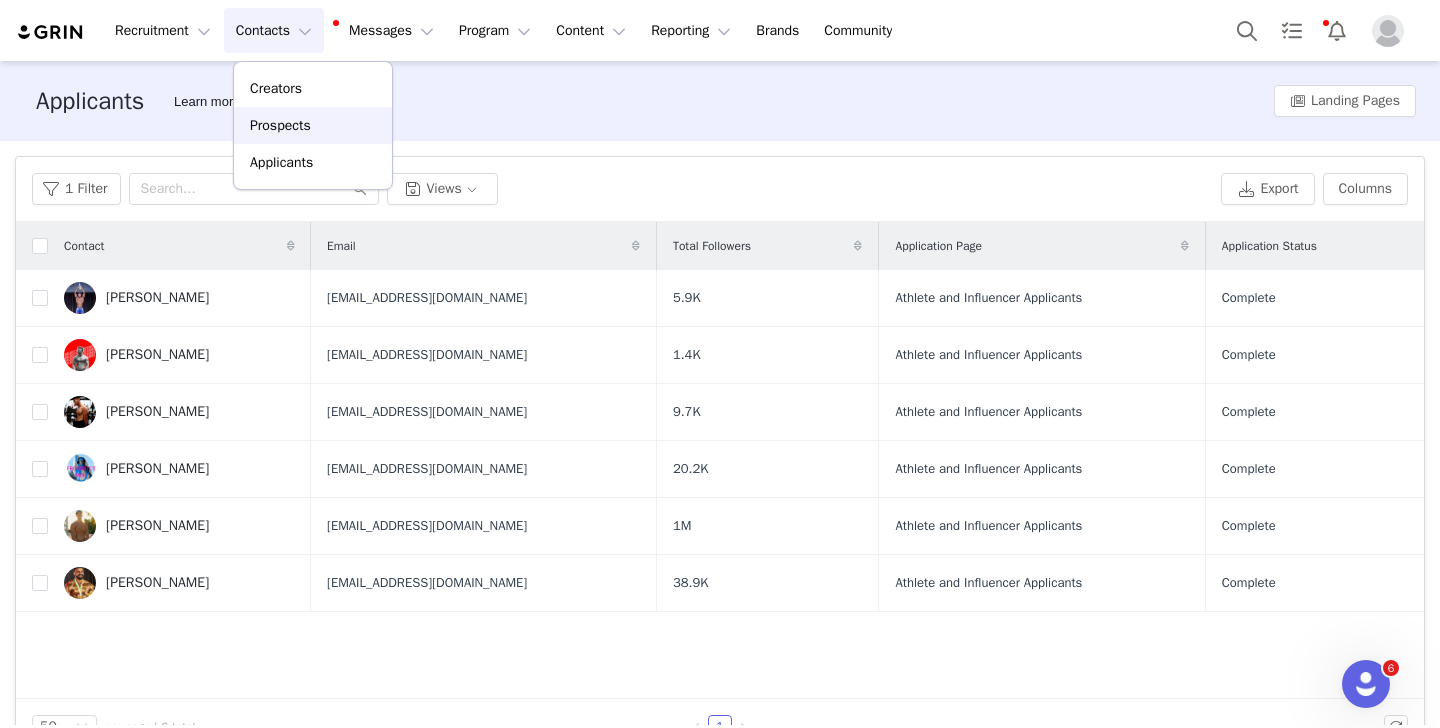 click on "Prospects" at bounding box center (280, 125) 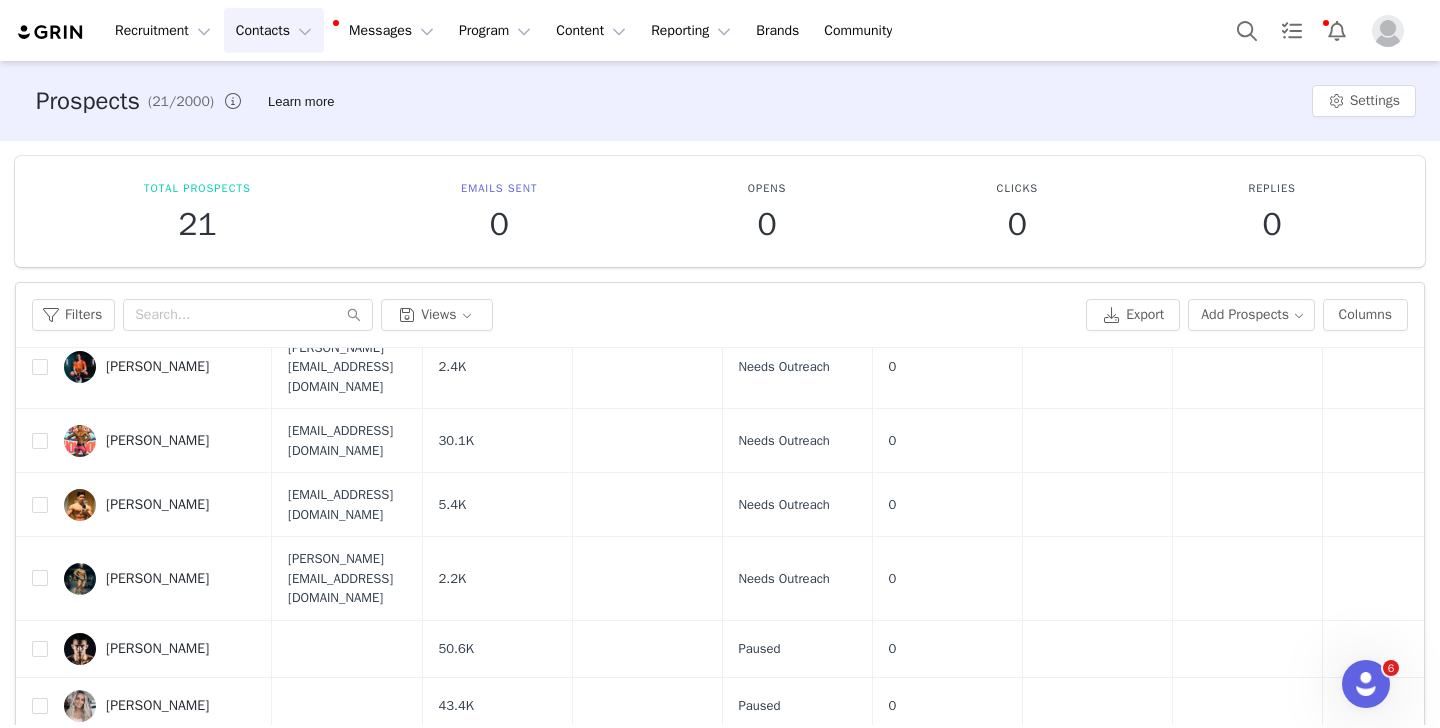 scroll, scrollTop: 769, scrollLeft: 0, axis: vertical 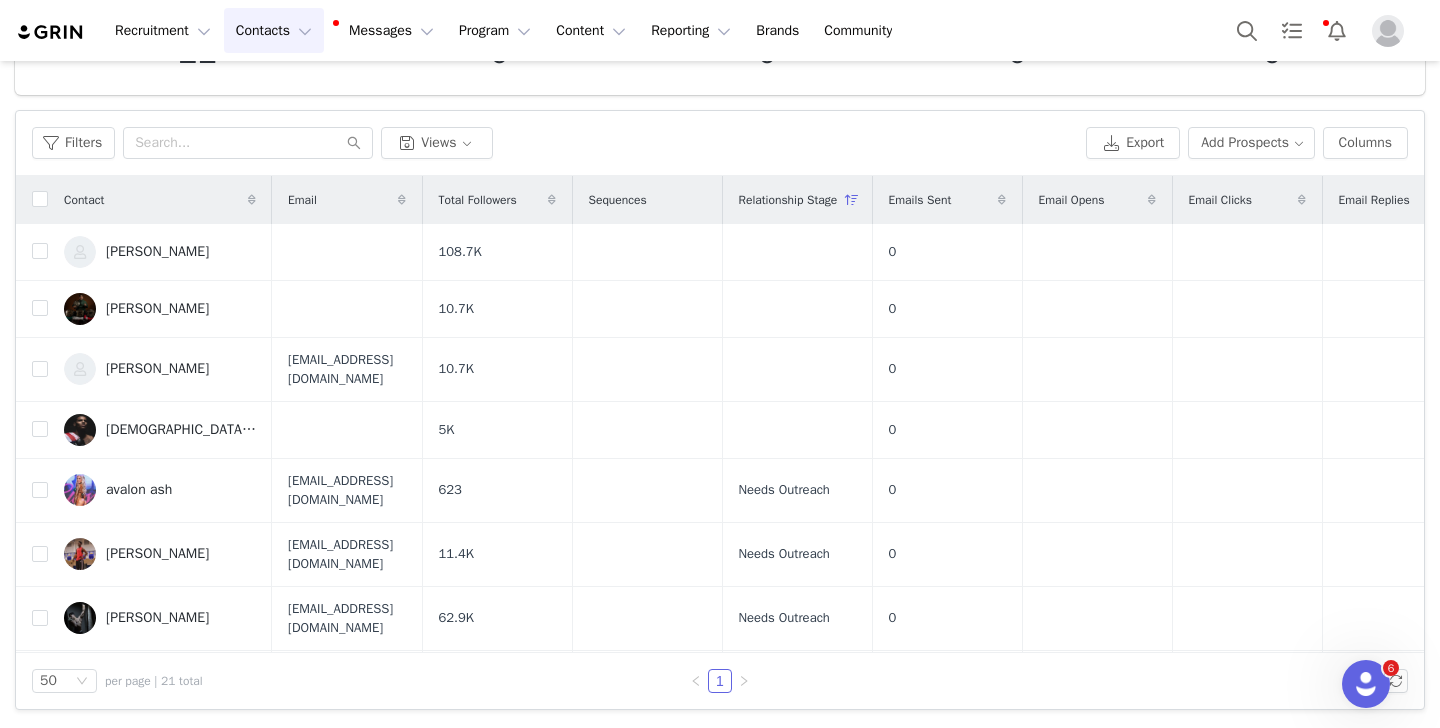 click on "Contacts Contacts" at bounding box center [274, 30] 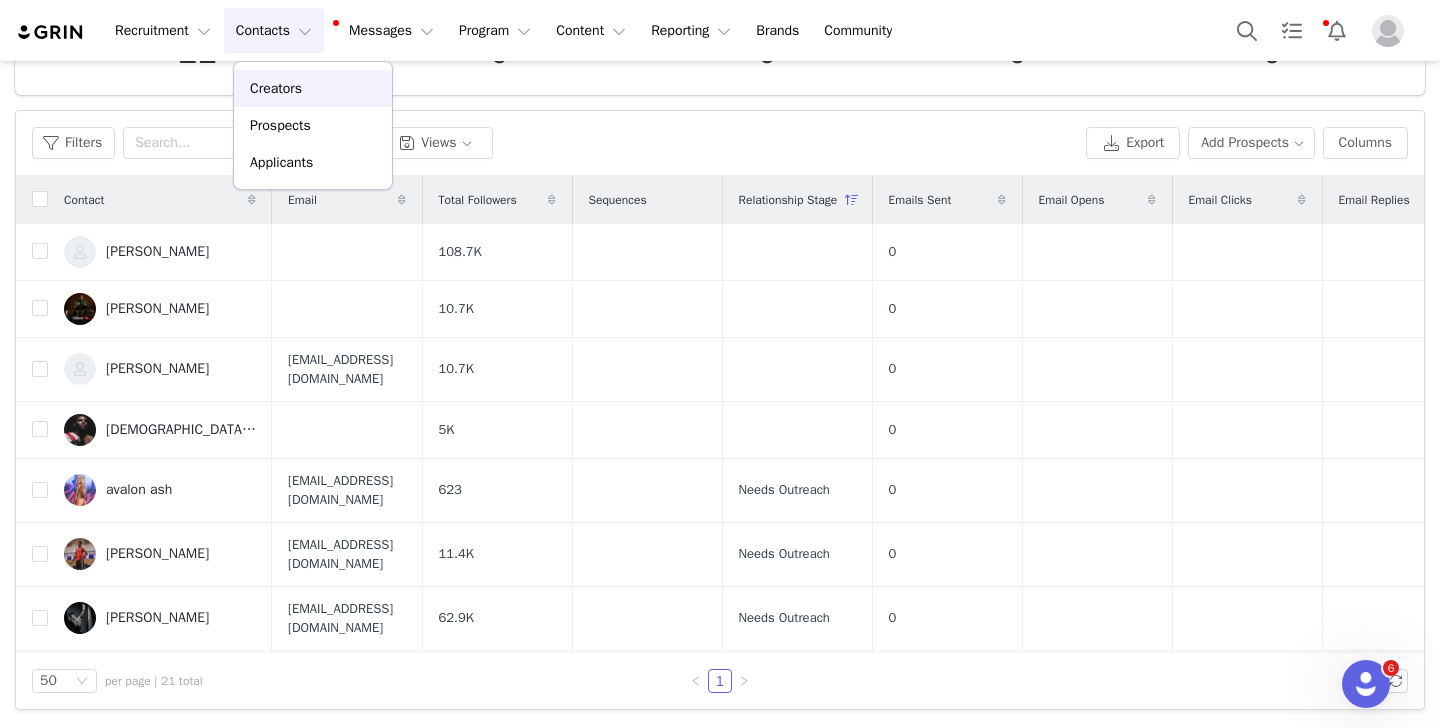 click on "Creators" at bounding box center [313, 88] 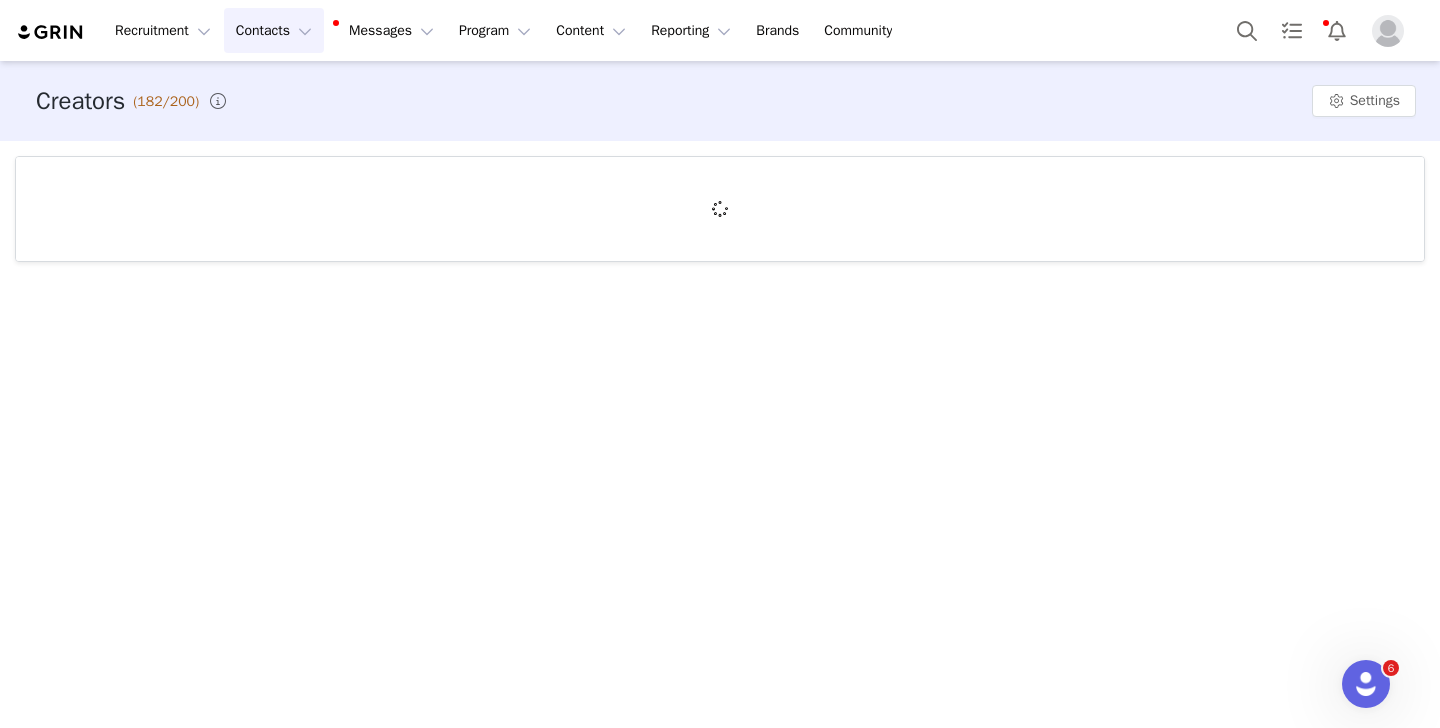 scroll, scrollTop: 0, scrollLeft: 0, axis: both 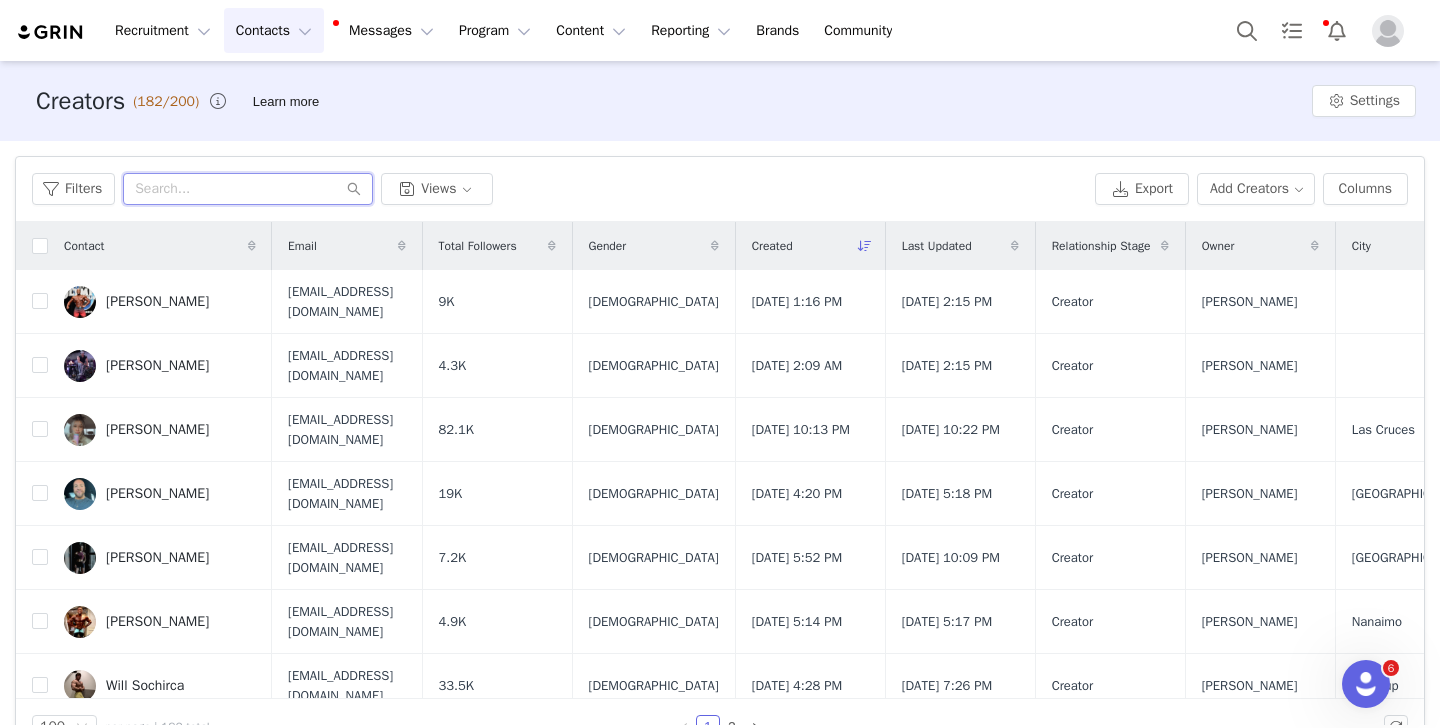 click at bounding box center [248, 189] 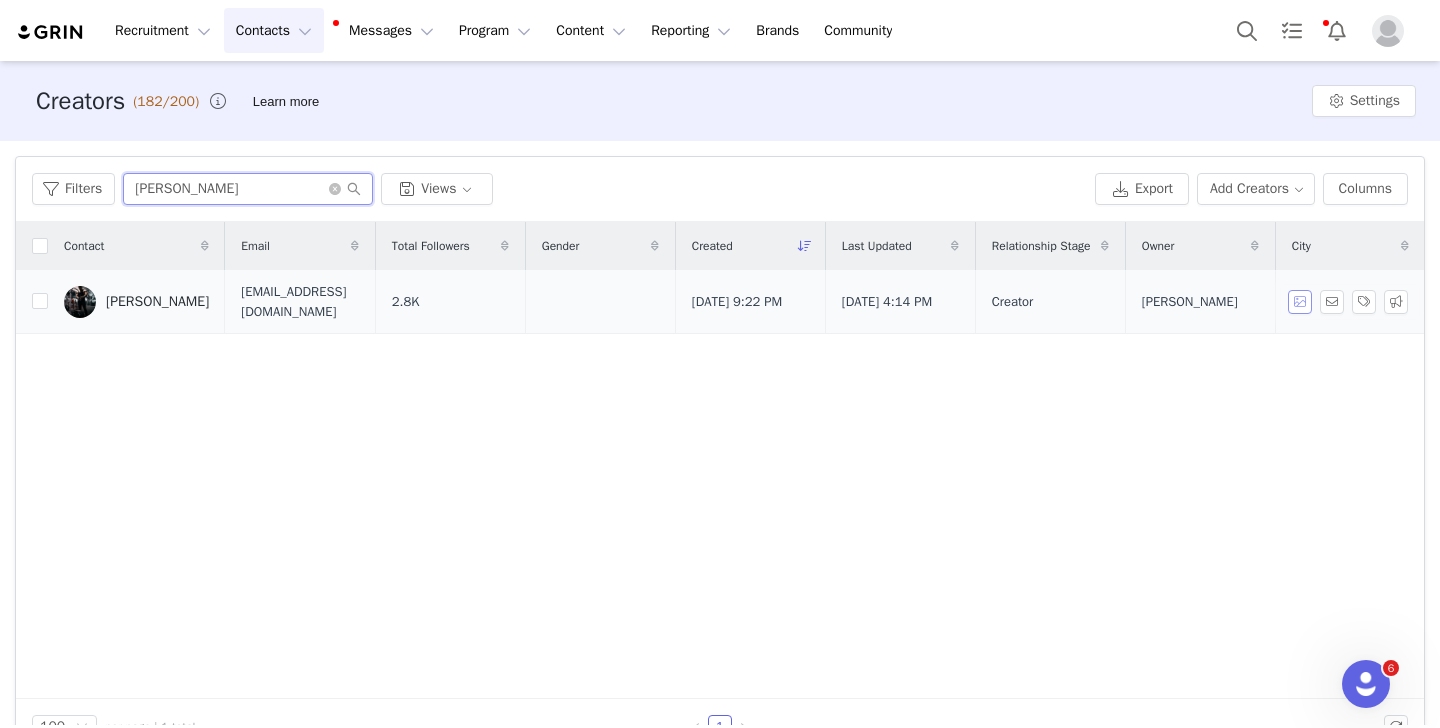 type on "[PERSON_NAME]" 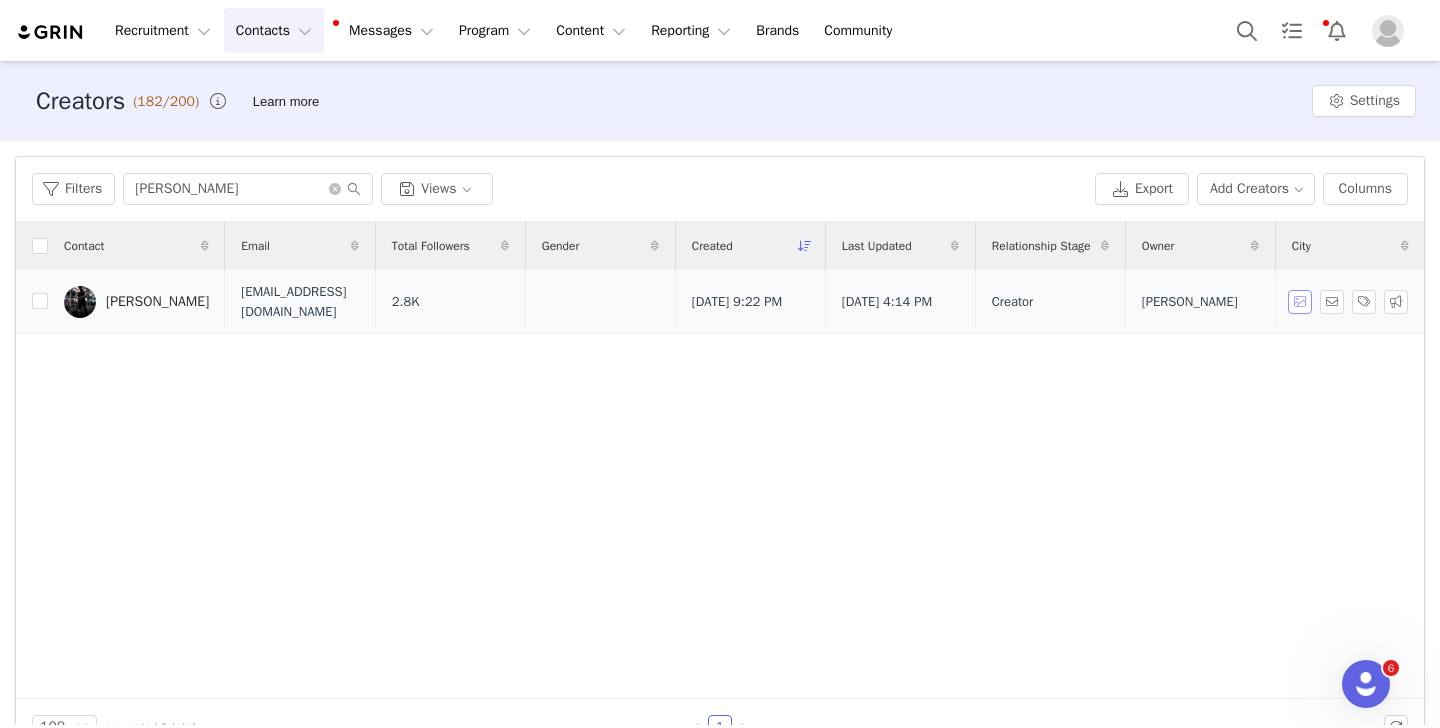 click at bounding box center [1300, 302] 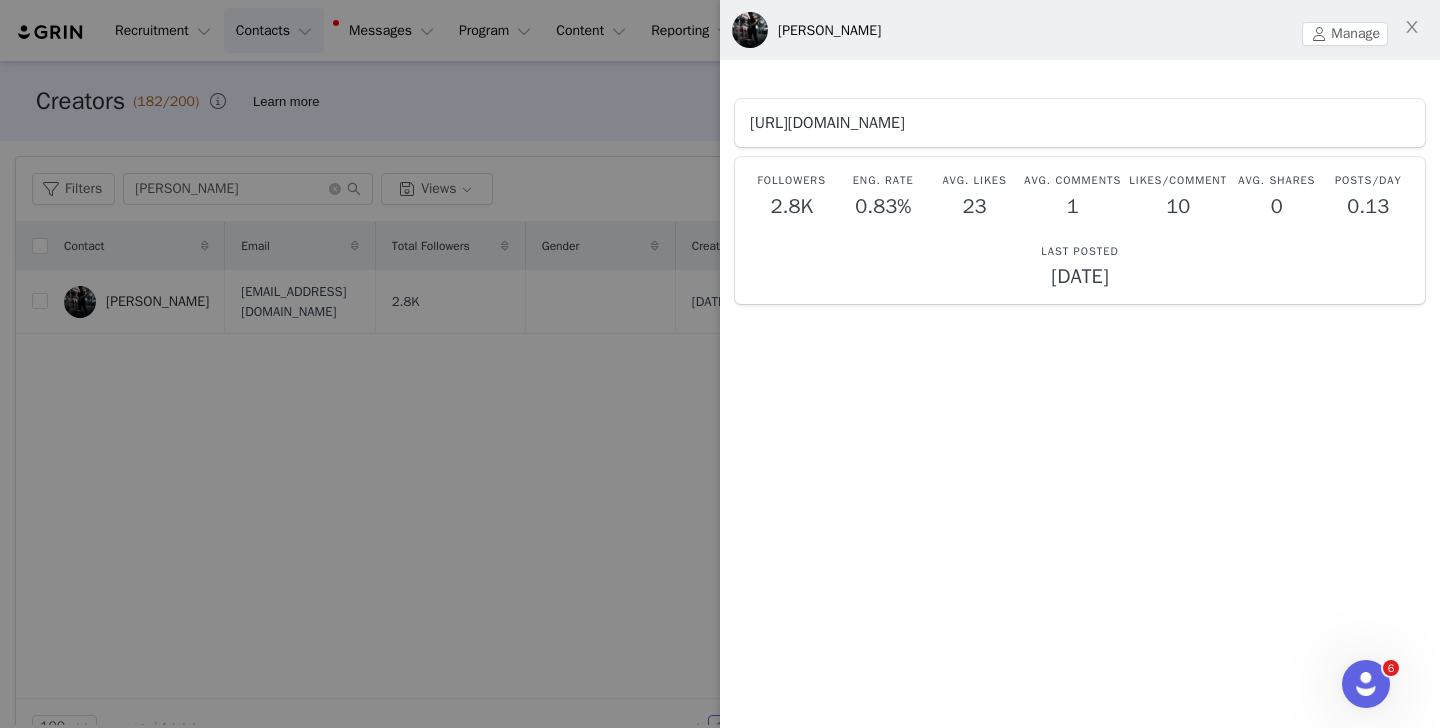click on "[URL][DOMAIN_NAME]" at bounding box center (827, 123) 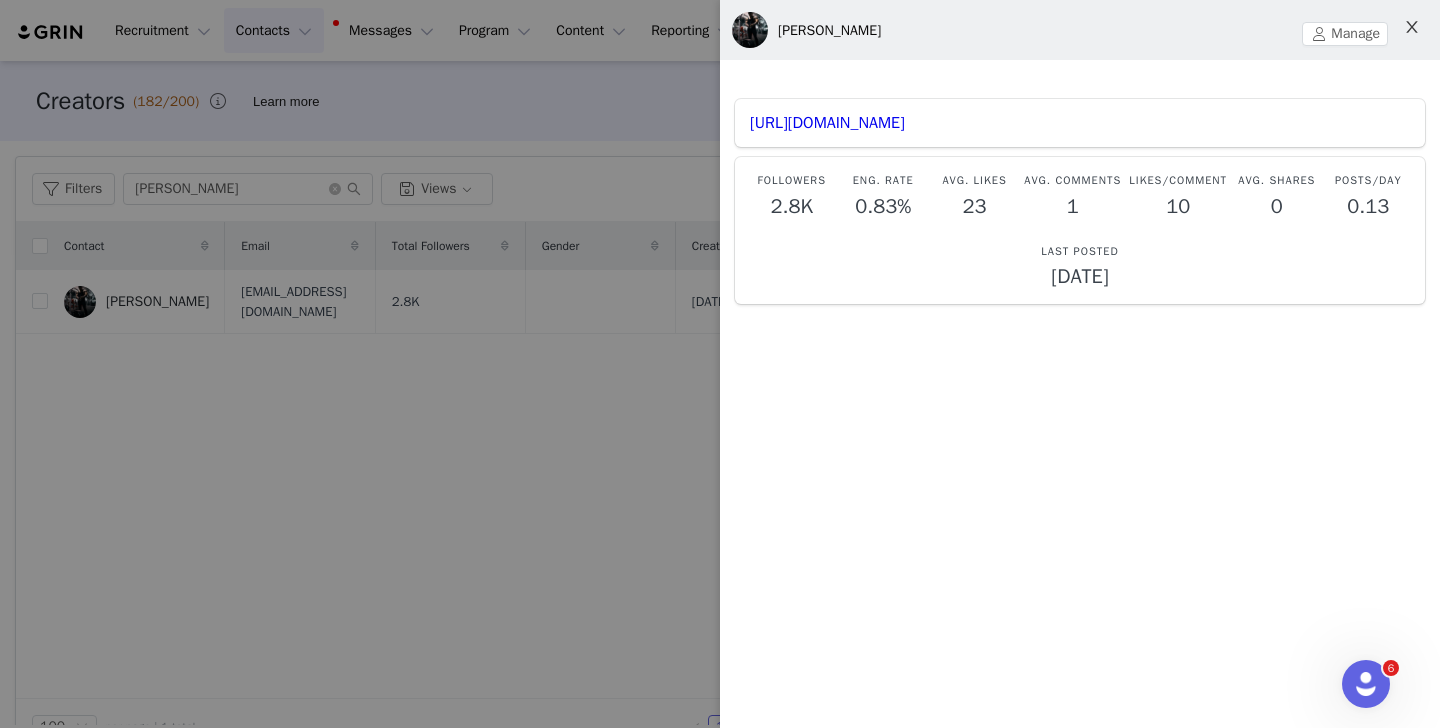click at bounding box center [1412, 28] 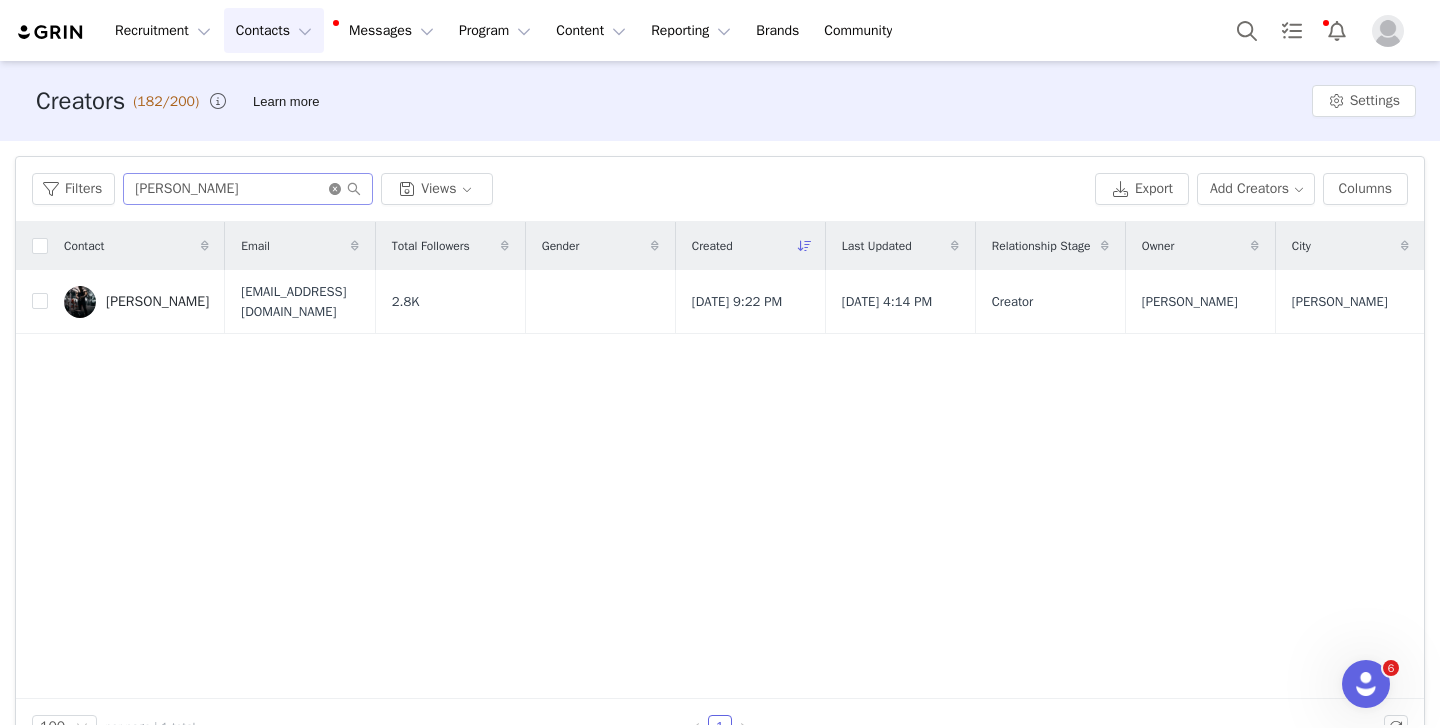 click 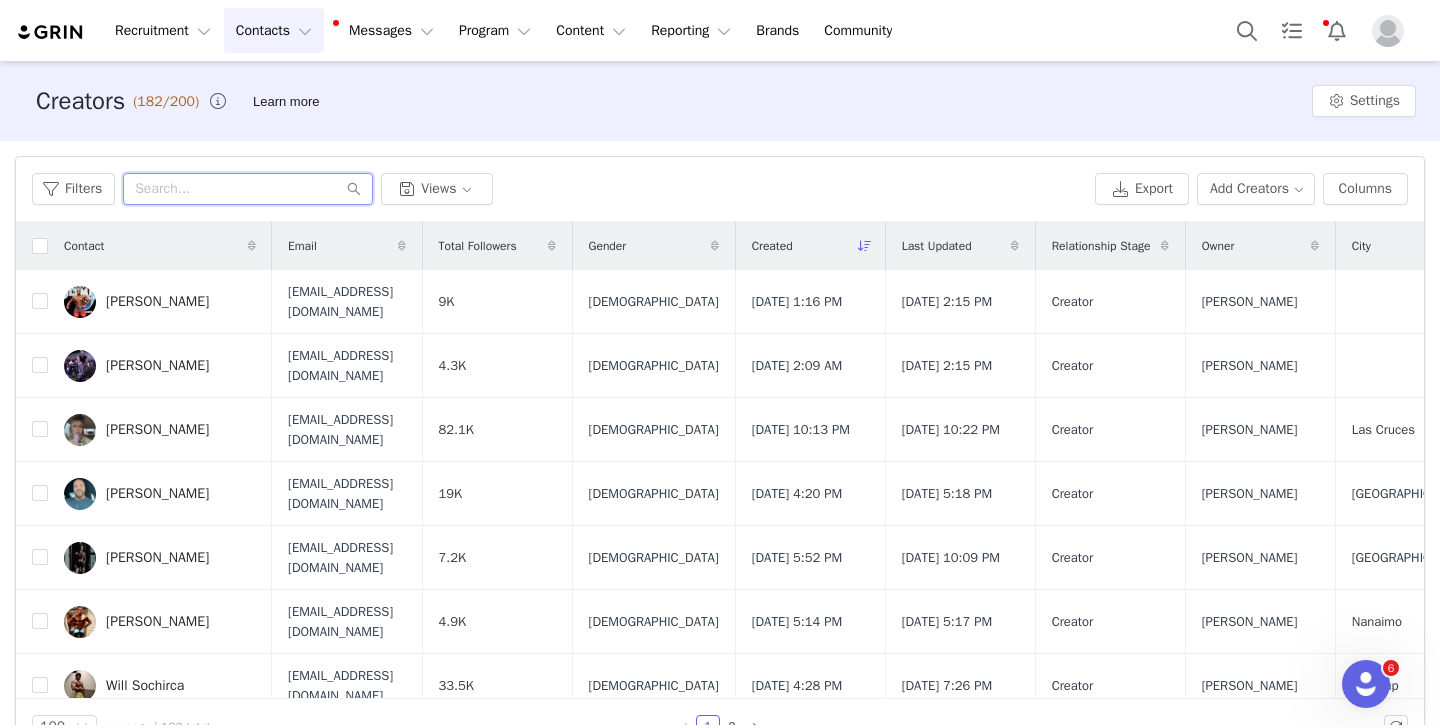 click at bounding box center [248, 189] 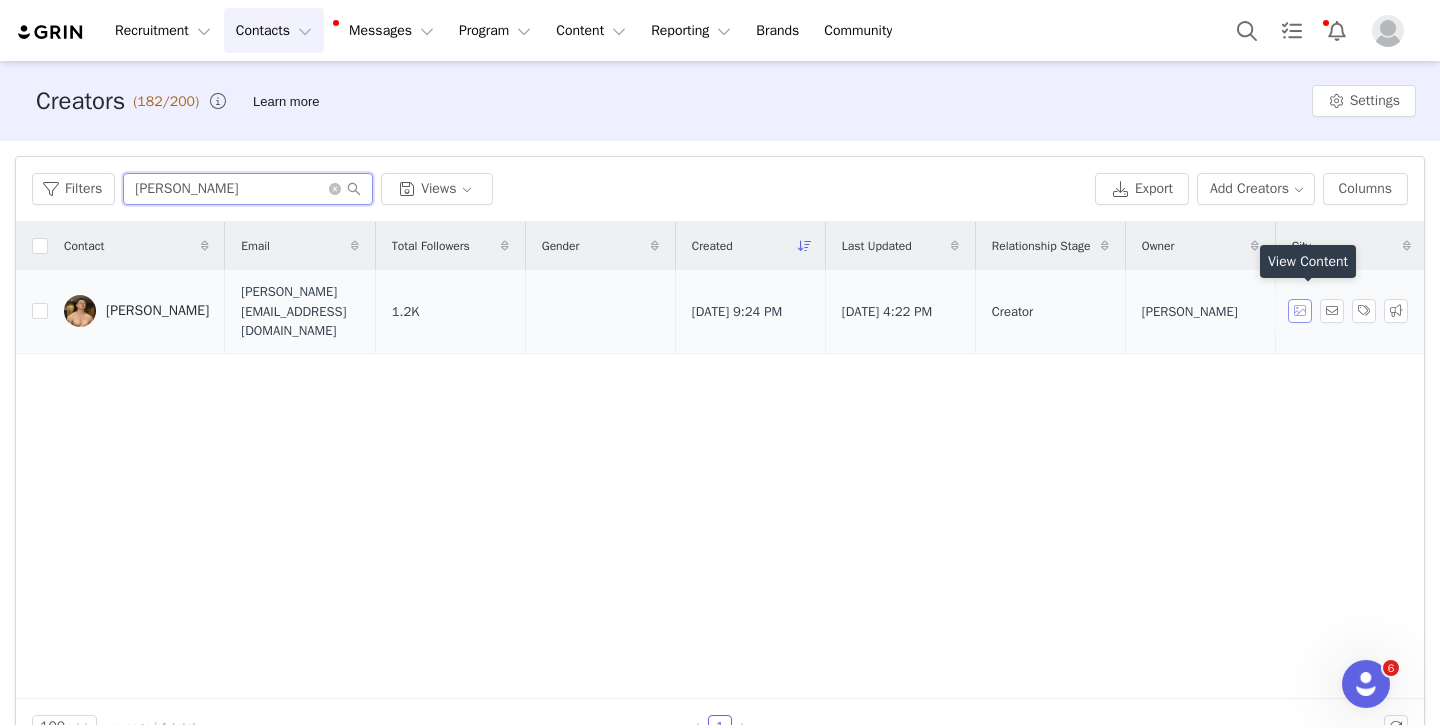 type on "[PERSON_NAME]" 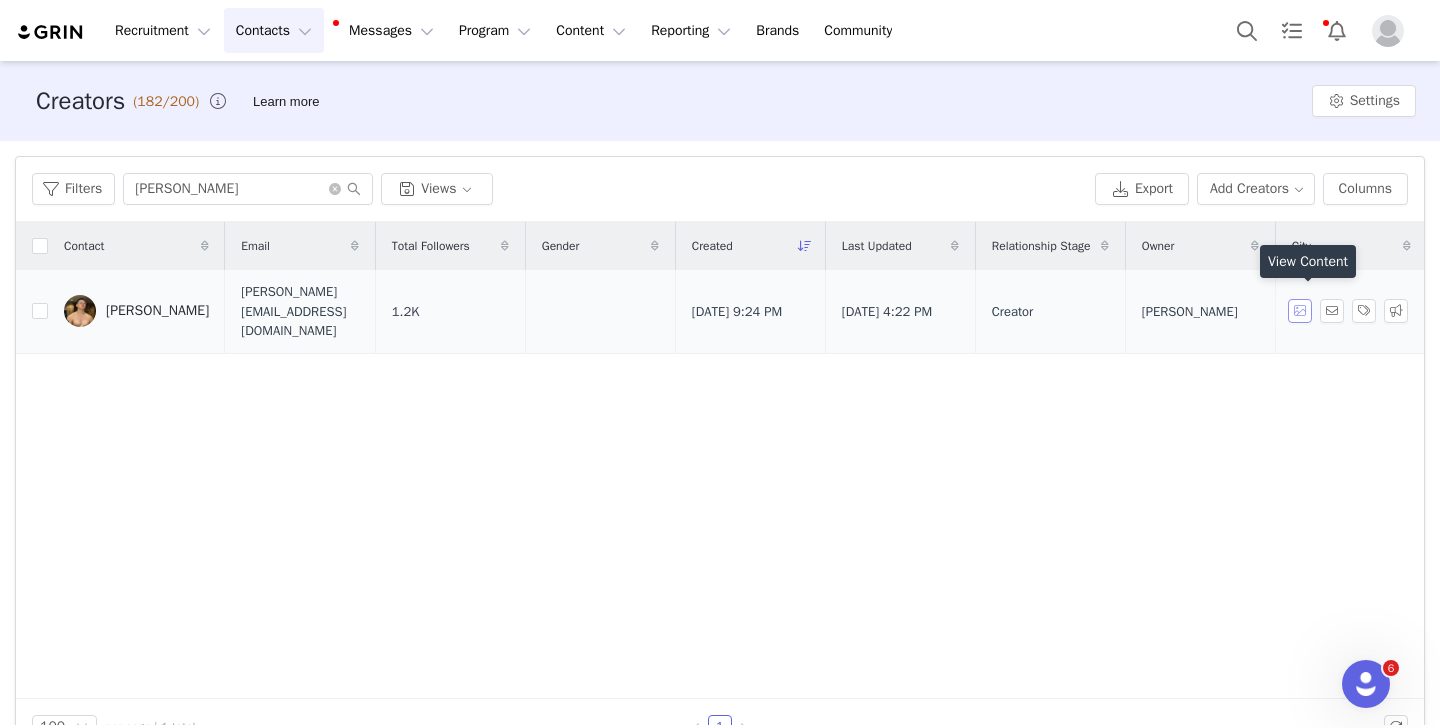 click at bounding box center [1300, 311] 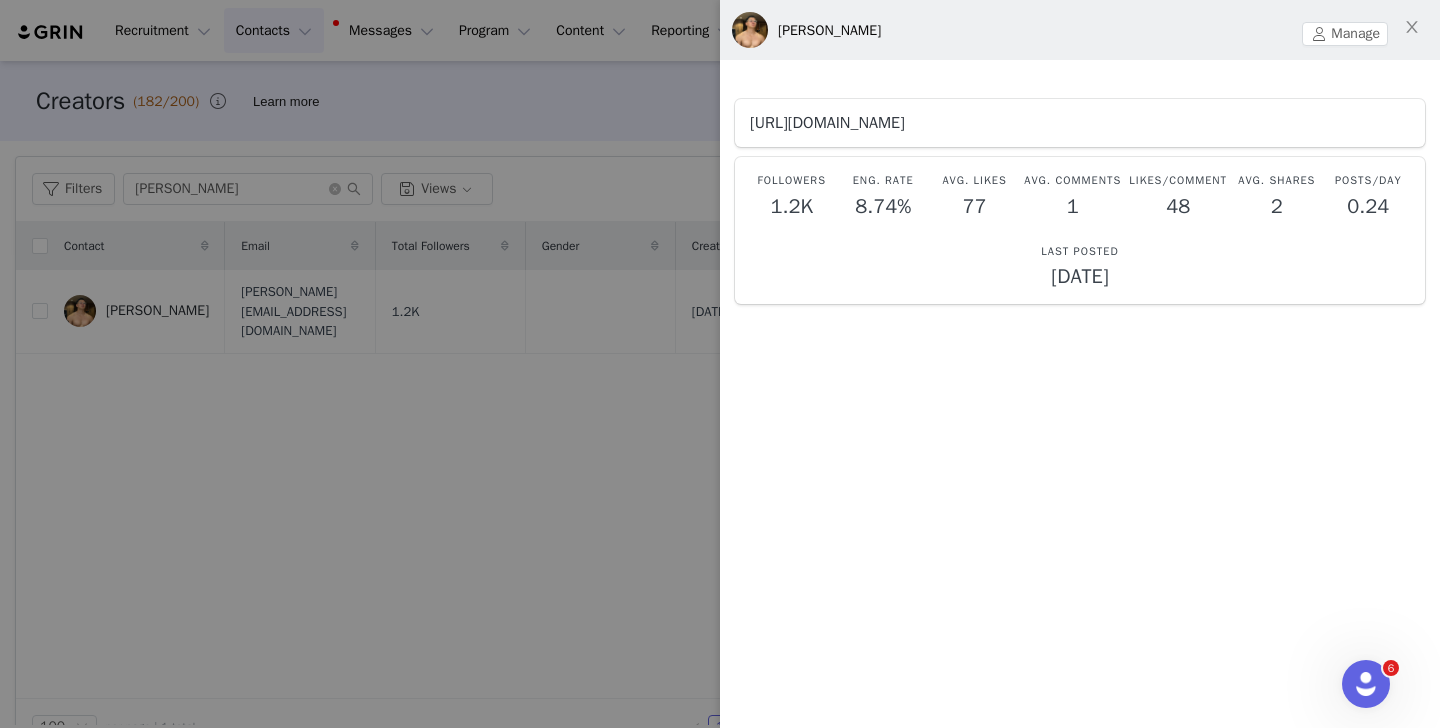 click on "[URL][DOMAIN_NAME]" at bounding box center (827, 123) 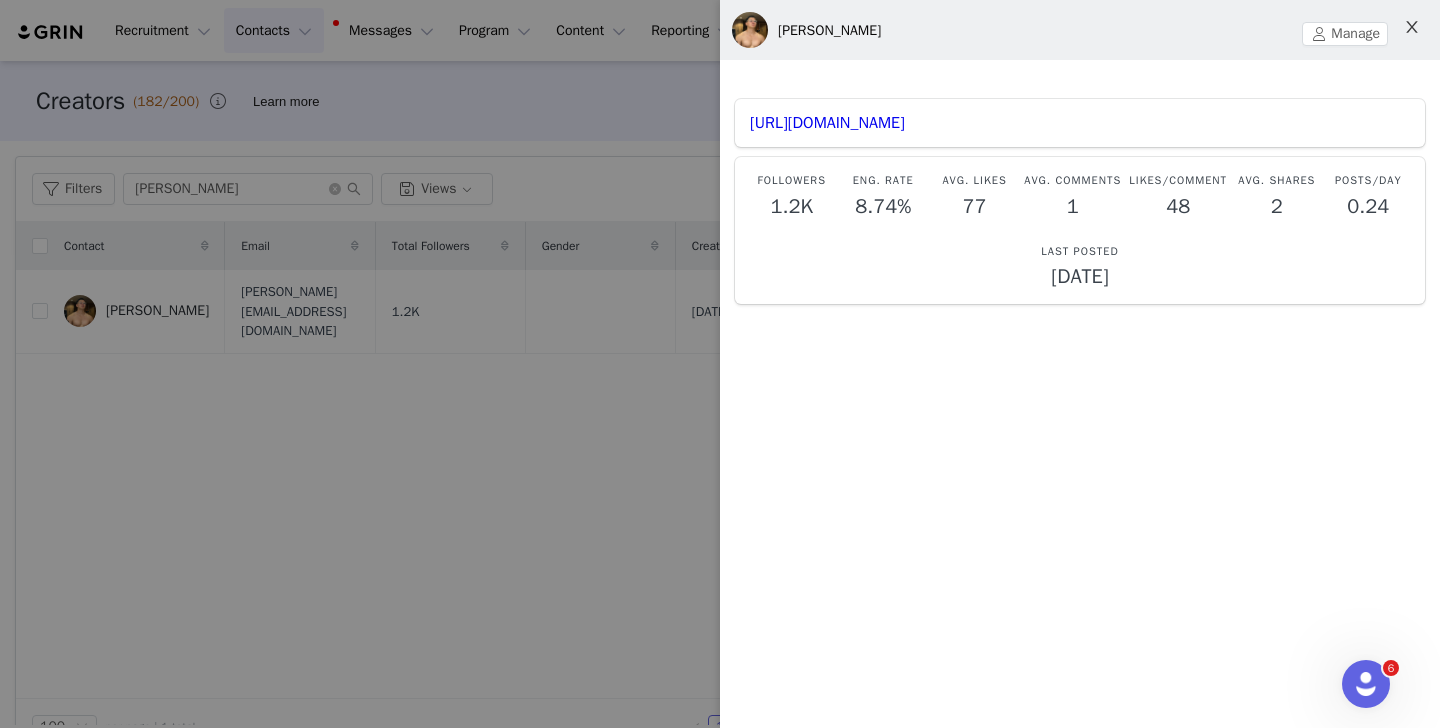 click 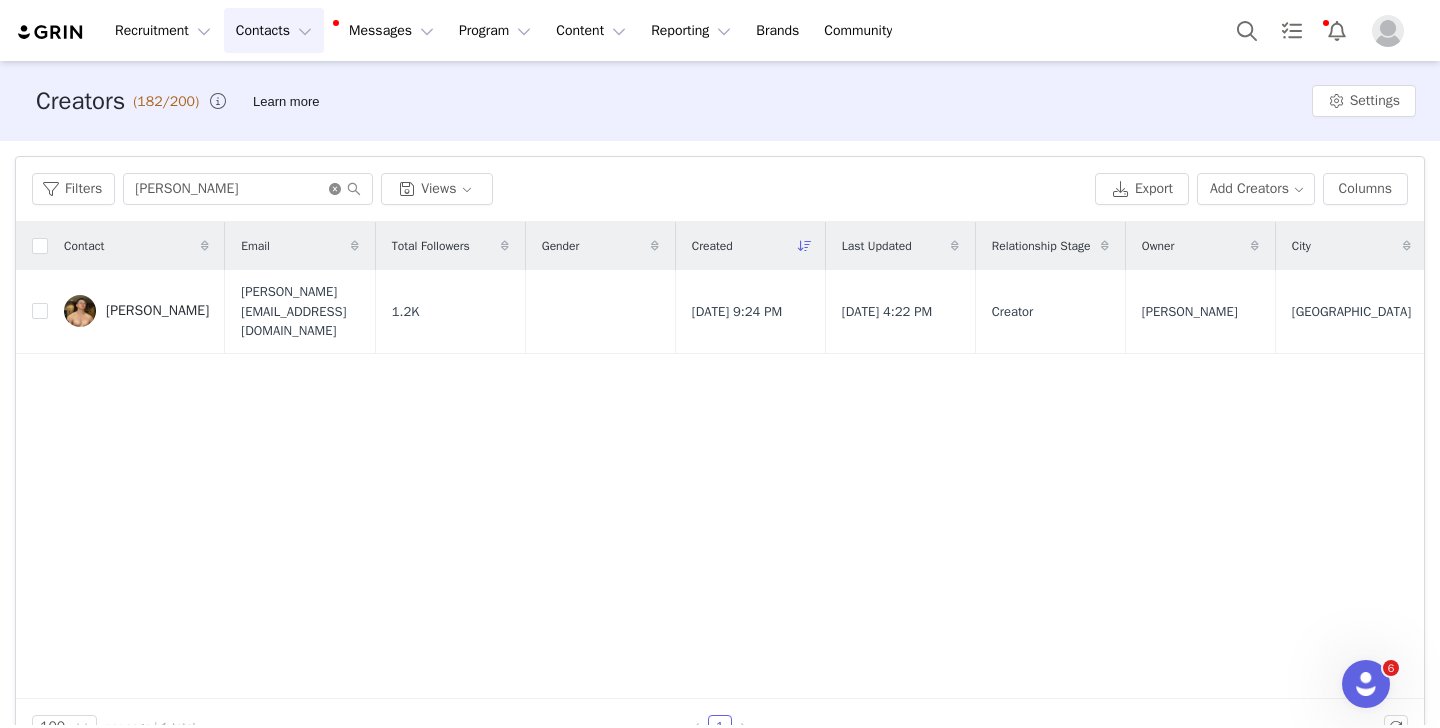 click 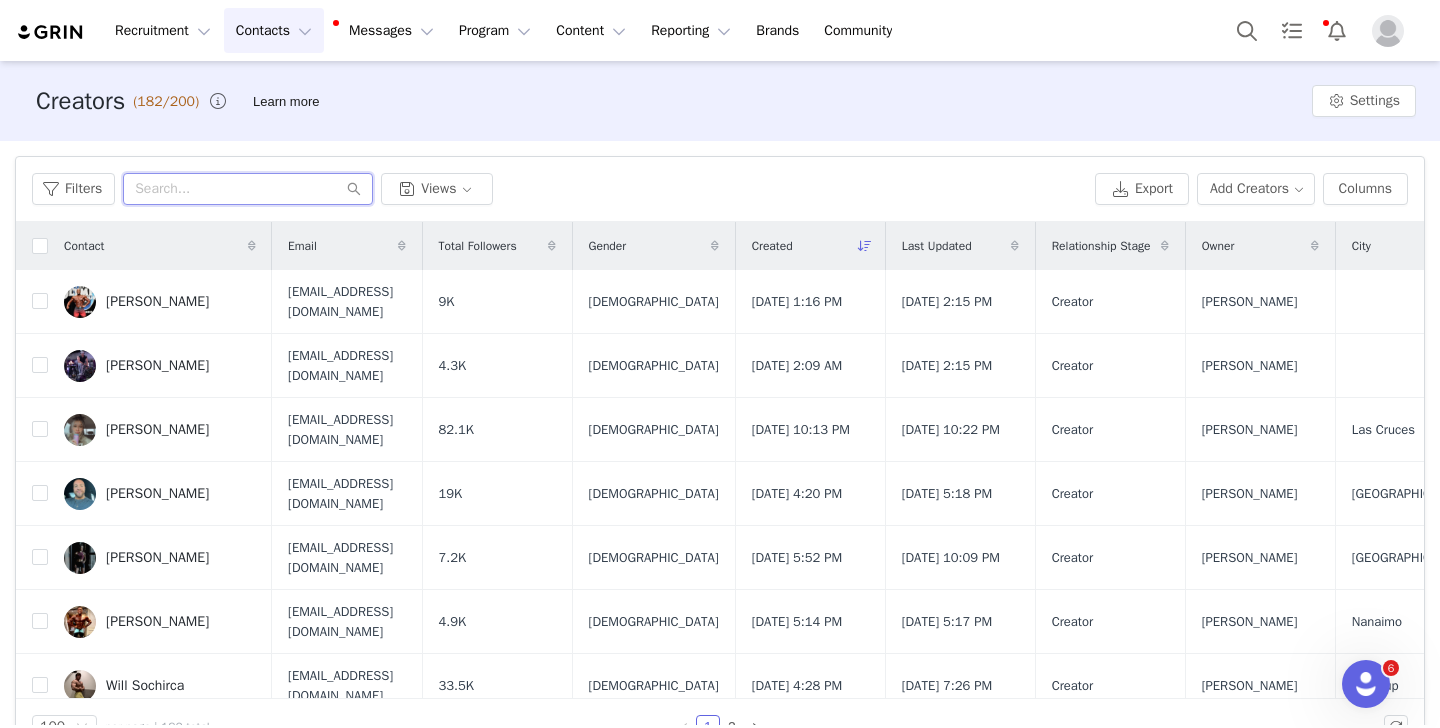 click at bounding box center [248, 189] 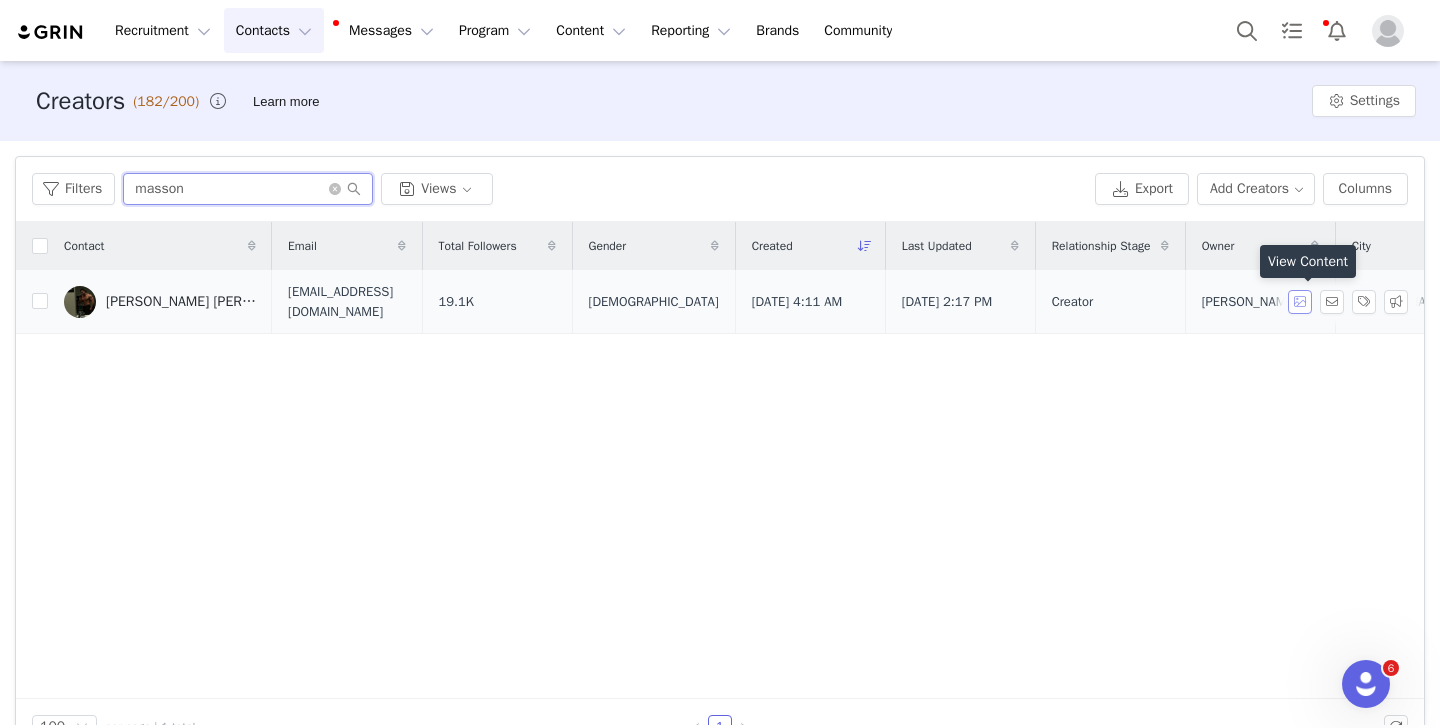 type on "masson" 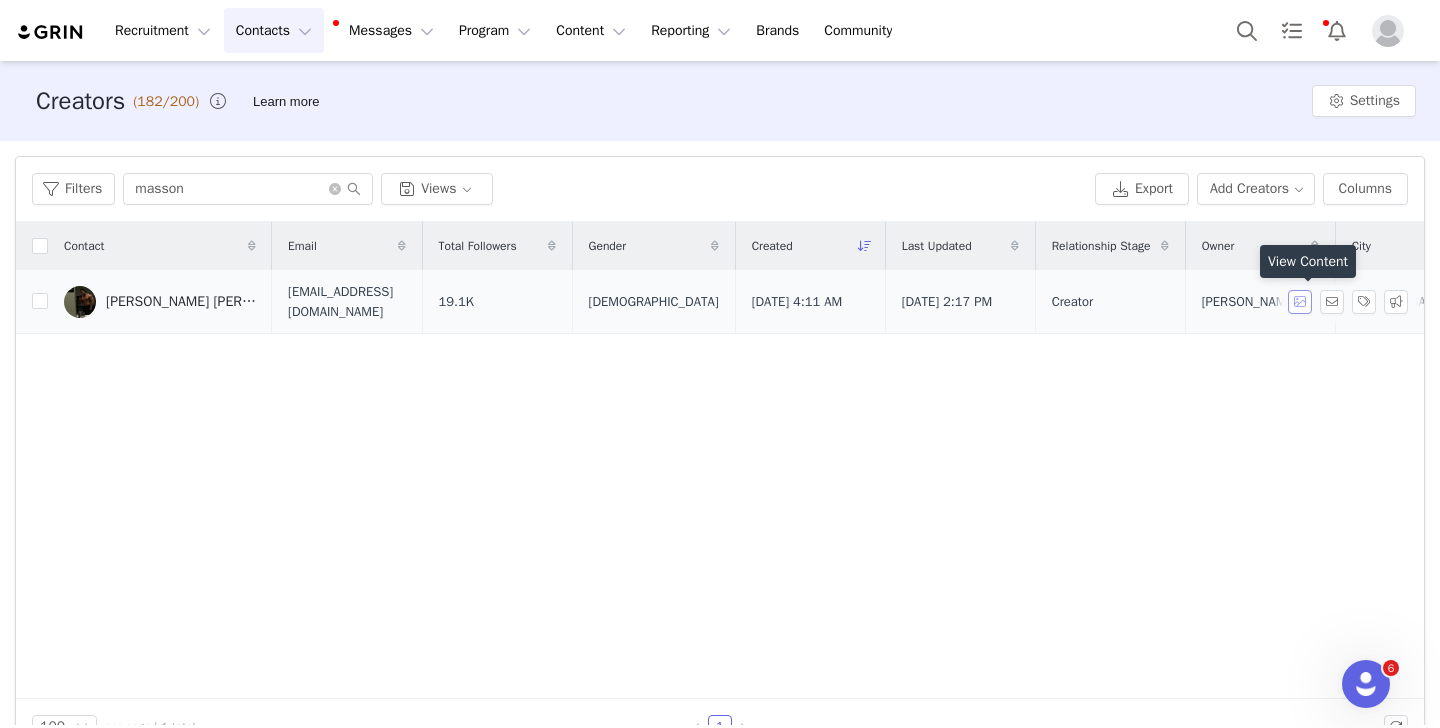 click at bounding box center (1300, 302) 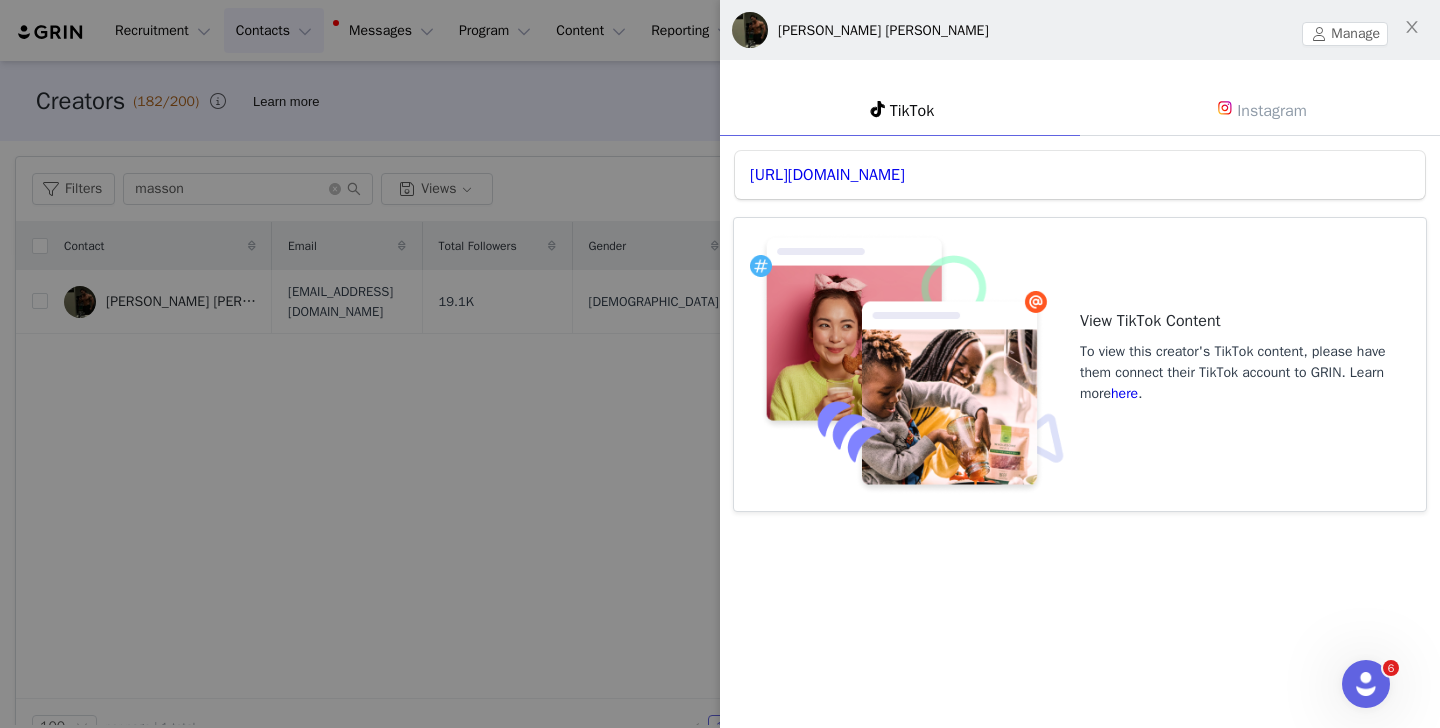 click on "Instagram" at bounding box center [1260, 110] 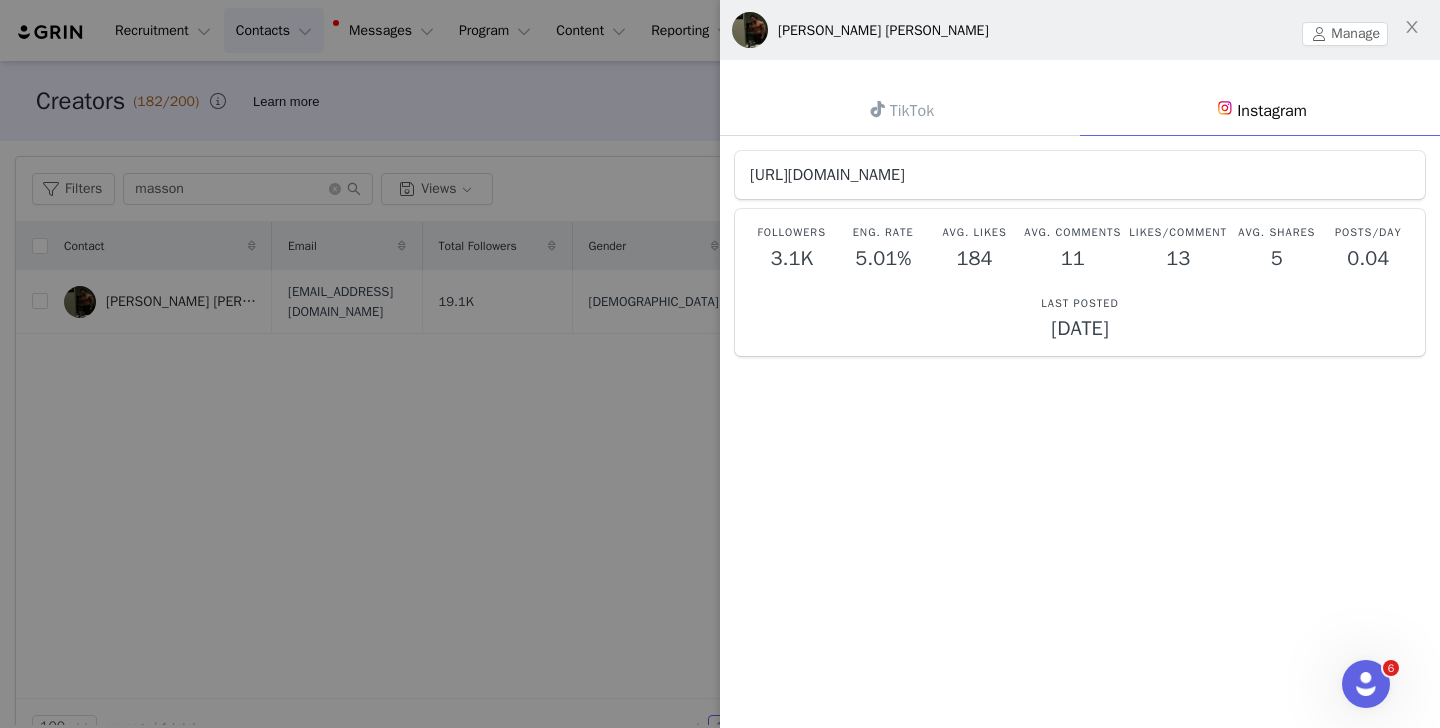 click on "[URL][DOMAIN_NAME]" at bounding box center (827, 175) 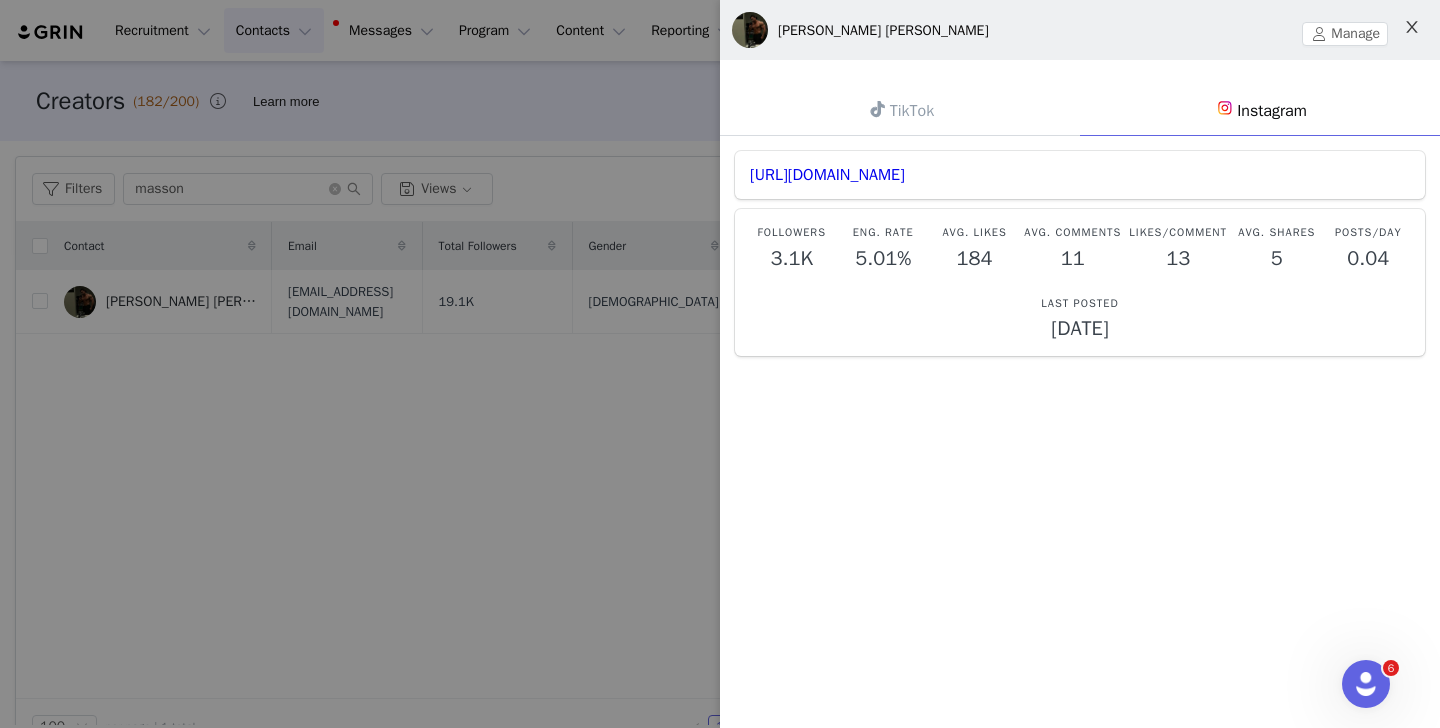 click at bounding box center (1412, 28) 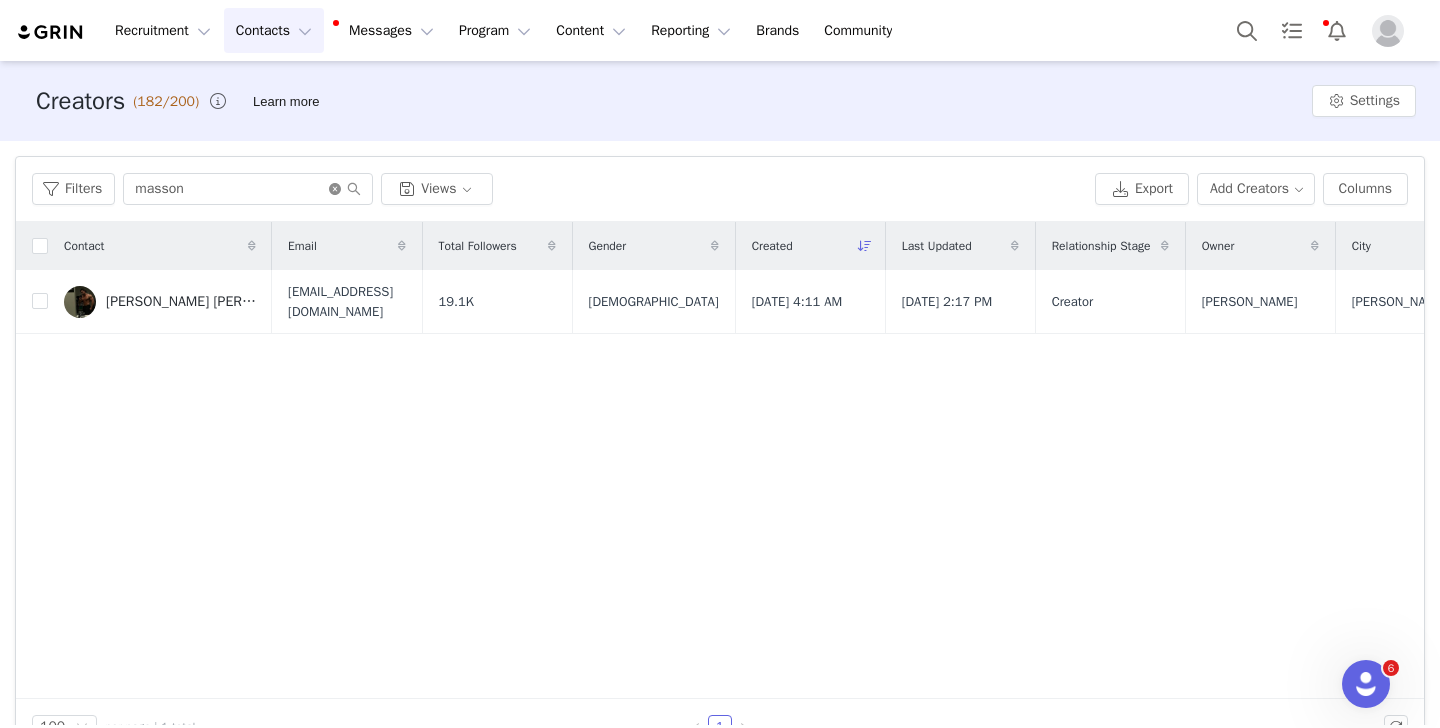 click 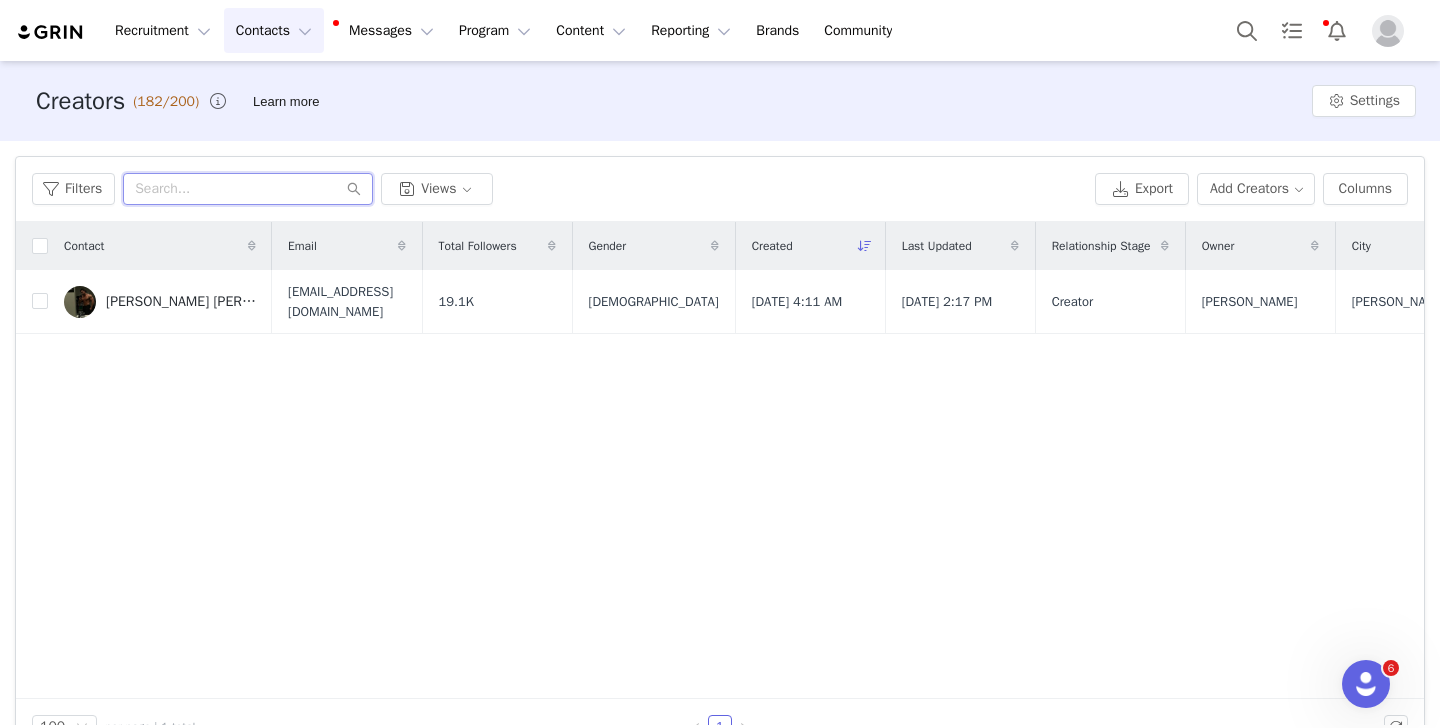 click at bounding box center (248, 189) 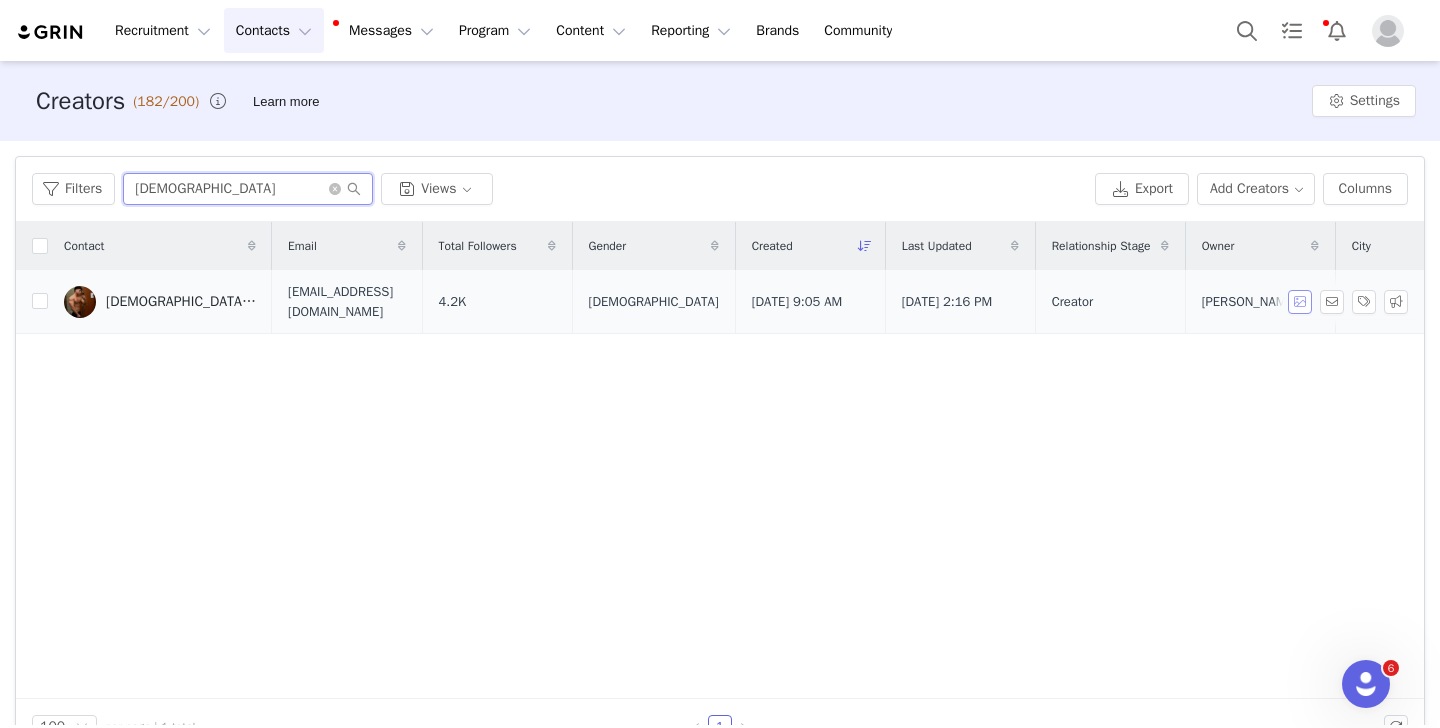 type on "[DEMOGRAPHIC_DATA]" 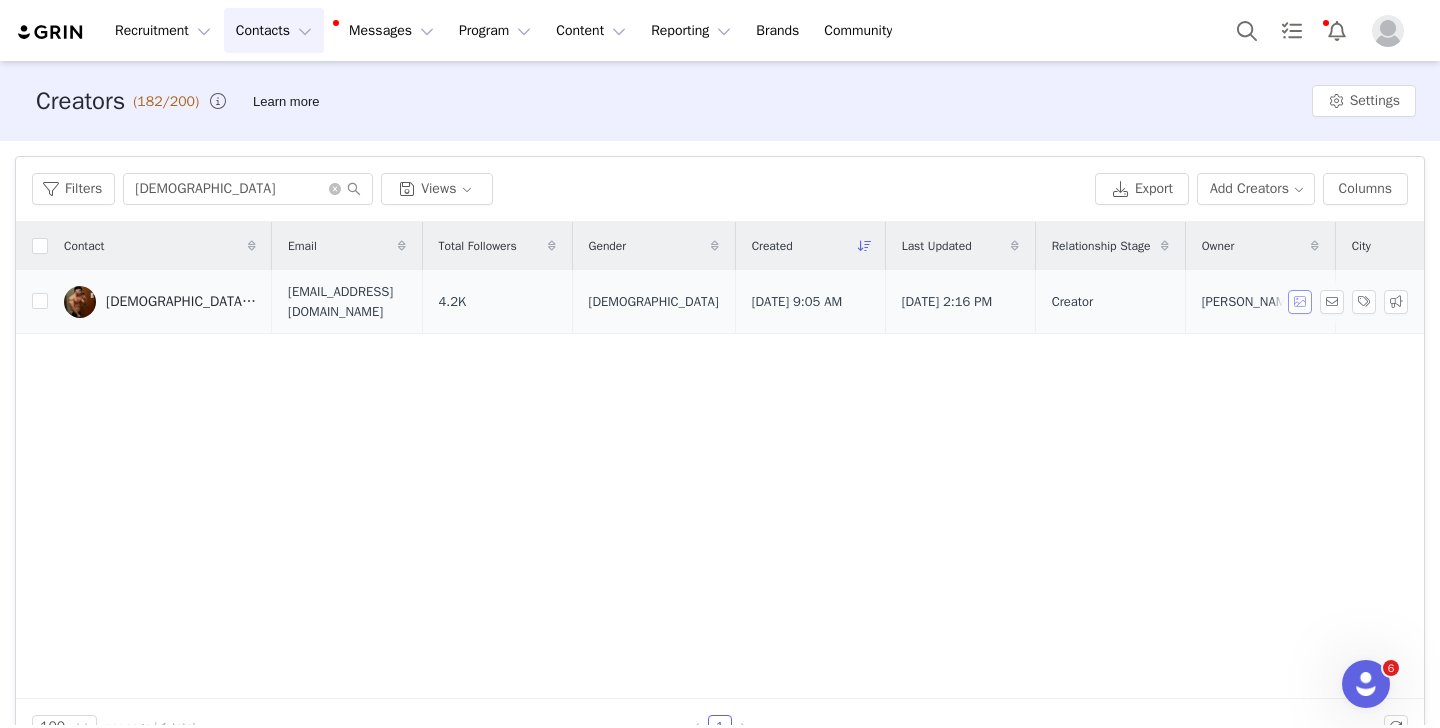 click at bounding box center [1300, 302] 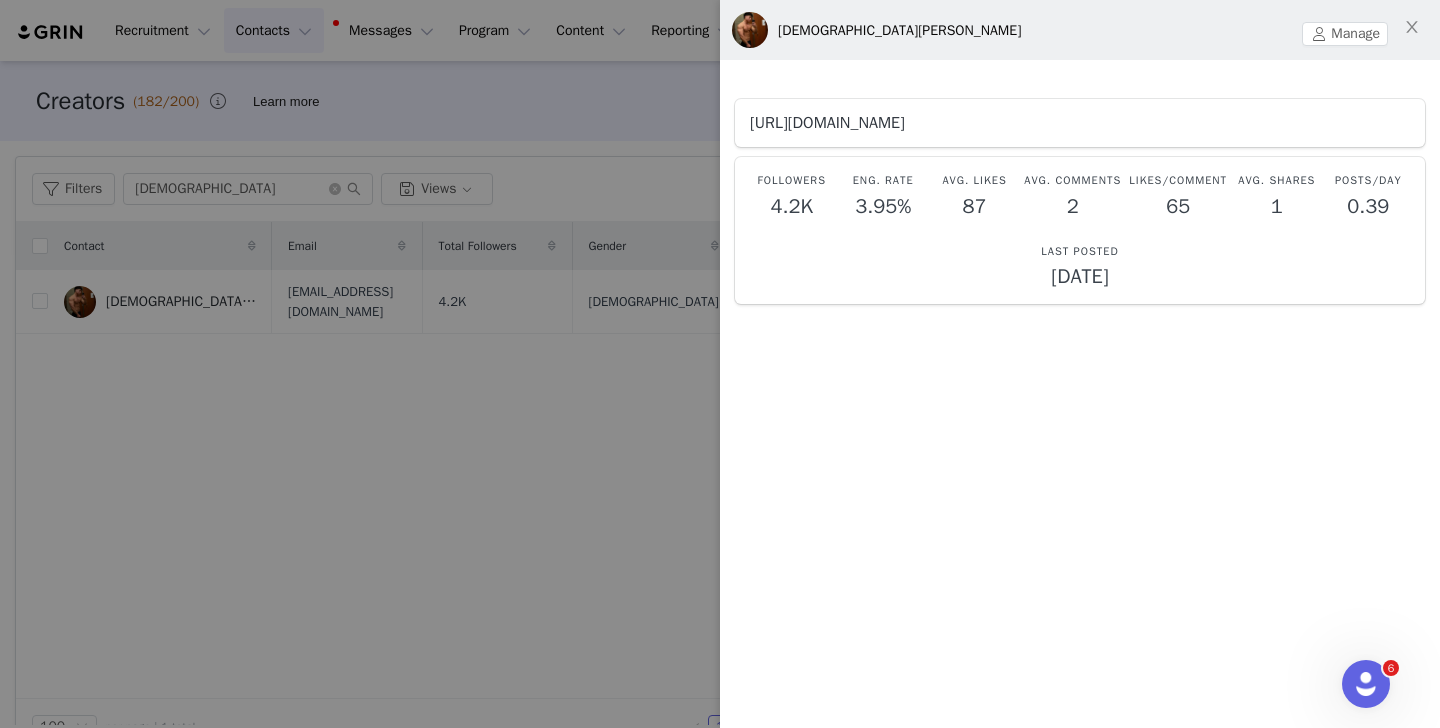 click on "[URL][DOMAIN_NAME]" at bounding box center (827, 123) 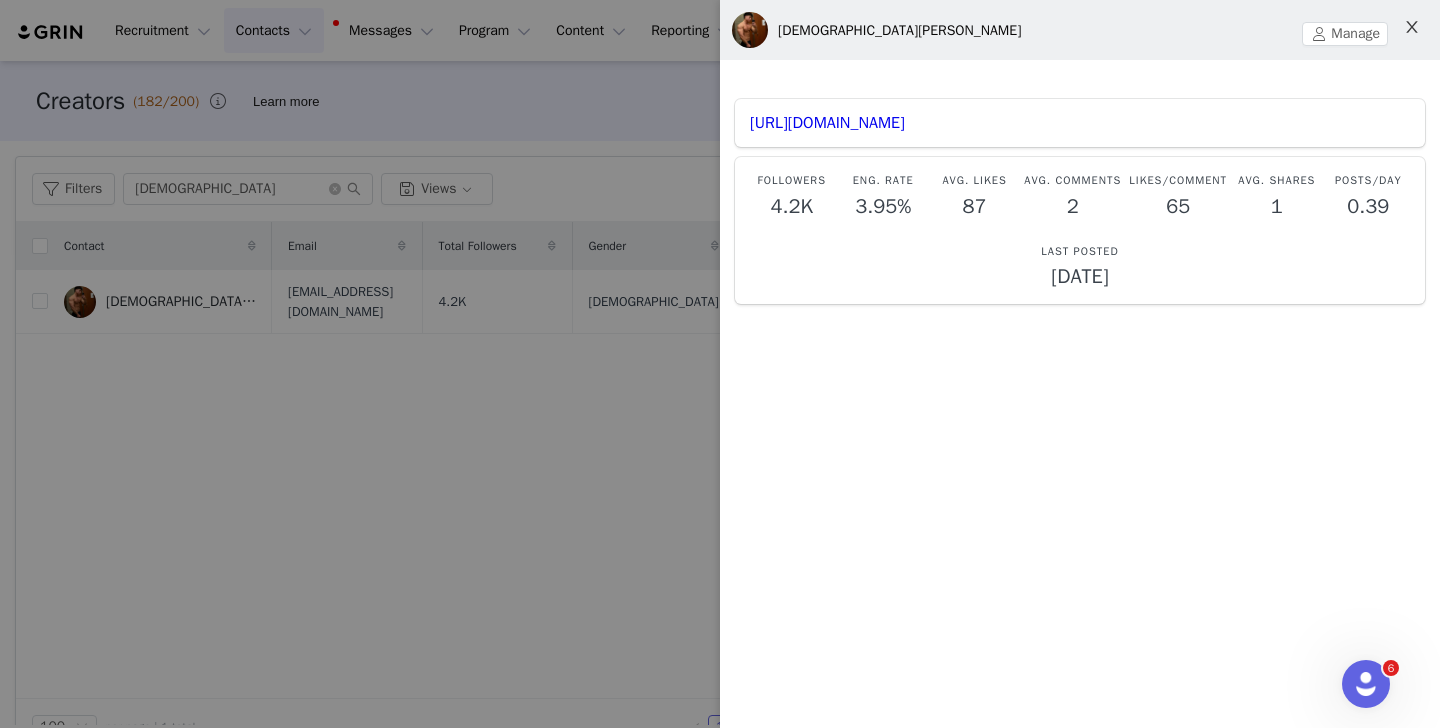 click 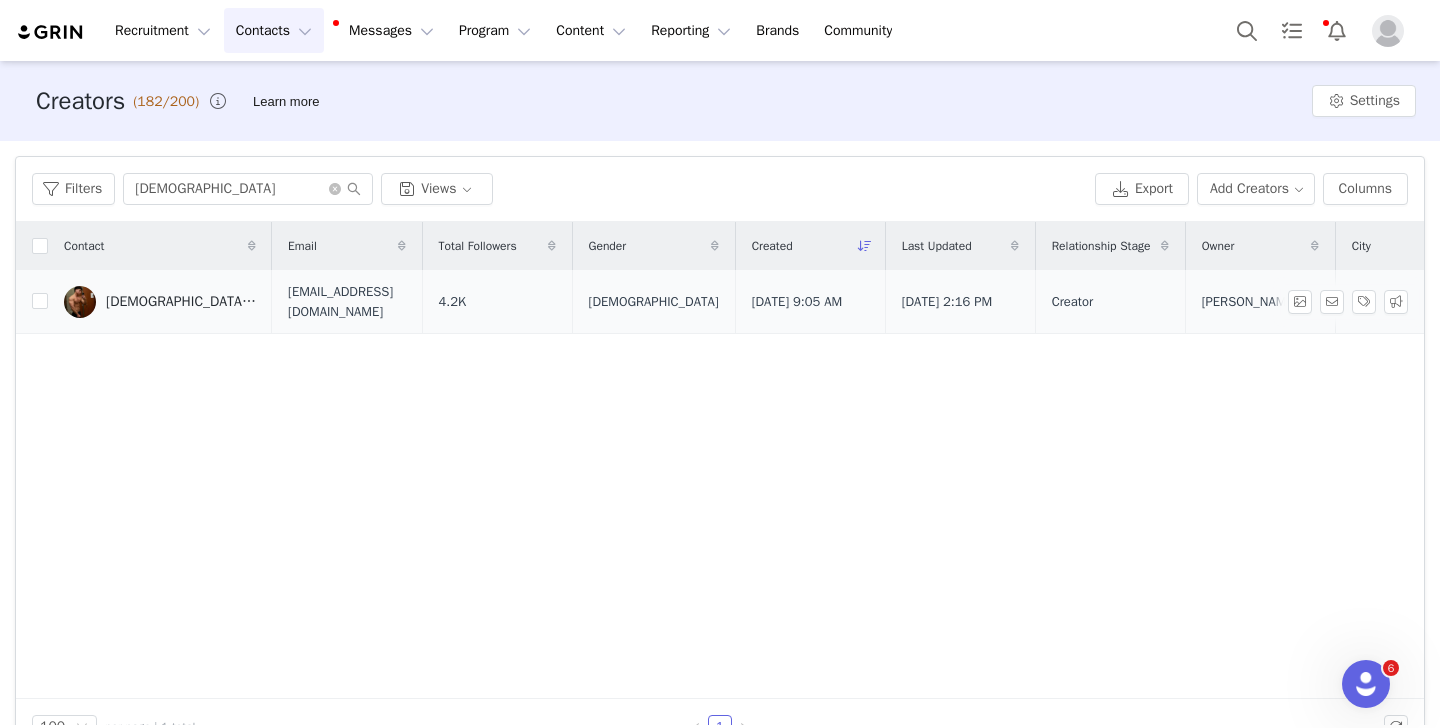 click on "[DEMOGRAPHIC_DATA][PERSON_NAME]" at bounding box center [181, 302] 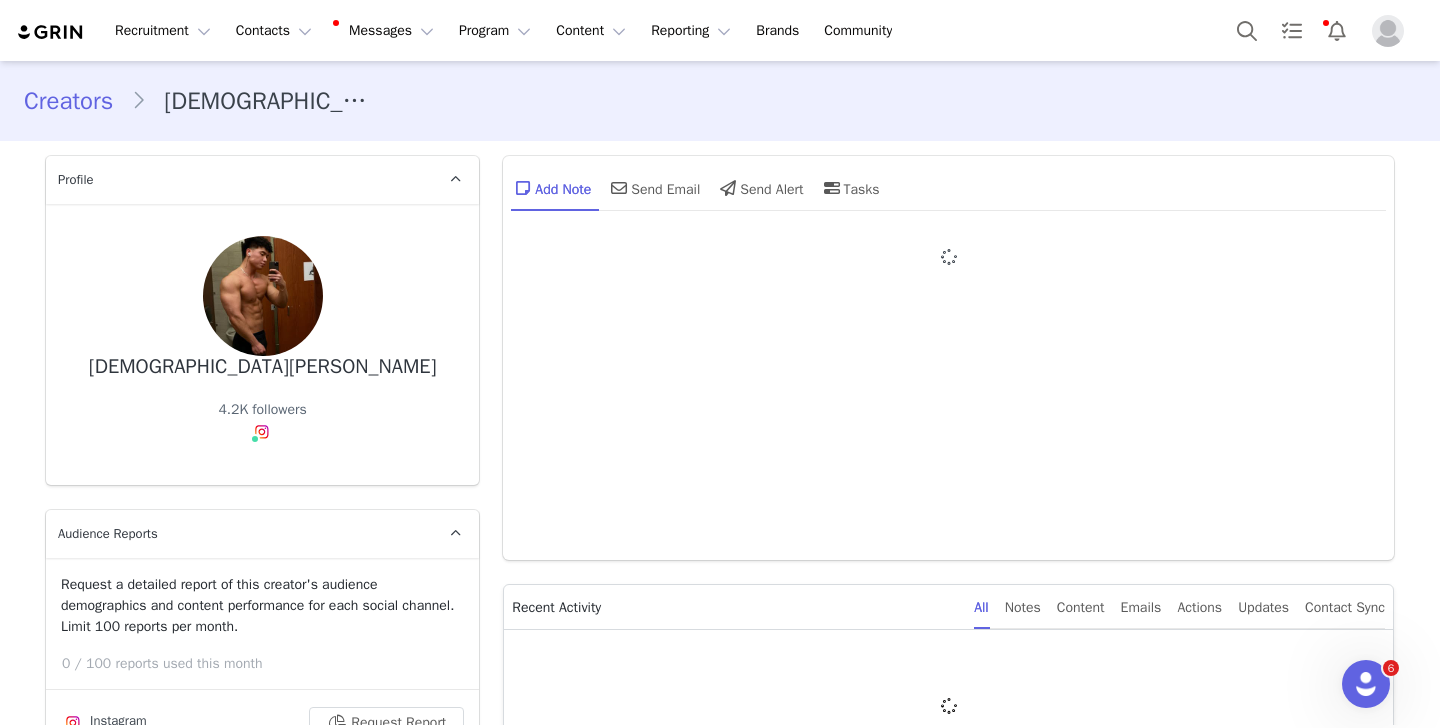 type on "+1 ([GEOGRAPHIC_DATA])" 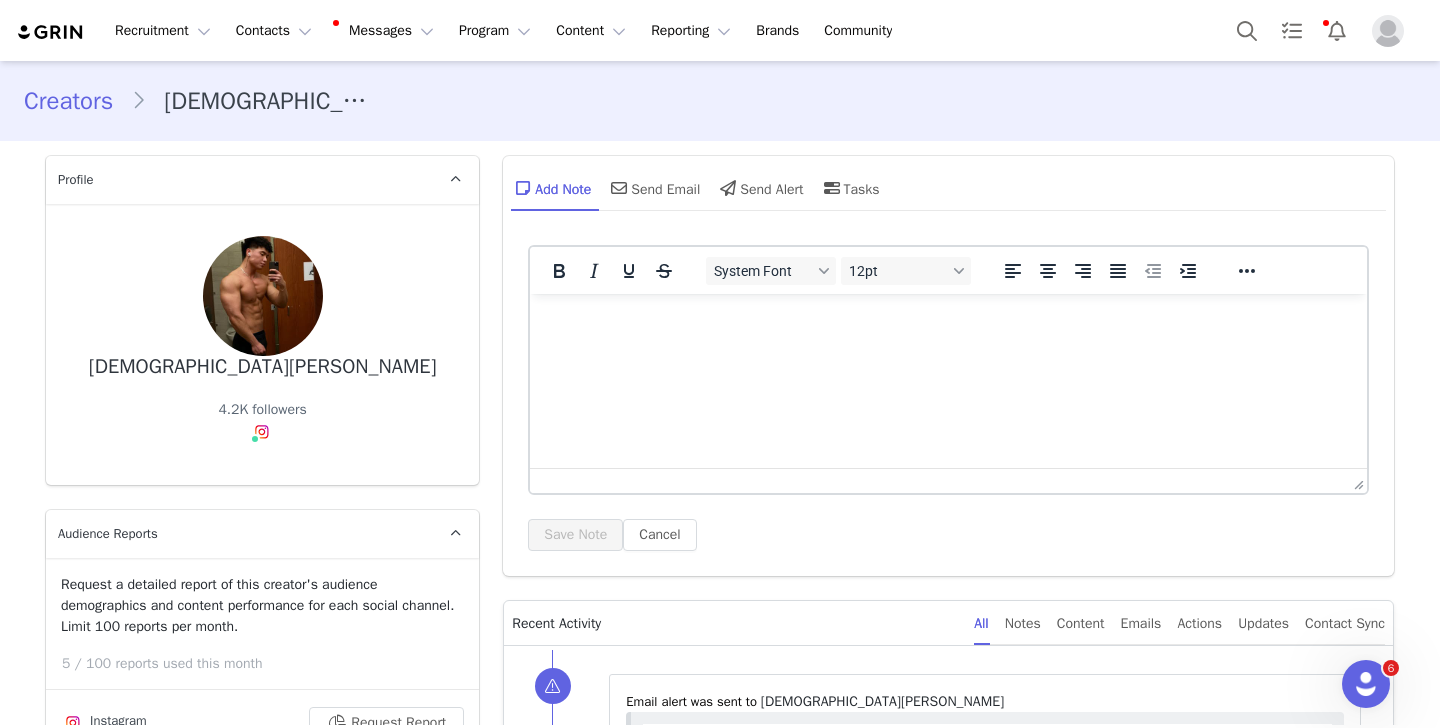 scroll, scrollTop: 0, scrollLeft: 0, axis: both 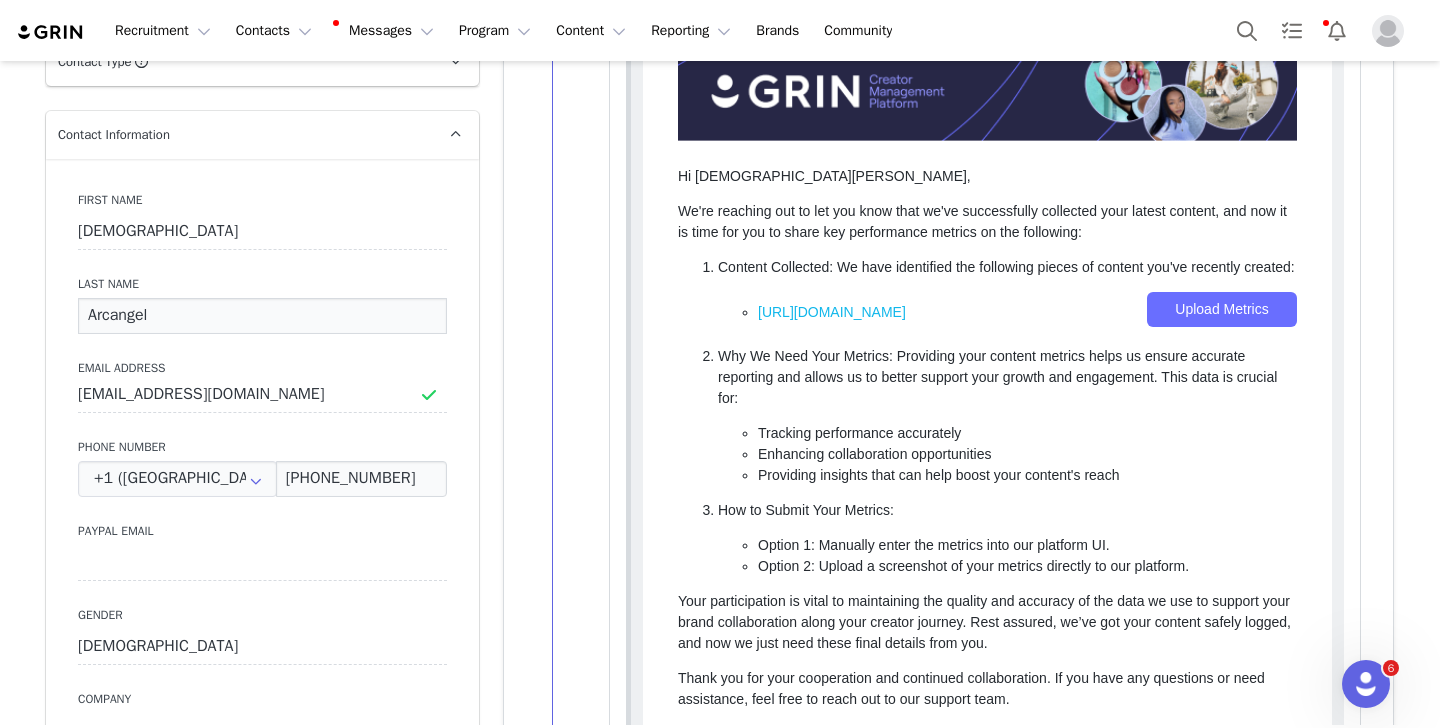 click on "Arcangel" at bounding box center (262, 316) 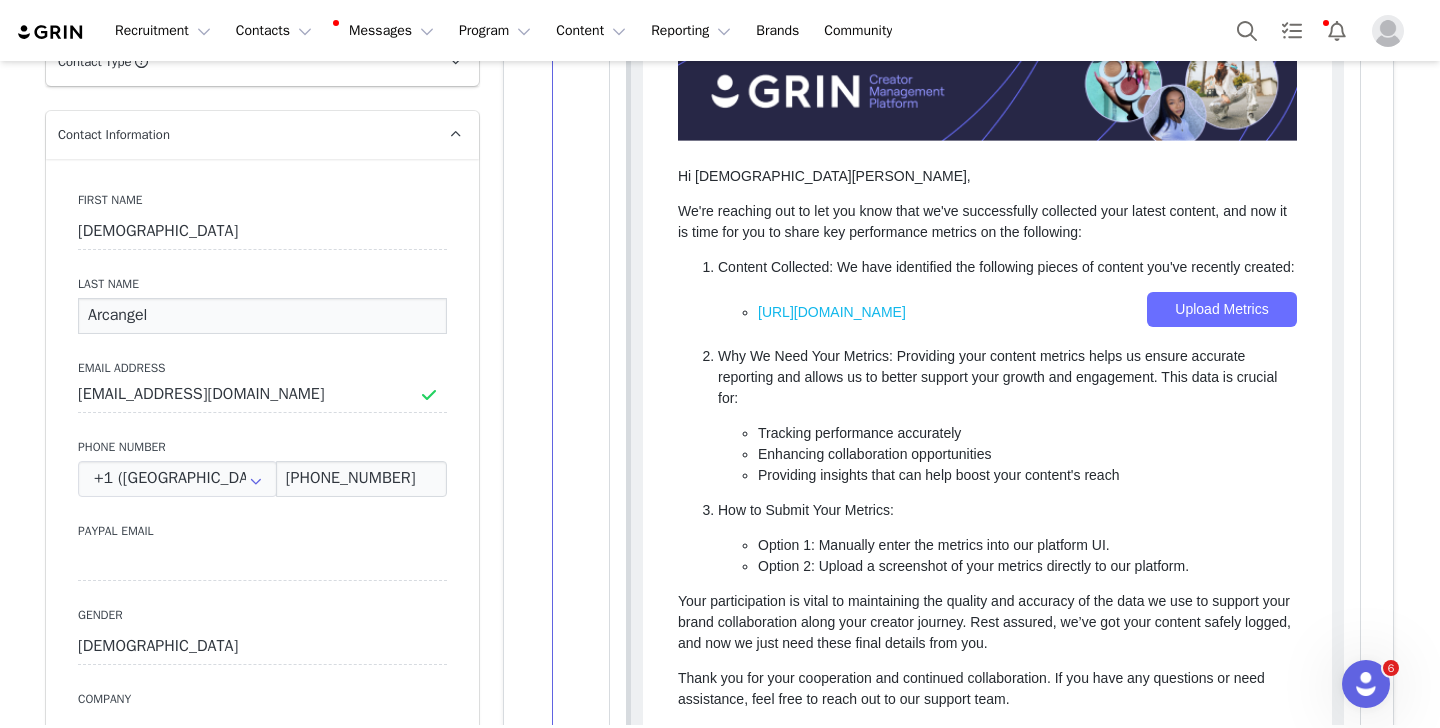scroll, scrollTop: 0, scrollLeft: 0, axis: both 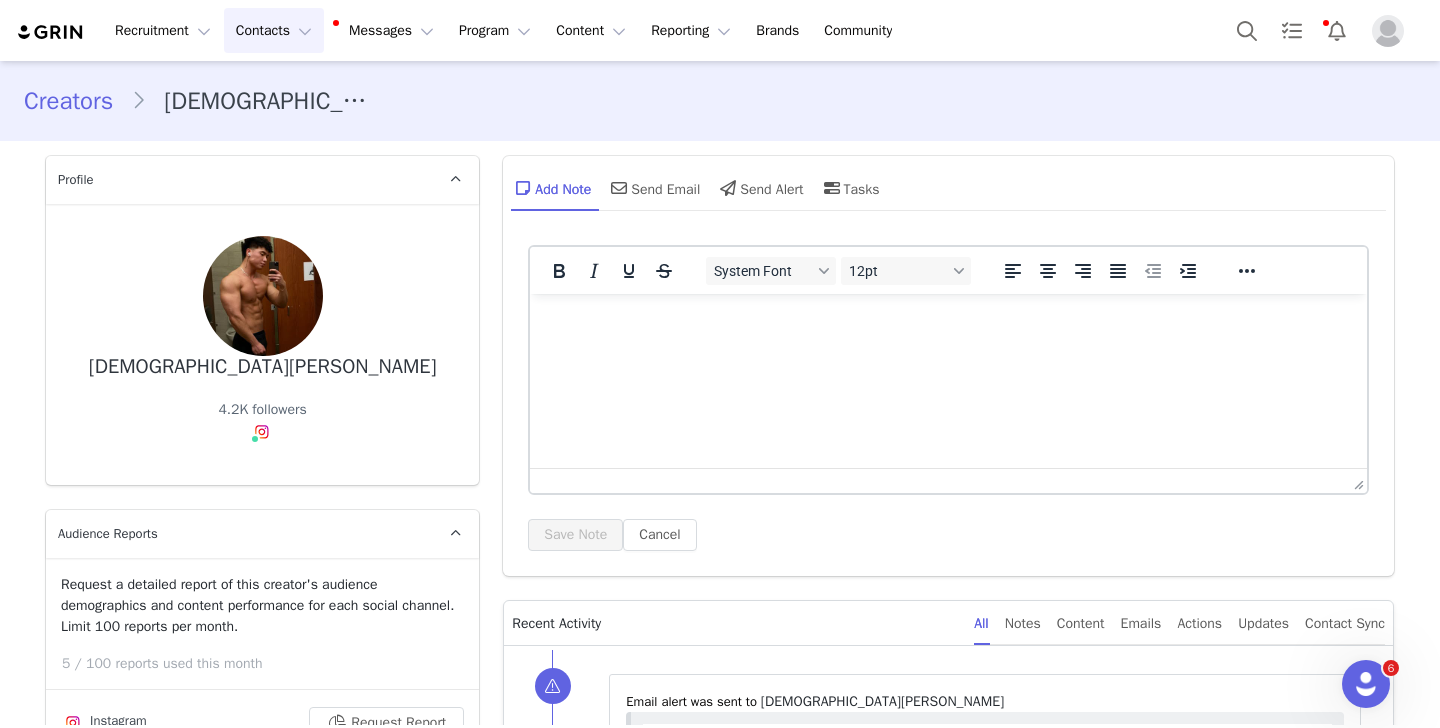 click on "Contacts Contacts" at bounding box center [274, 30] 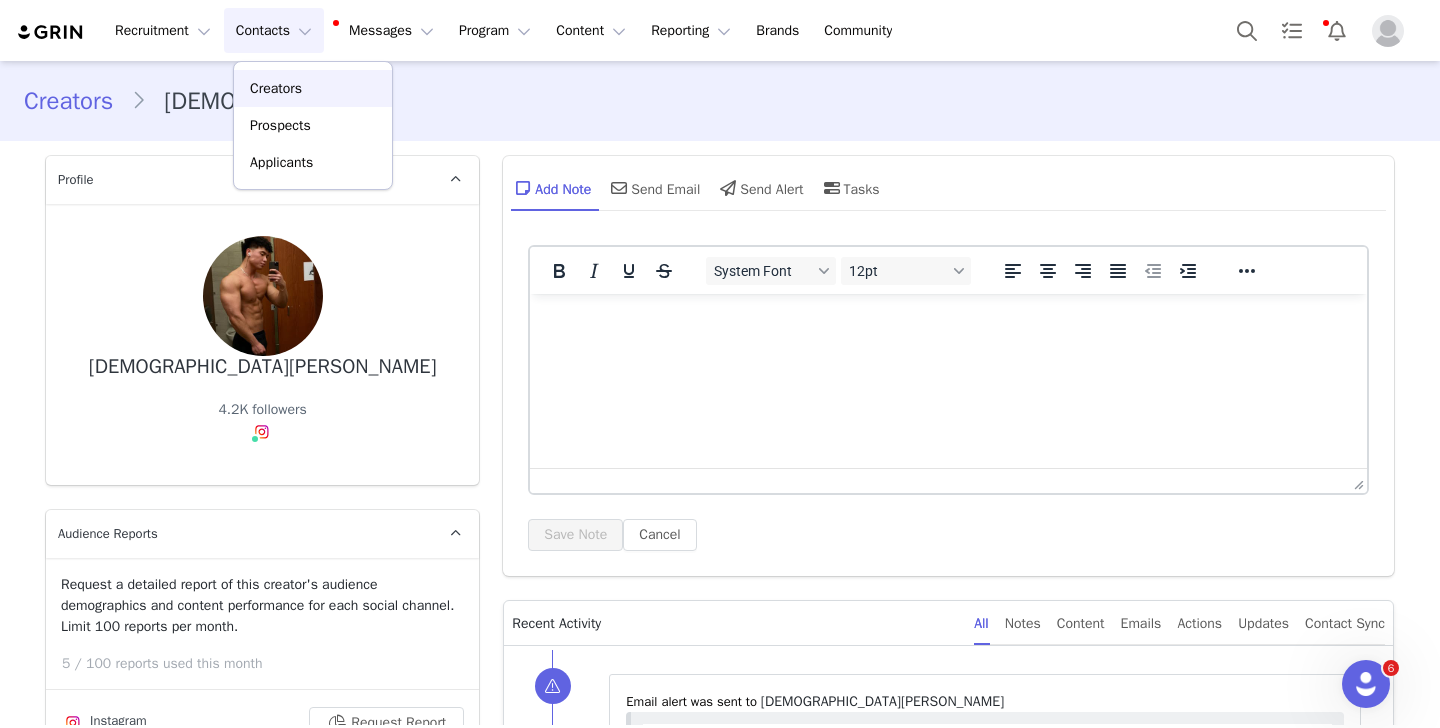 click on "Creators" at bounding box center (313, 88) 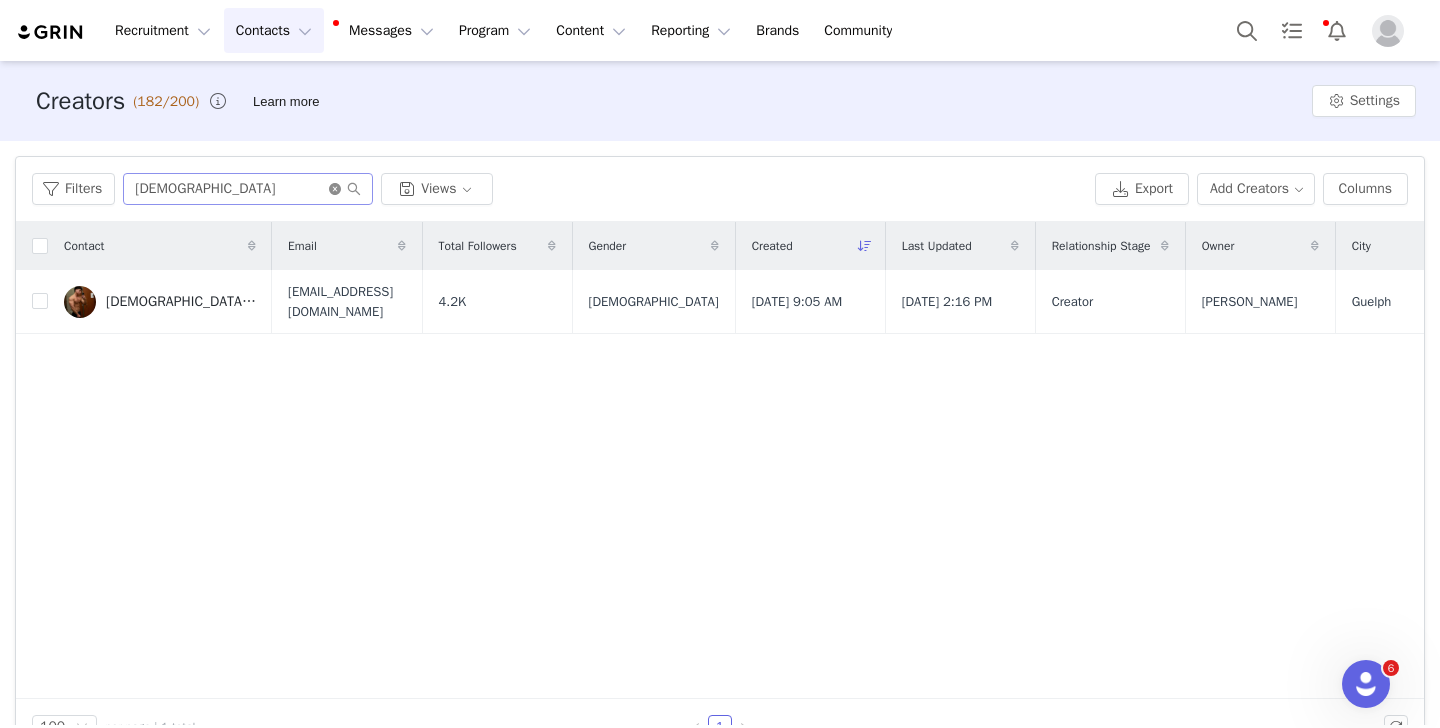 click 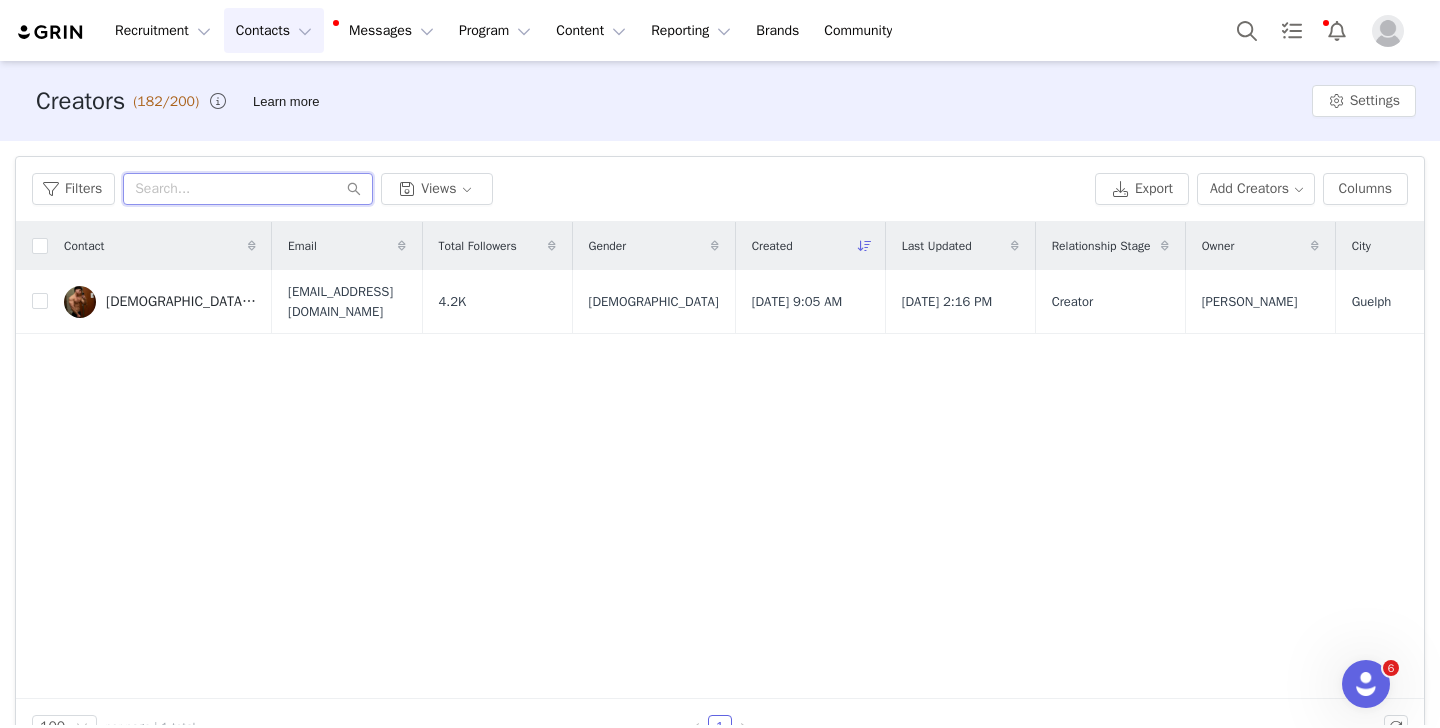 click at bounding box center (248, 189) 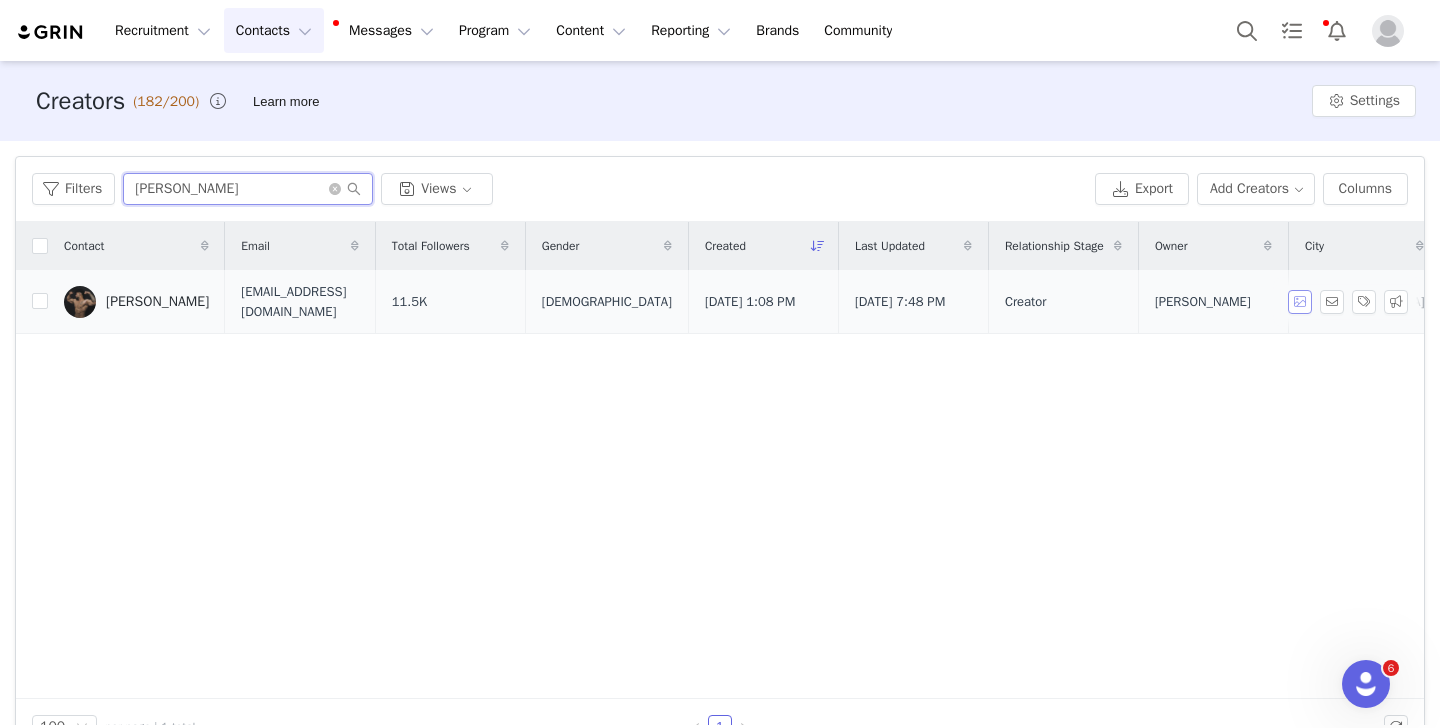type on "[PERSON_NAME]" 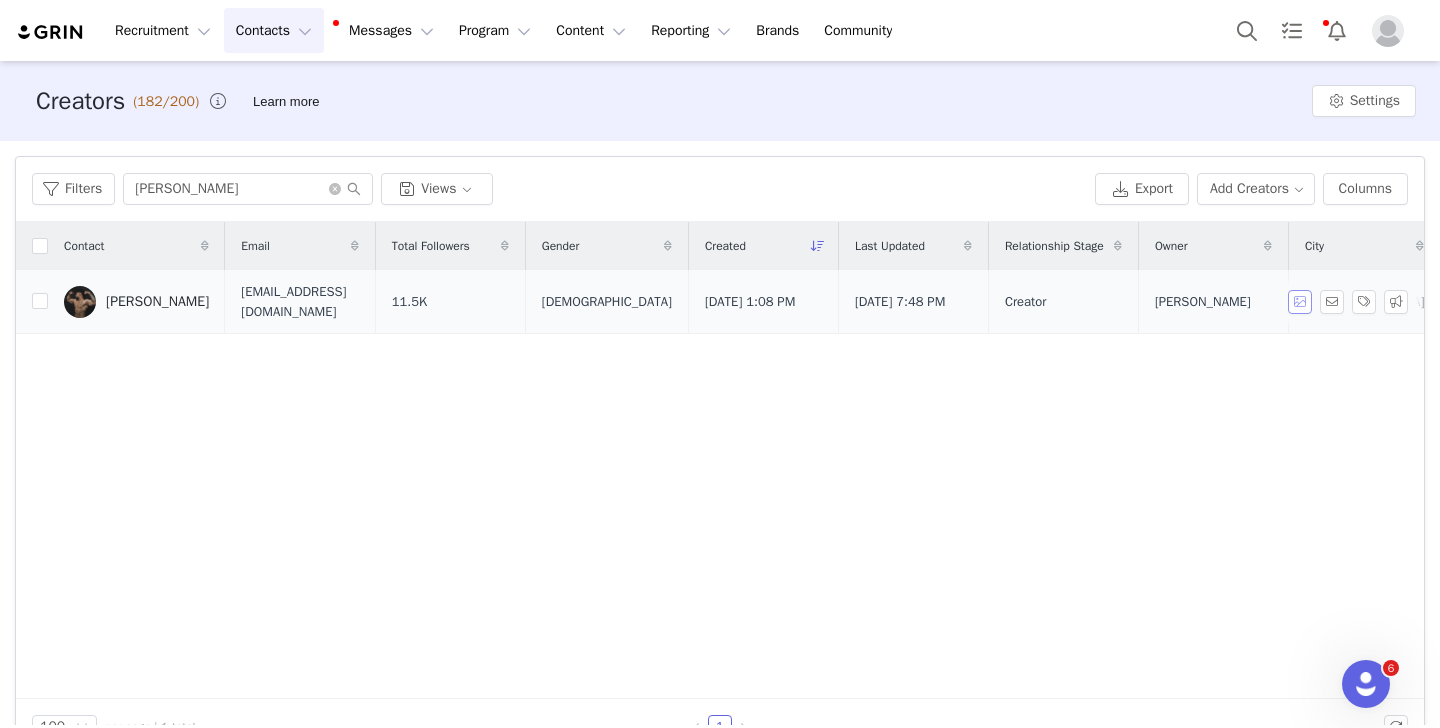 click at bounding box center [1300, 302] 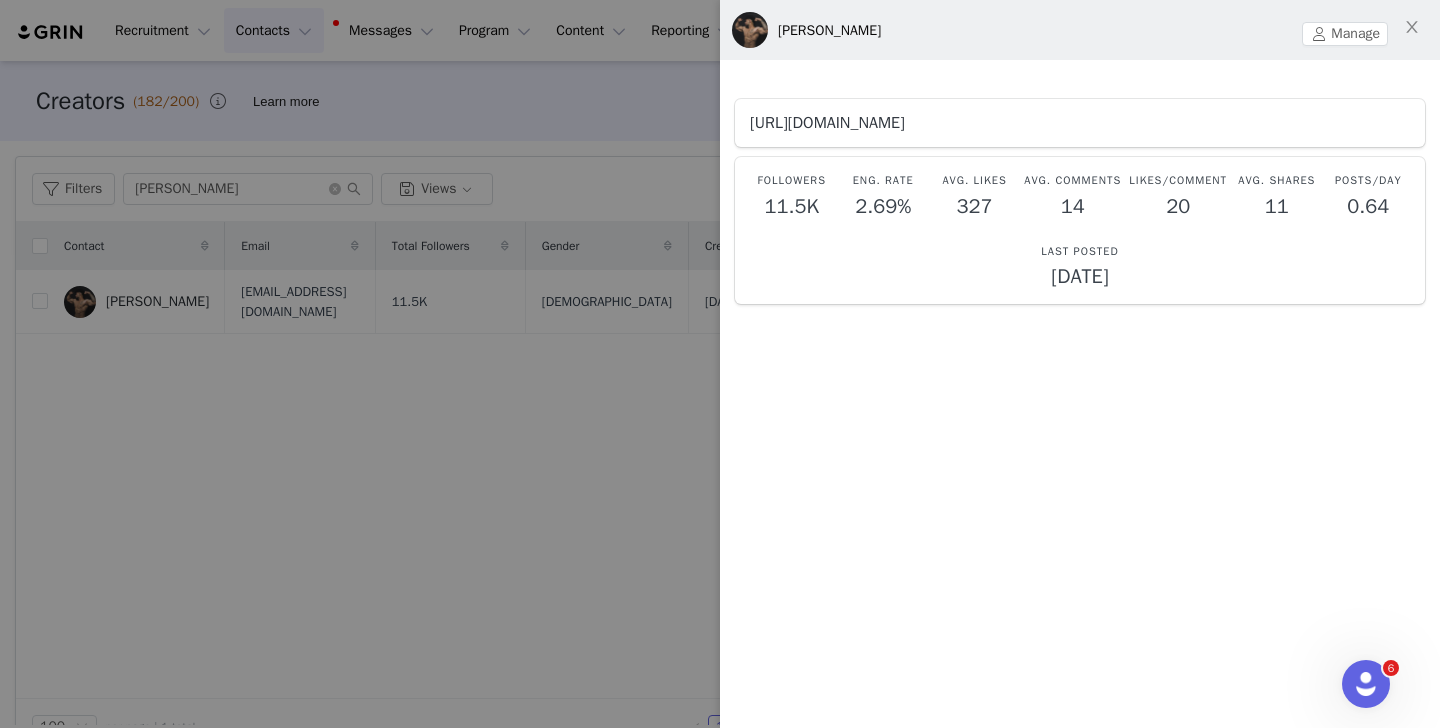 click on "[URL][DOMAIN_NAME]" at bounding box center (827, 123) 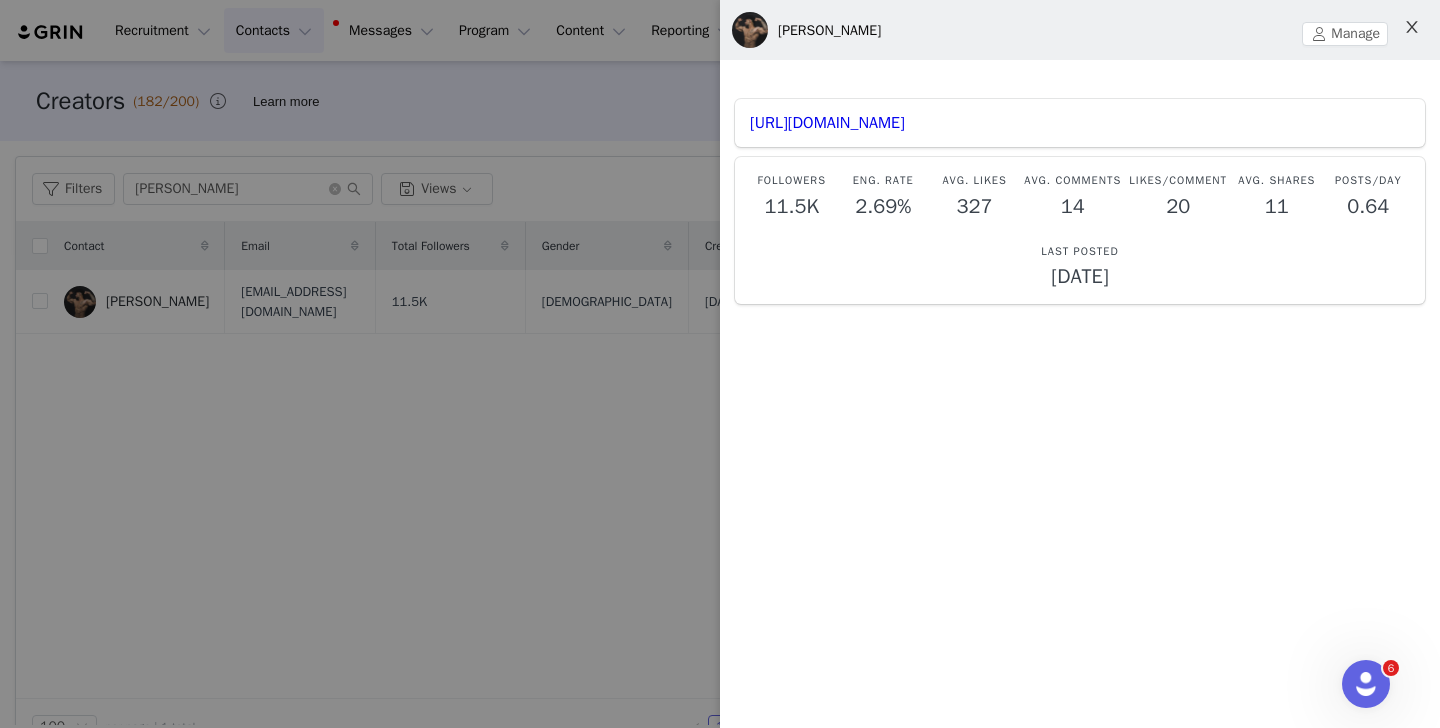 click 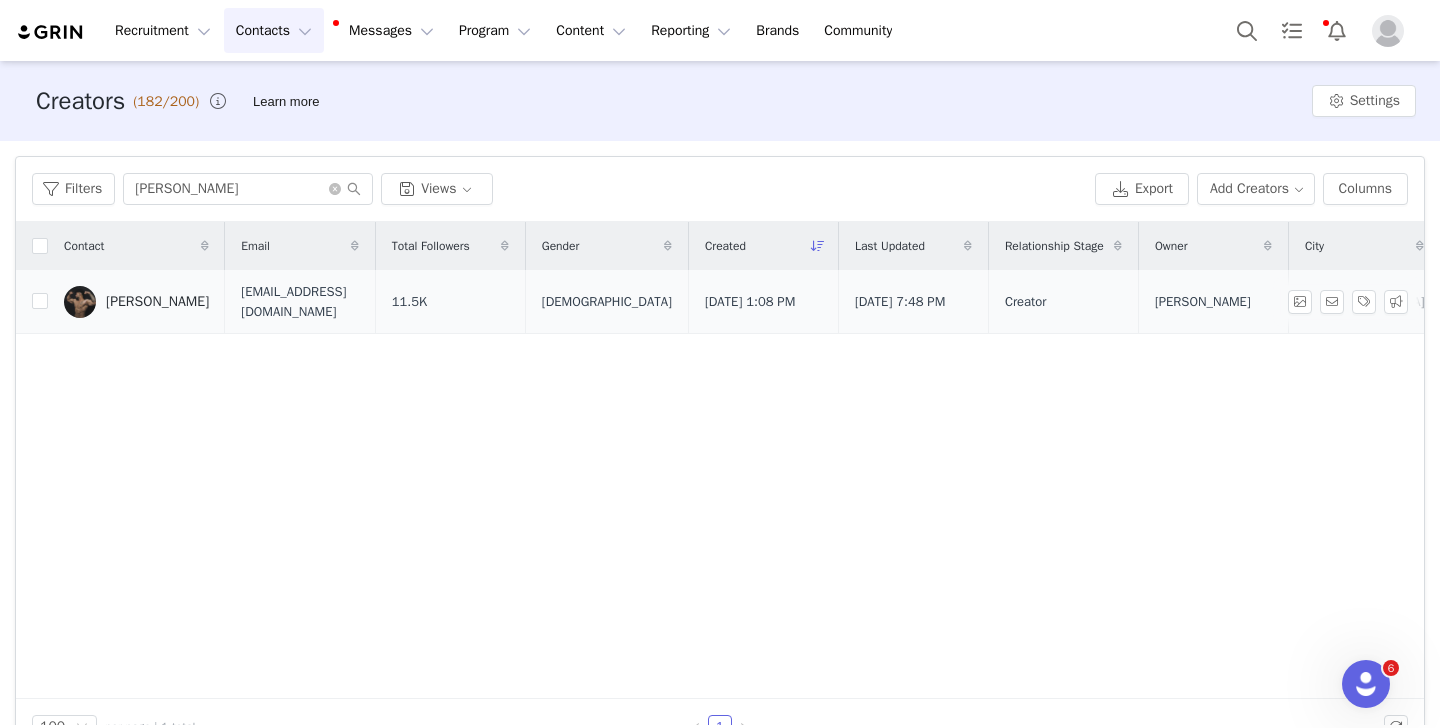 click on "[PERSON_NAME]" at bounding box center (157, 302) 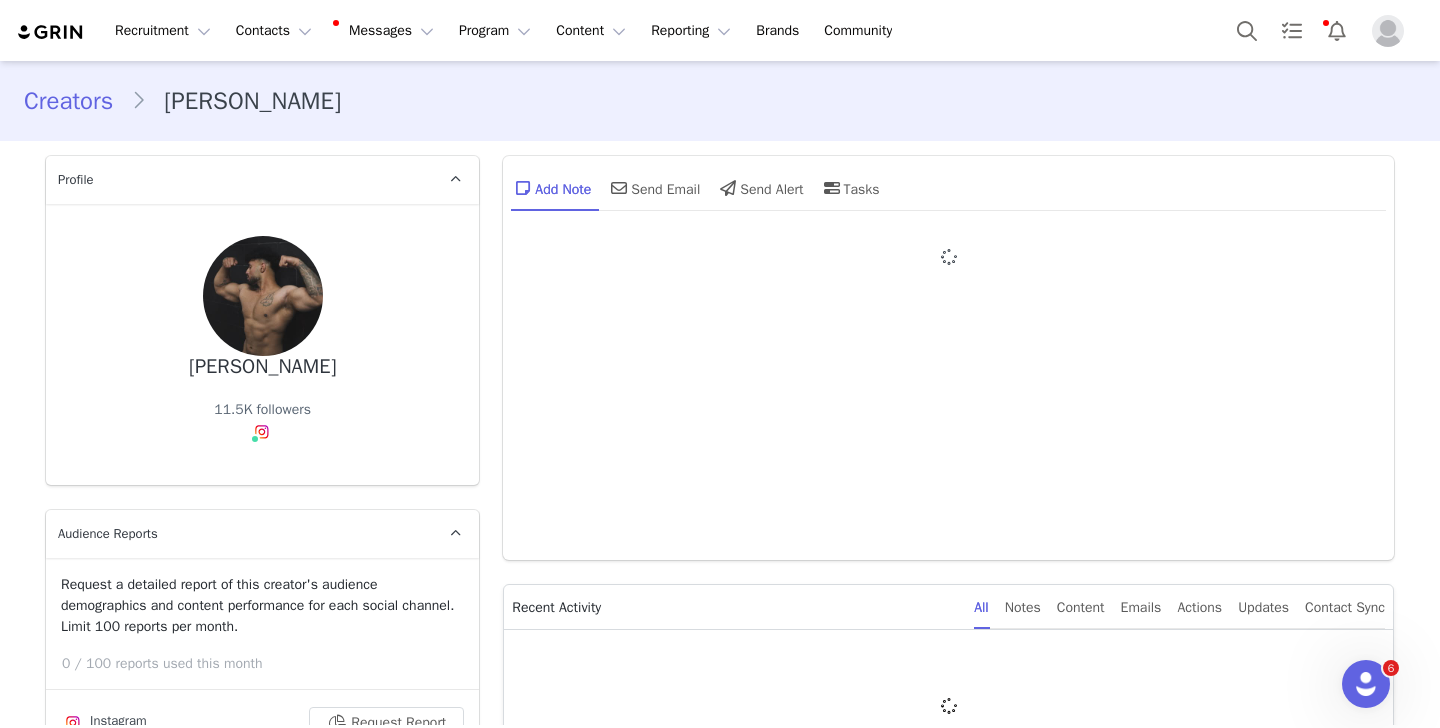 type on "+1 ([GEOGRAPHIC_DATA])" 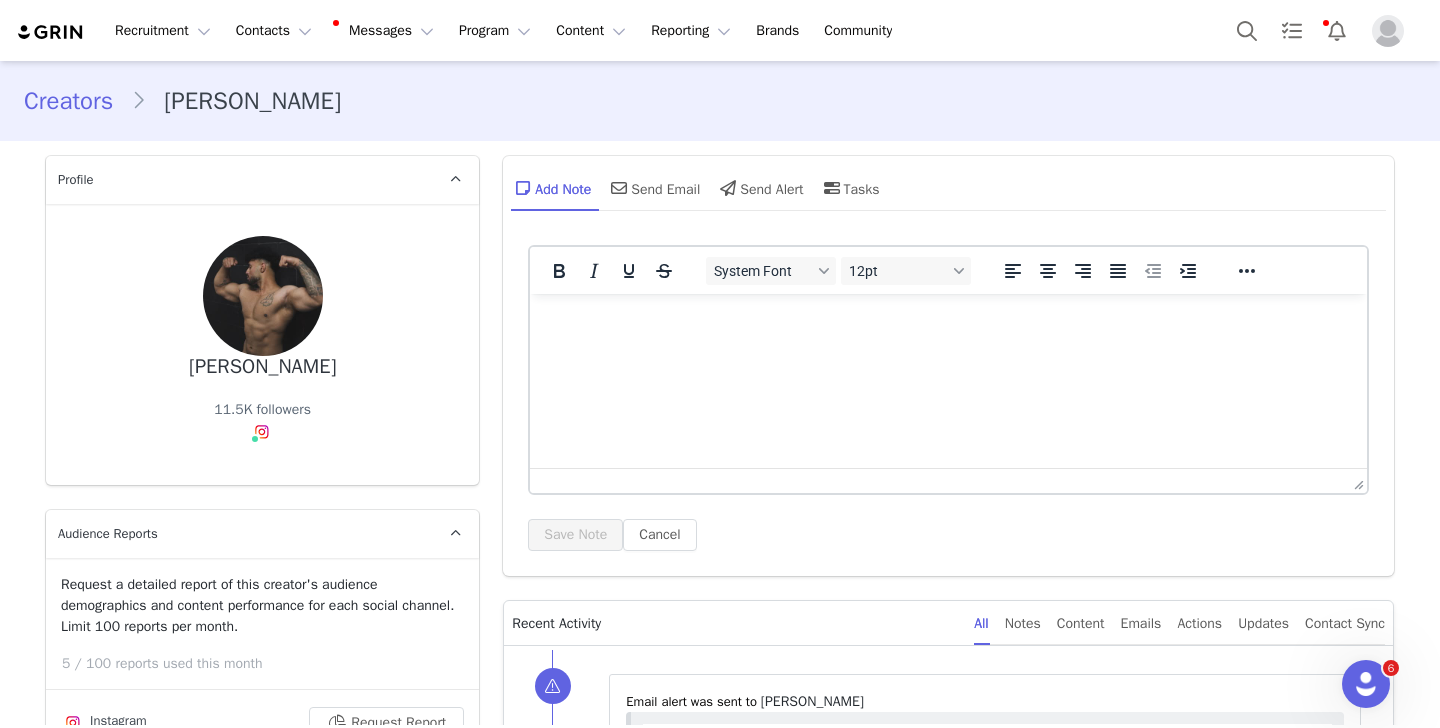 scroll, scrollTop: 0, scrollLeft: 0, axis: both 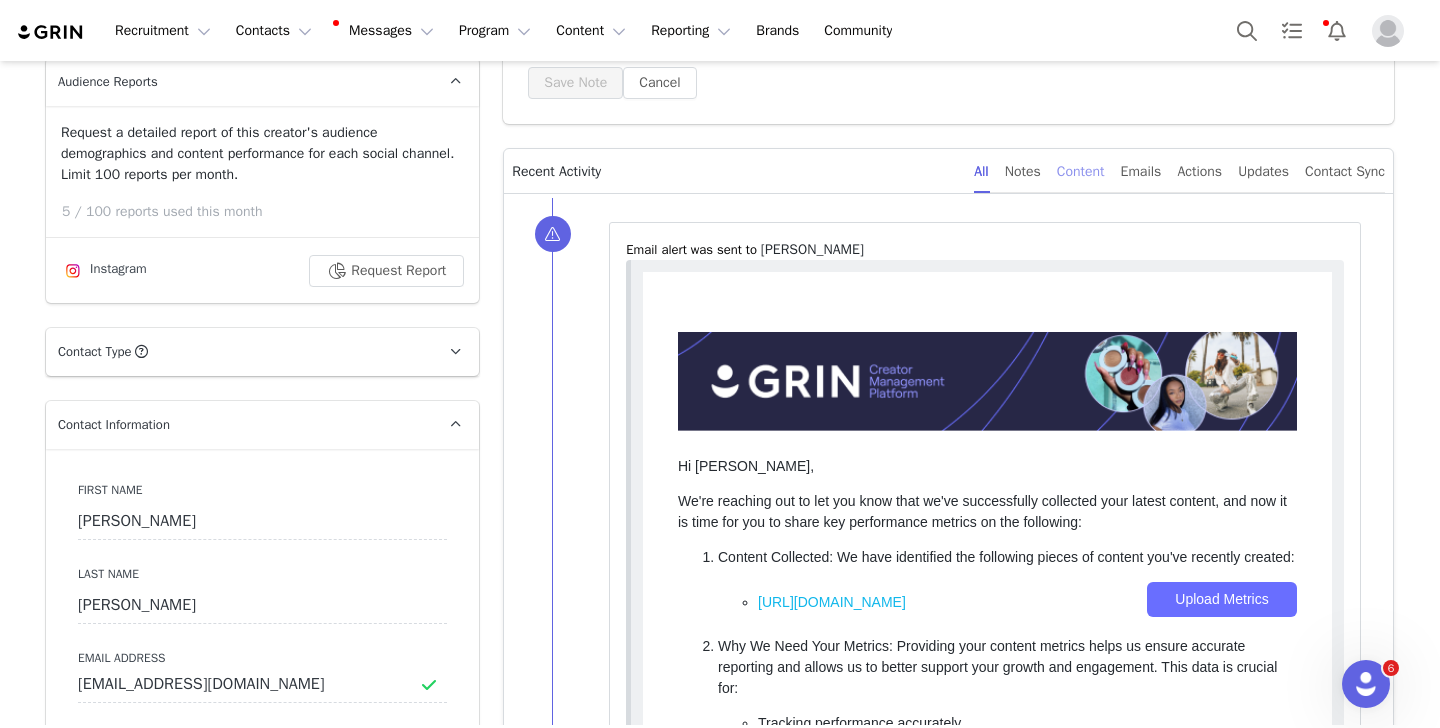 click on "Content" at bounding box center (1081, 171) 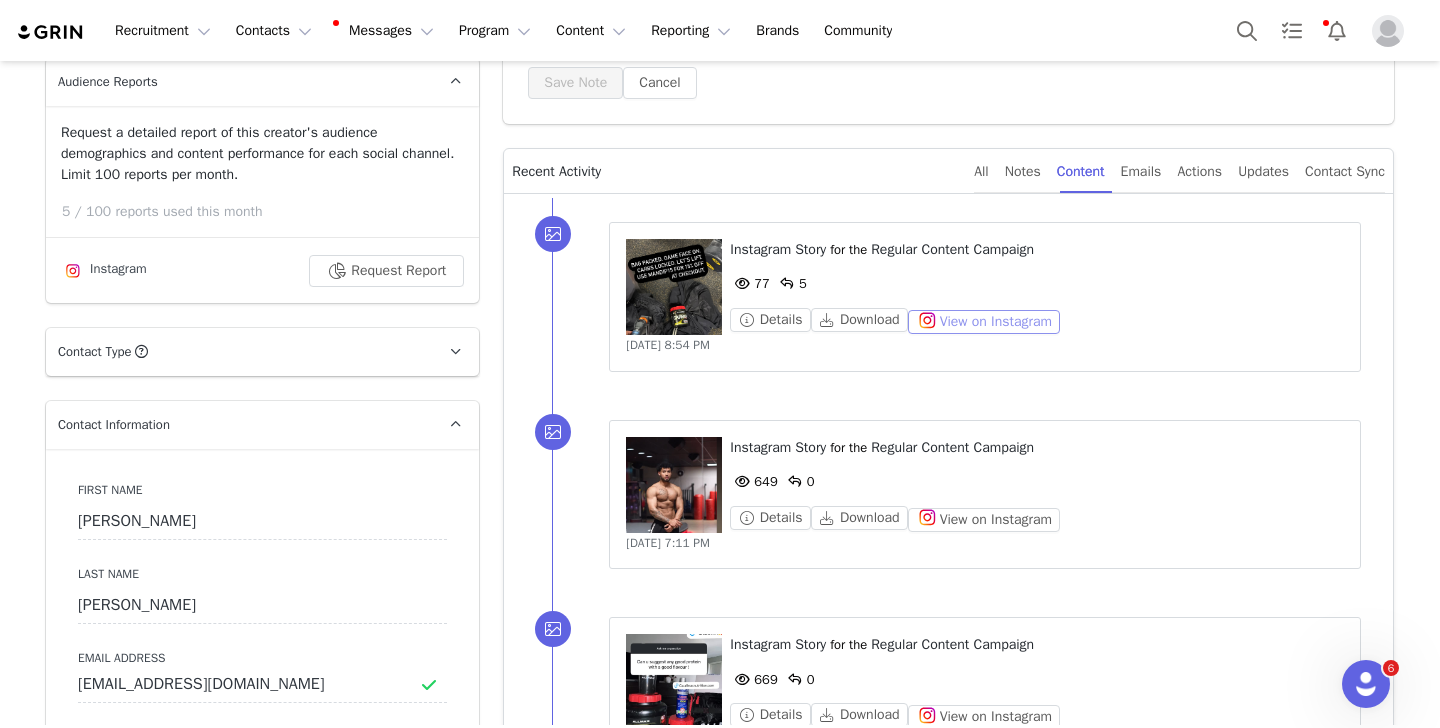 click on "View on Instagram" at bounding box center [984, 322] 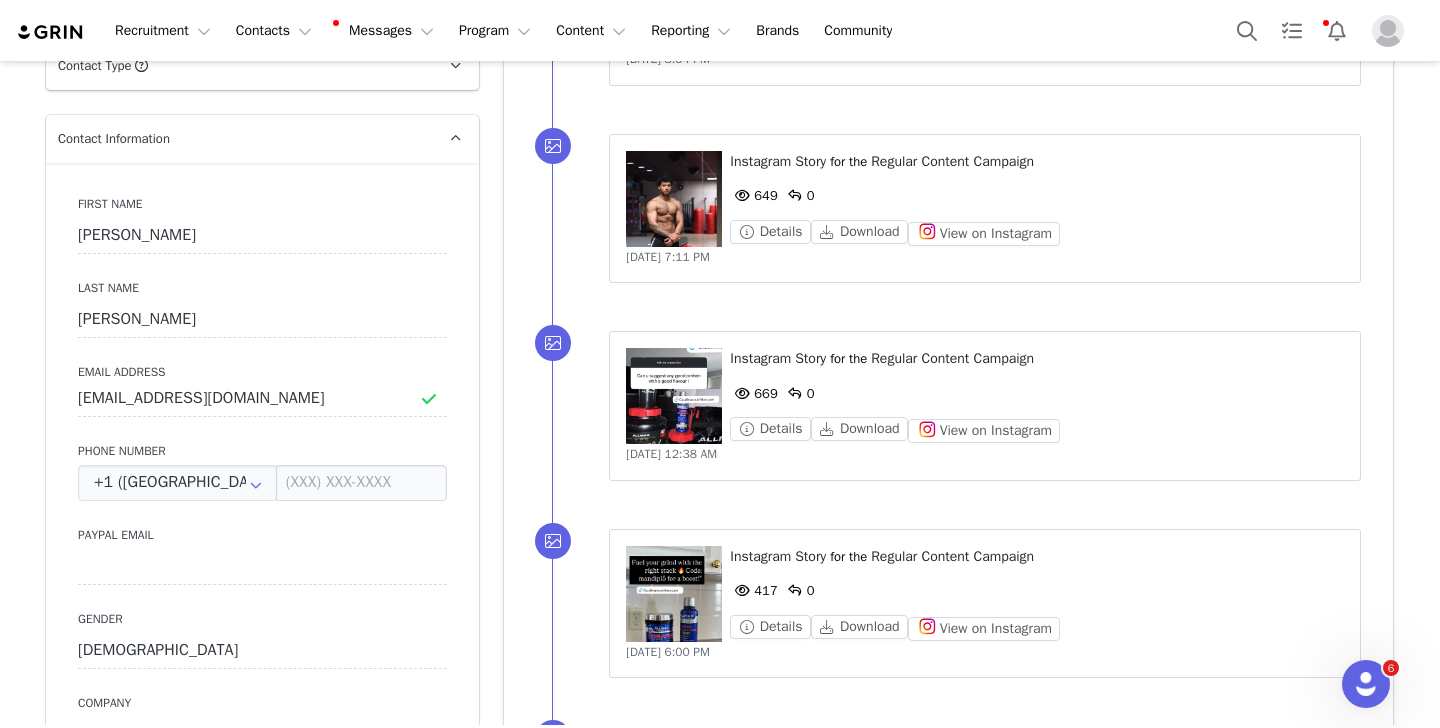 scroll, scrollTop: 740, scrollLeft: 0, axis: vertical 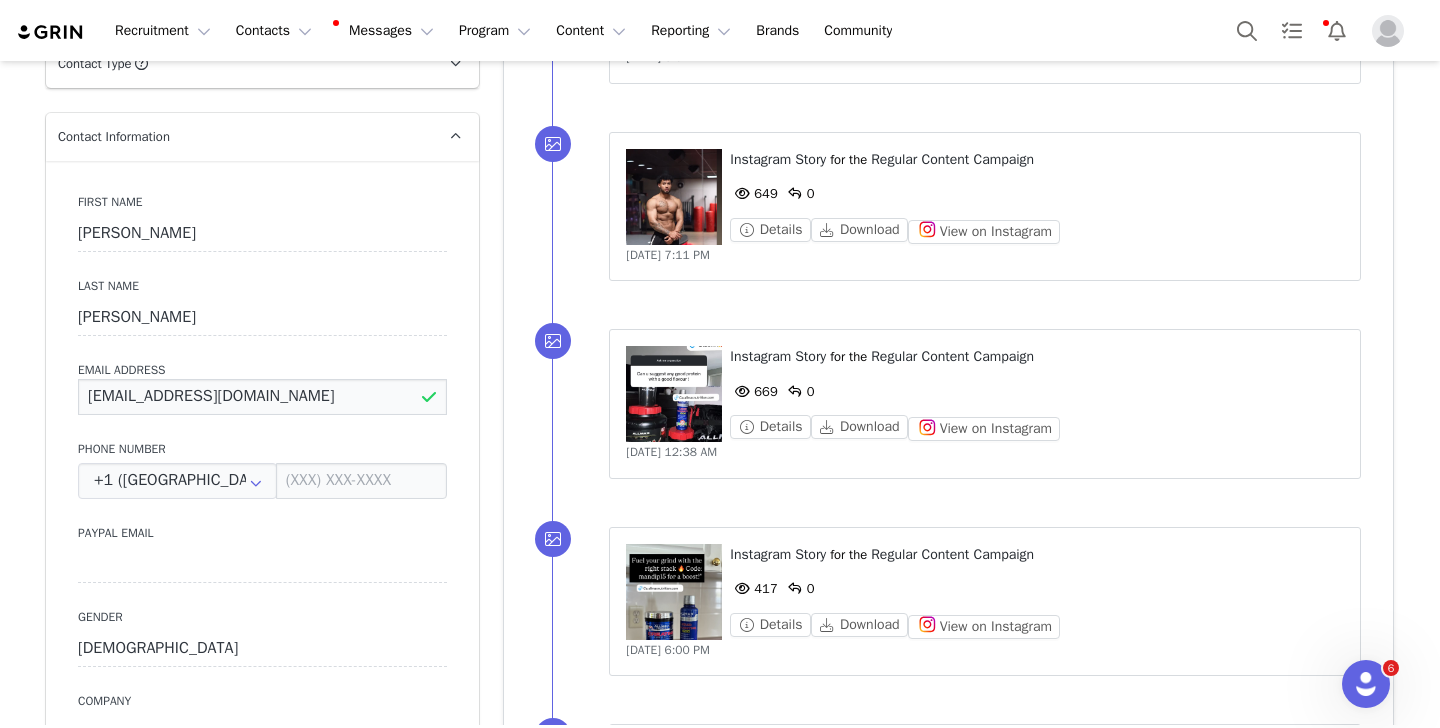 click on "[EMAIL_ADDRESS][DOMAIN_NAME]" at bounding box center [262, 397] 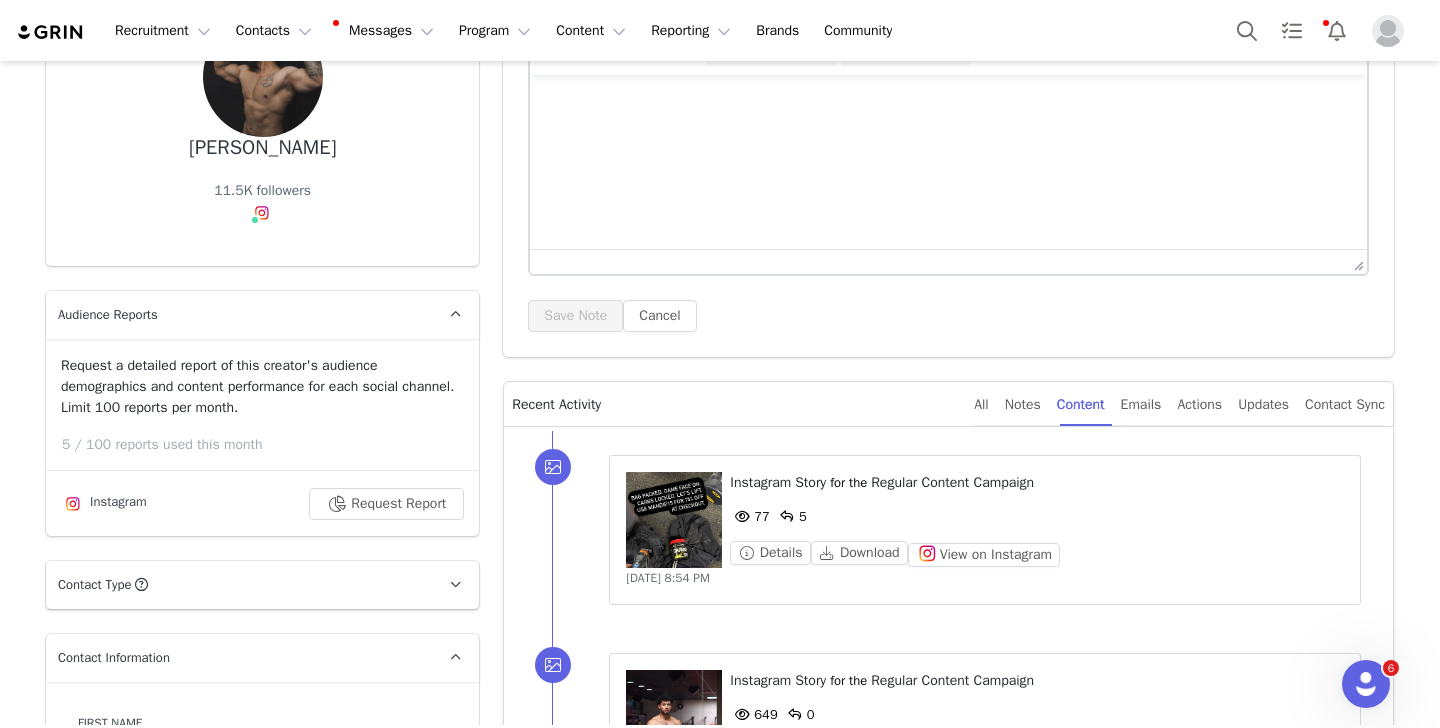 scroll, scrollTop: 0, scrollLeft: 0, axis: both 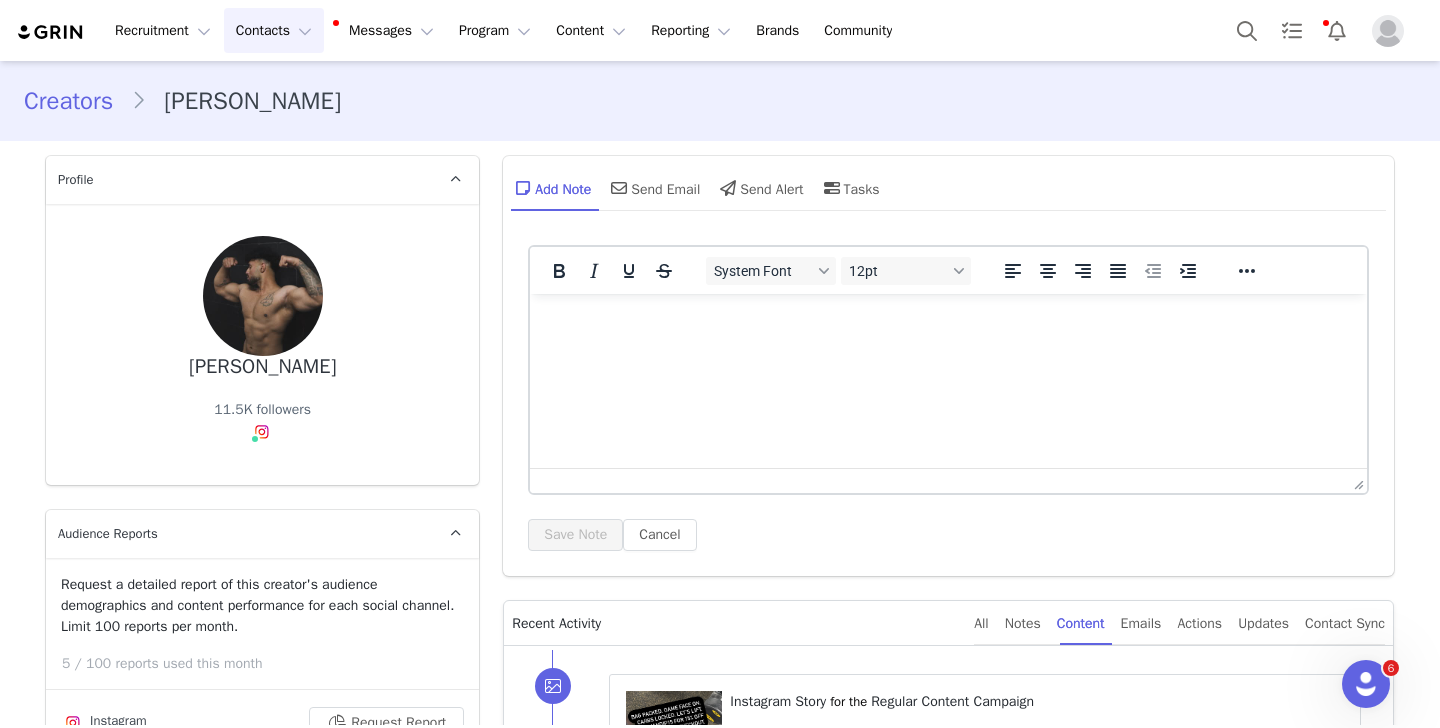 click on "Contacts Contacts" at bounding box center (274, 30) 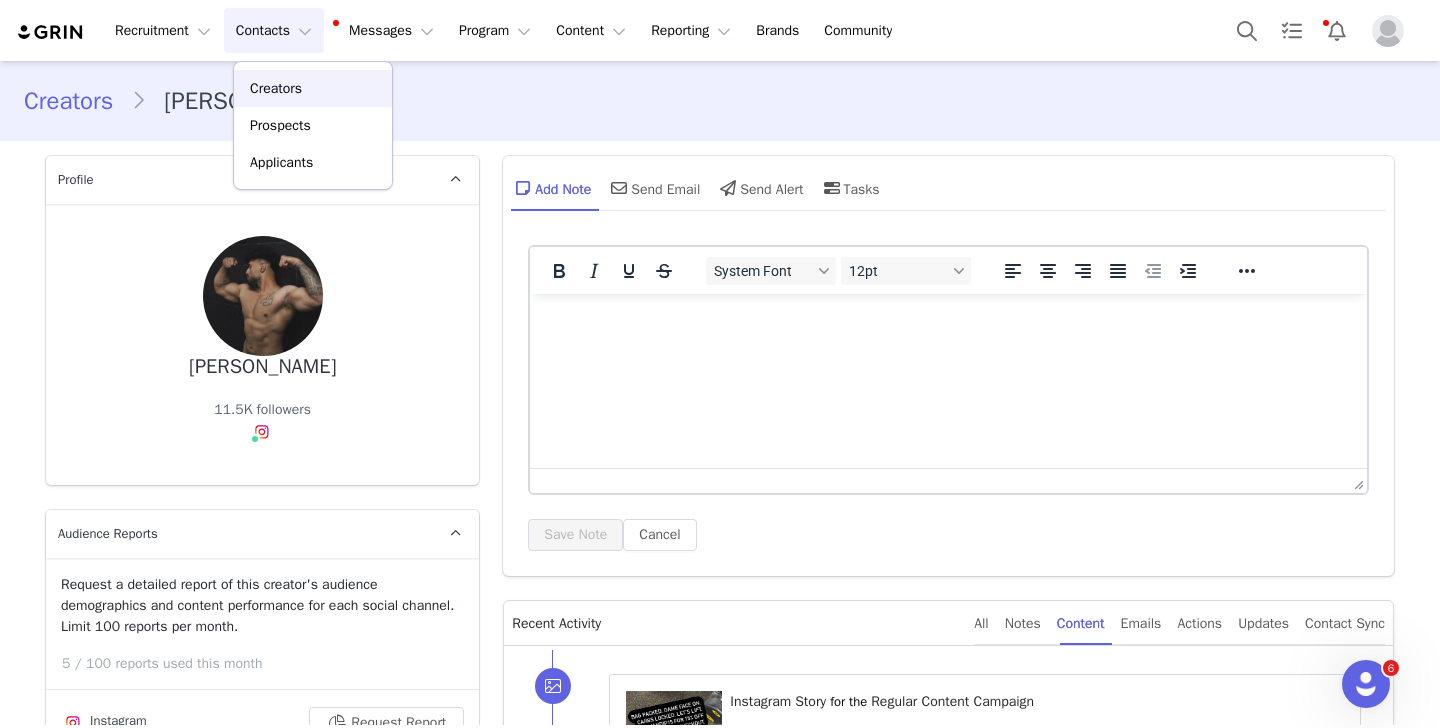 click on "Creators" at bounding box center [276, 88] 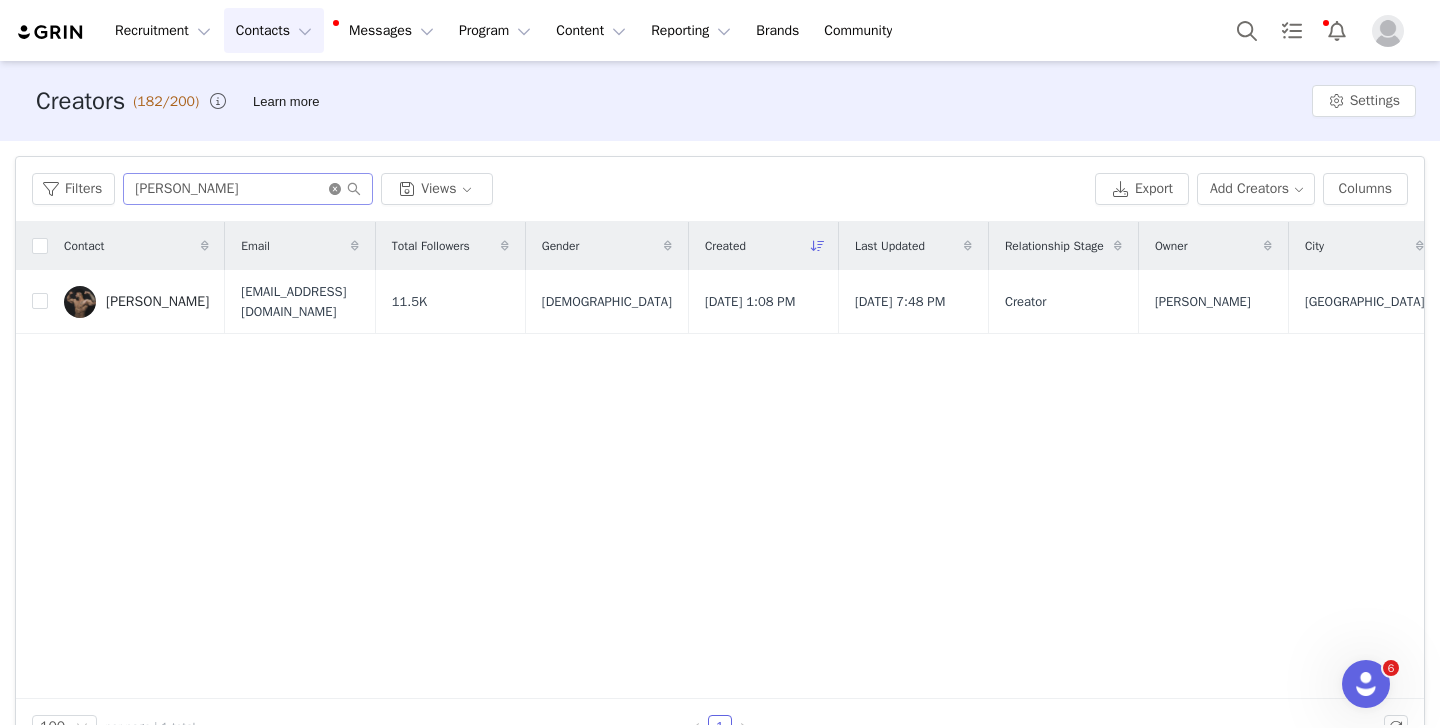 click 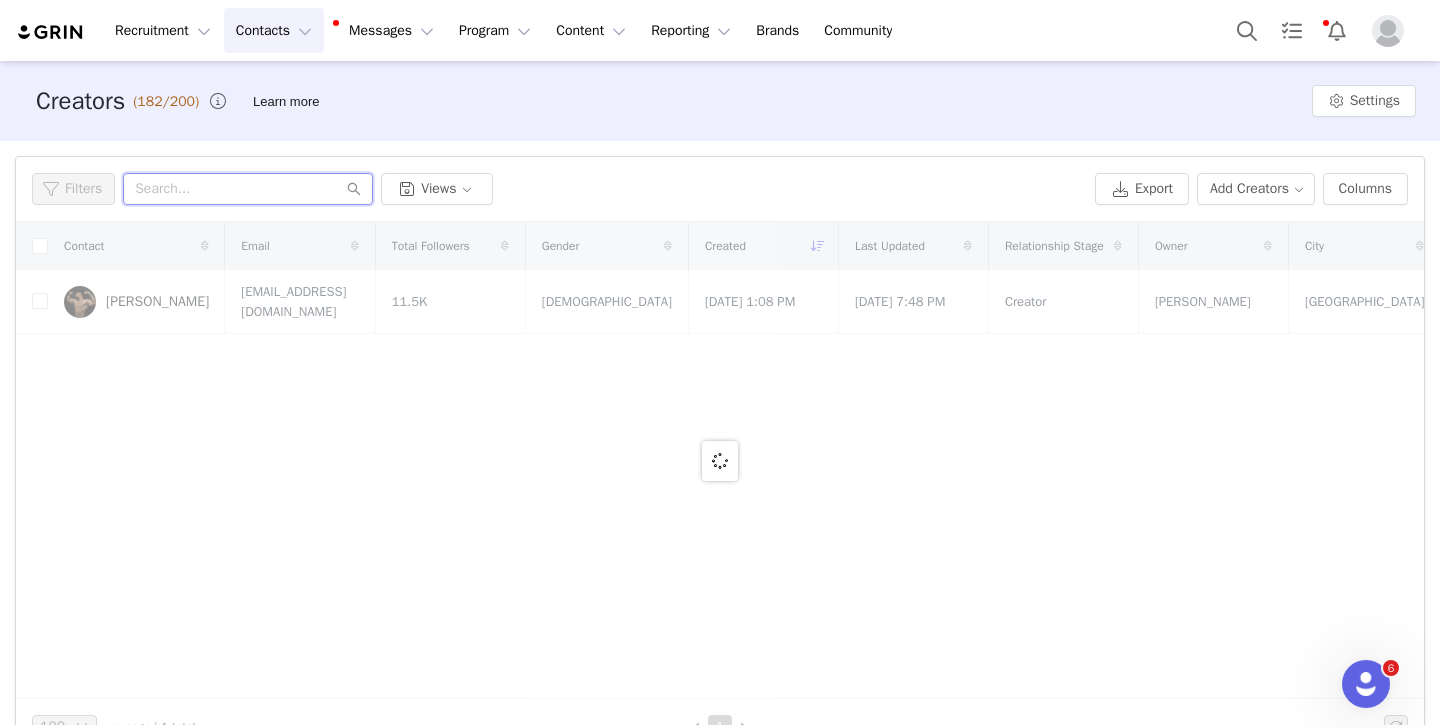 click at bounding box center [248, 189] 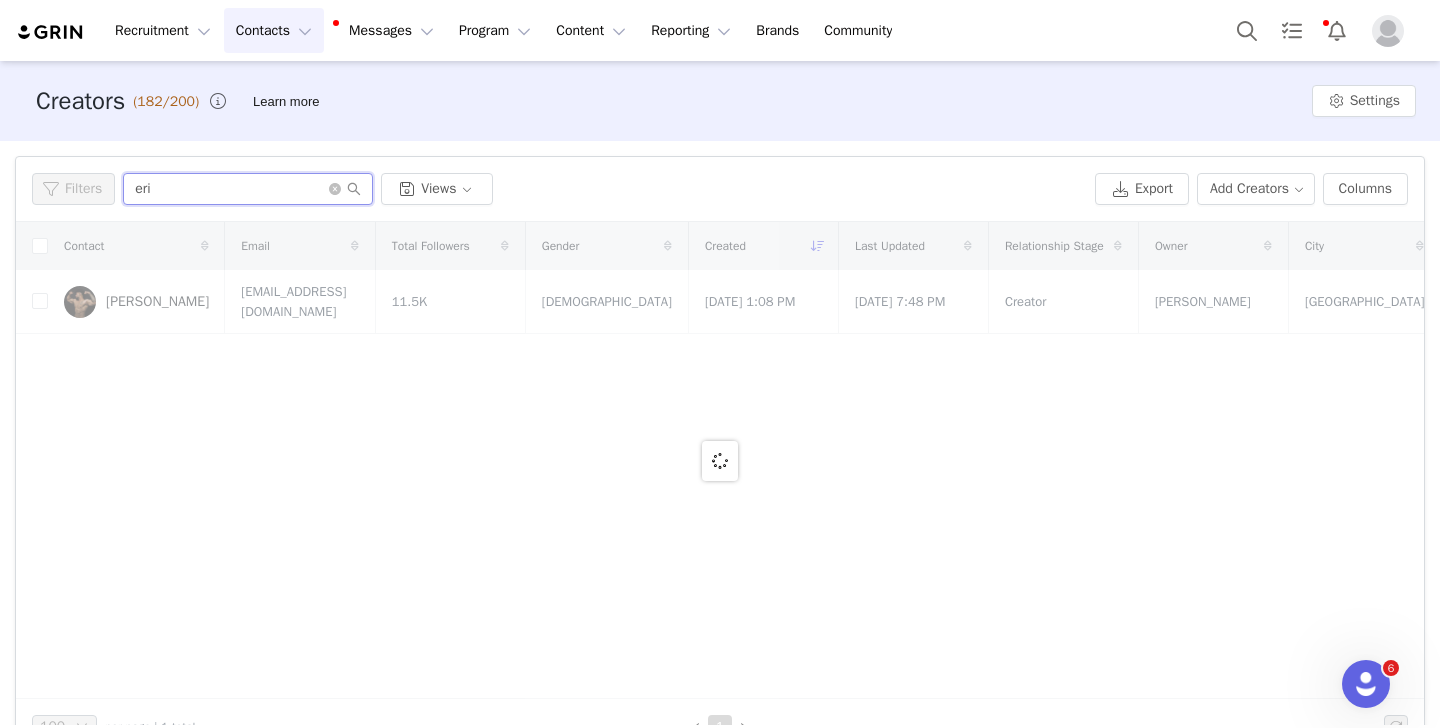 type on "[PERSON_NAME]" 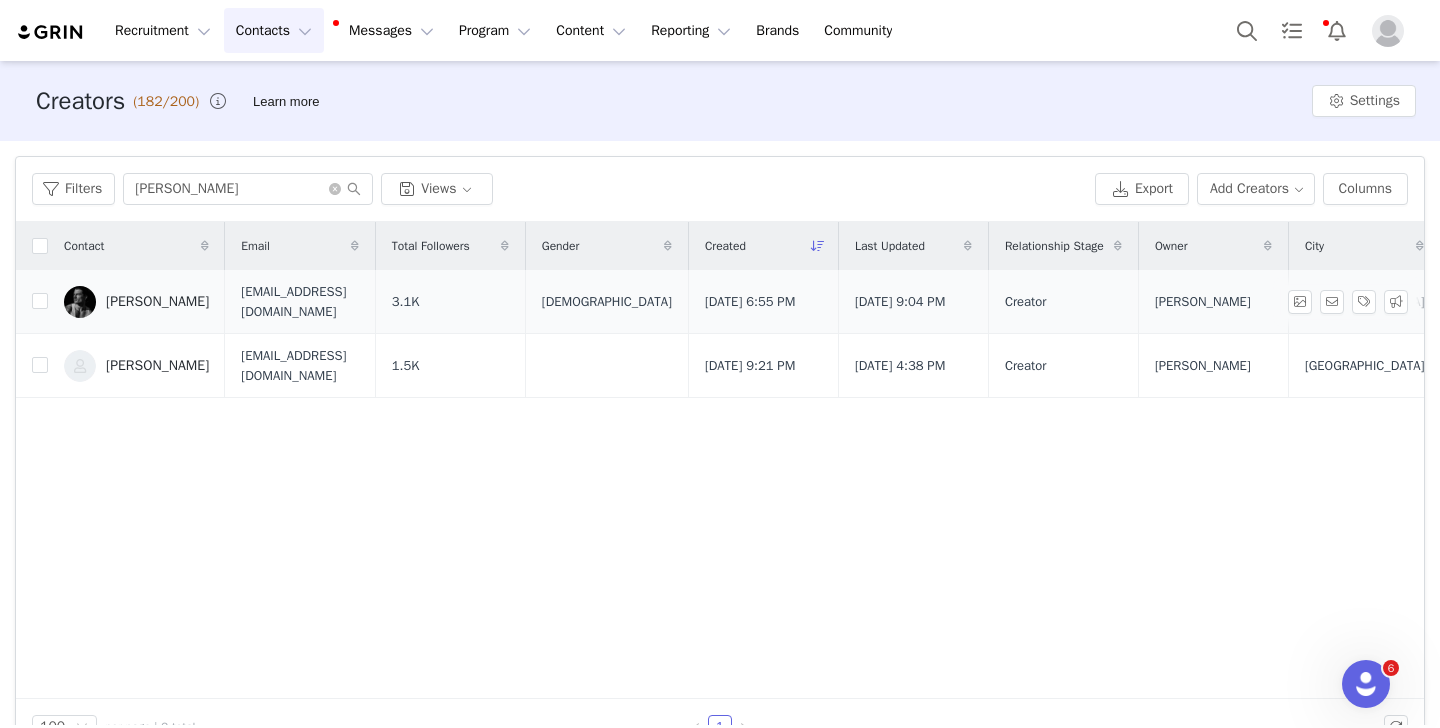 click on "[PERSON_NAME]" at bounding box center (157, 302) 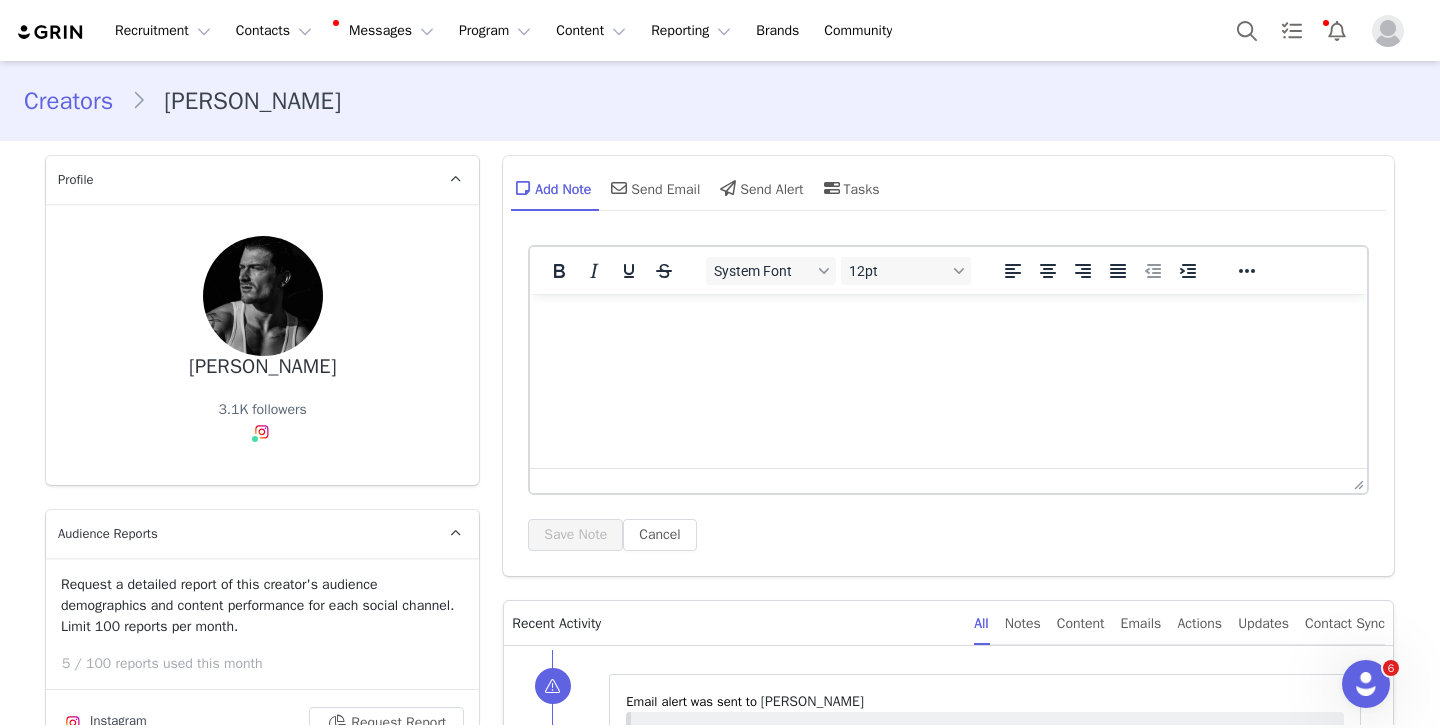 scroll, scrollTop: 698, scrollLeft: 0, axis: vertical 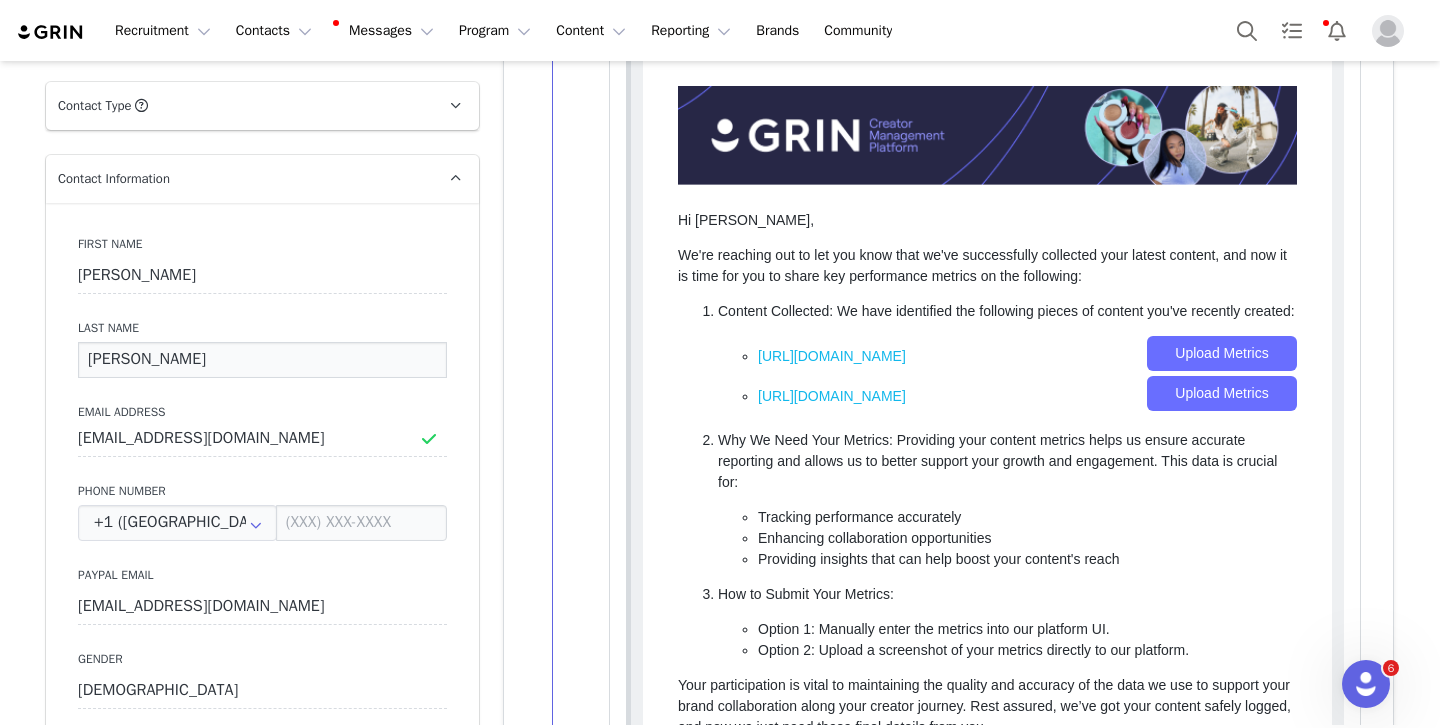 click on "[PERSON_NAME]" at bounding box center [262, 360] 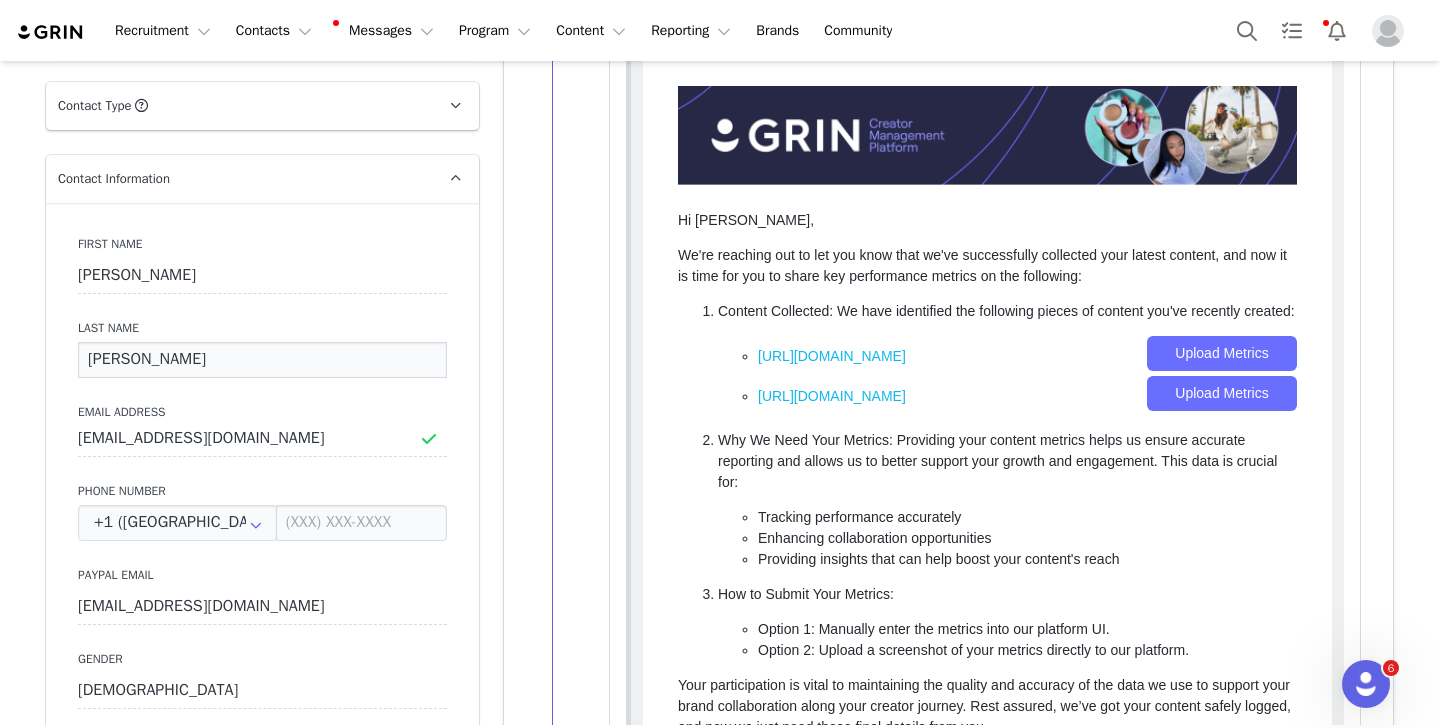 scroll, scrollTop: 0, scrollLeft: 0, axis: both 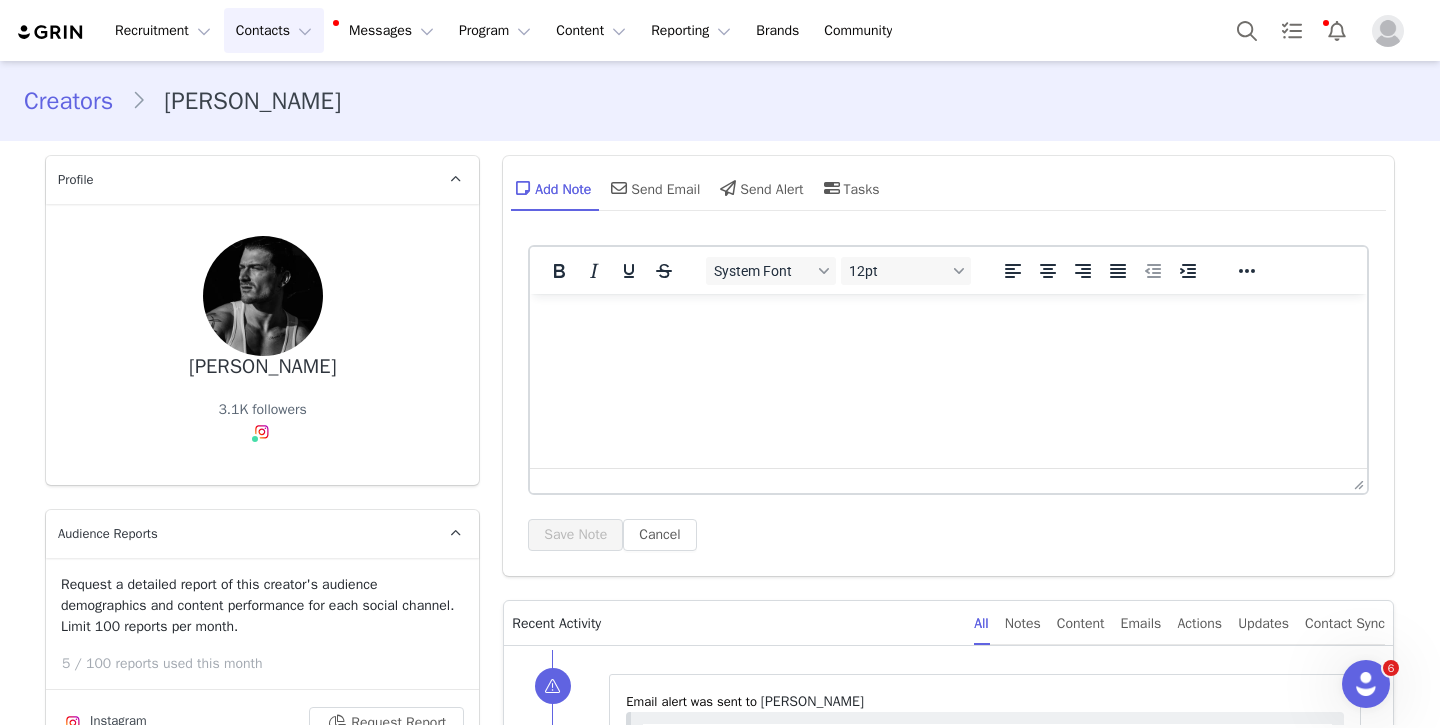 click on "Contacts Contacts" at bounding box center [274, 30] 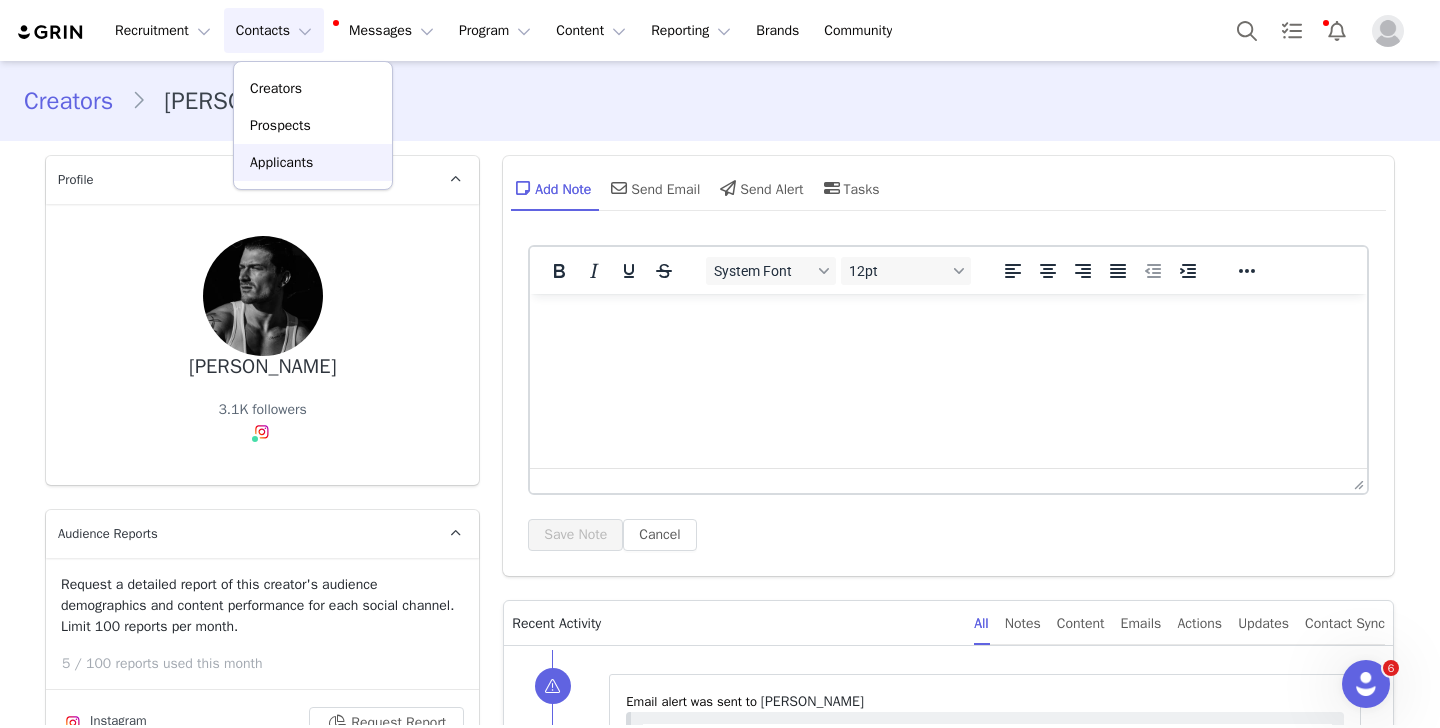 click on "Applicants" at bounding box center (281, 162) 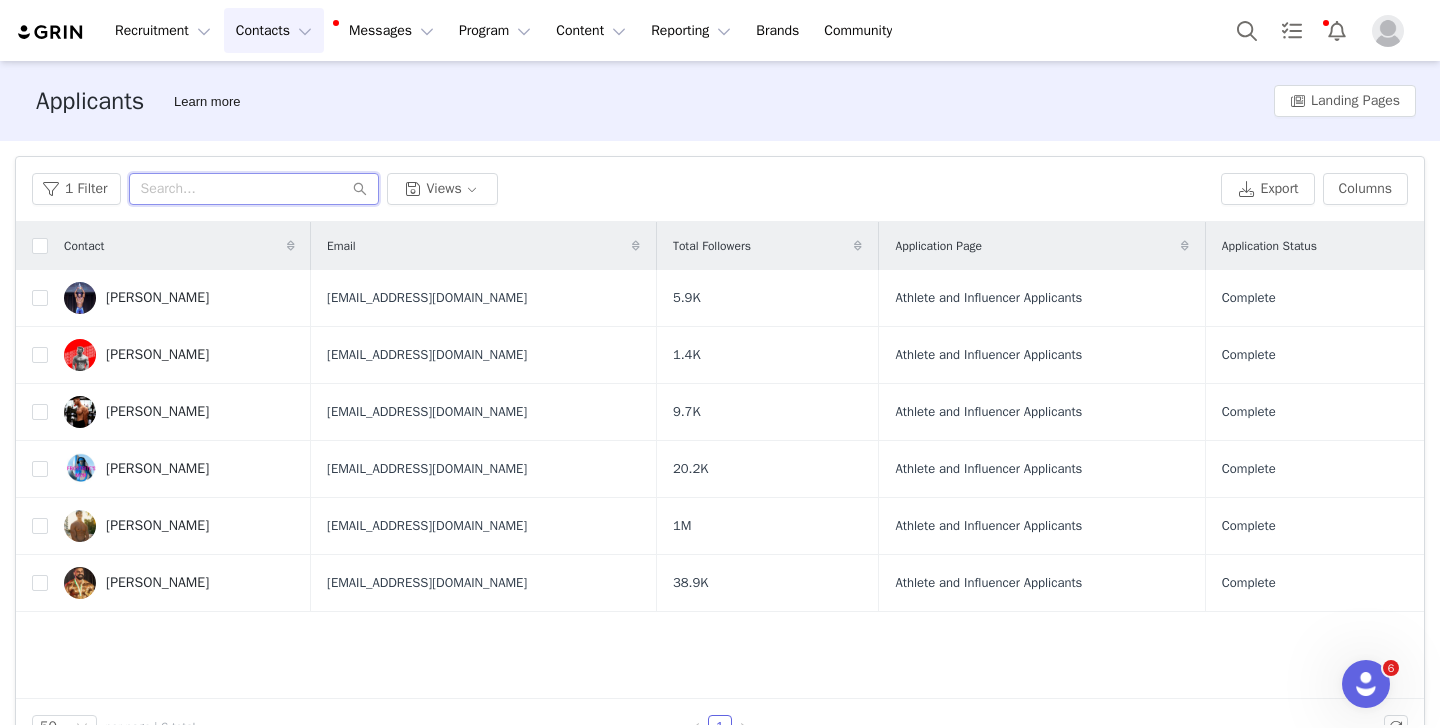 click at bounding box center (254, 189) 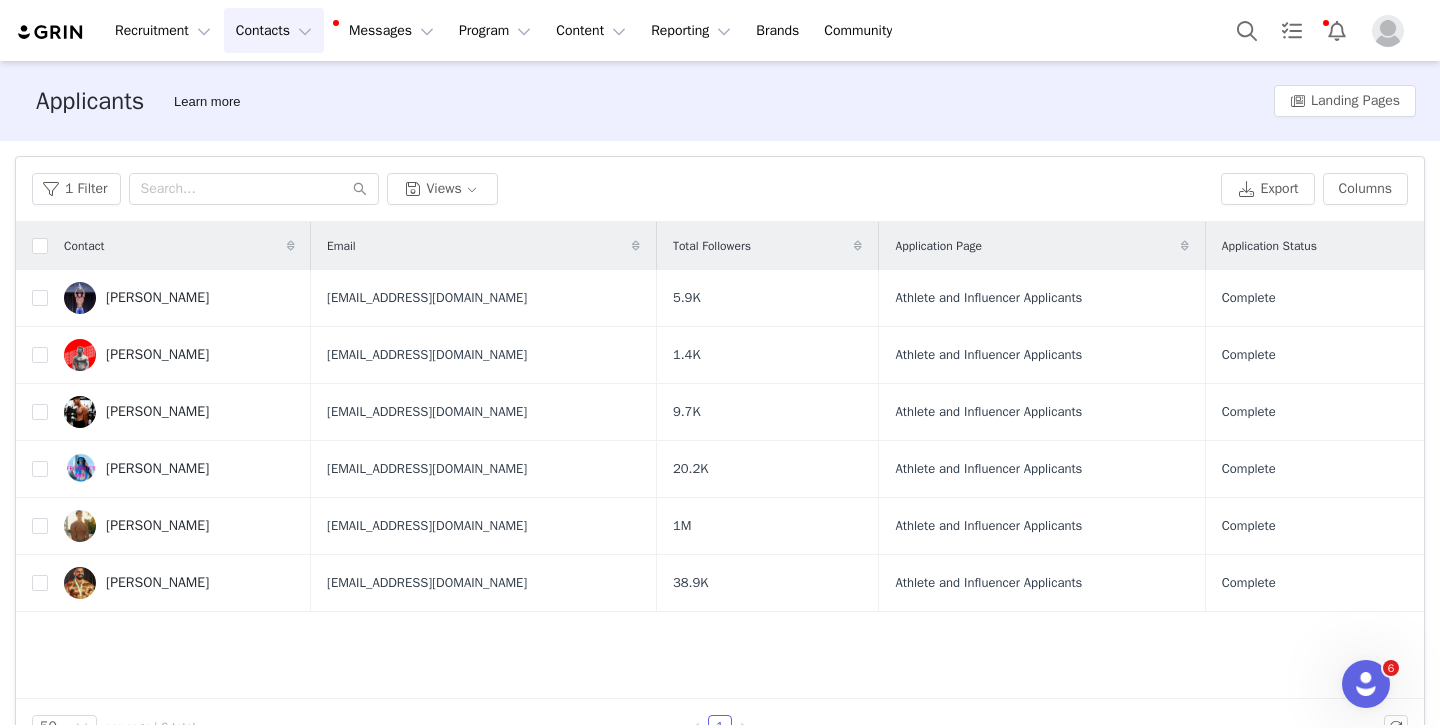 click on "Contacts Contacts" at bounding box center [274, 30] 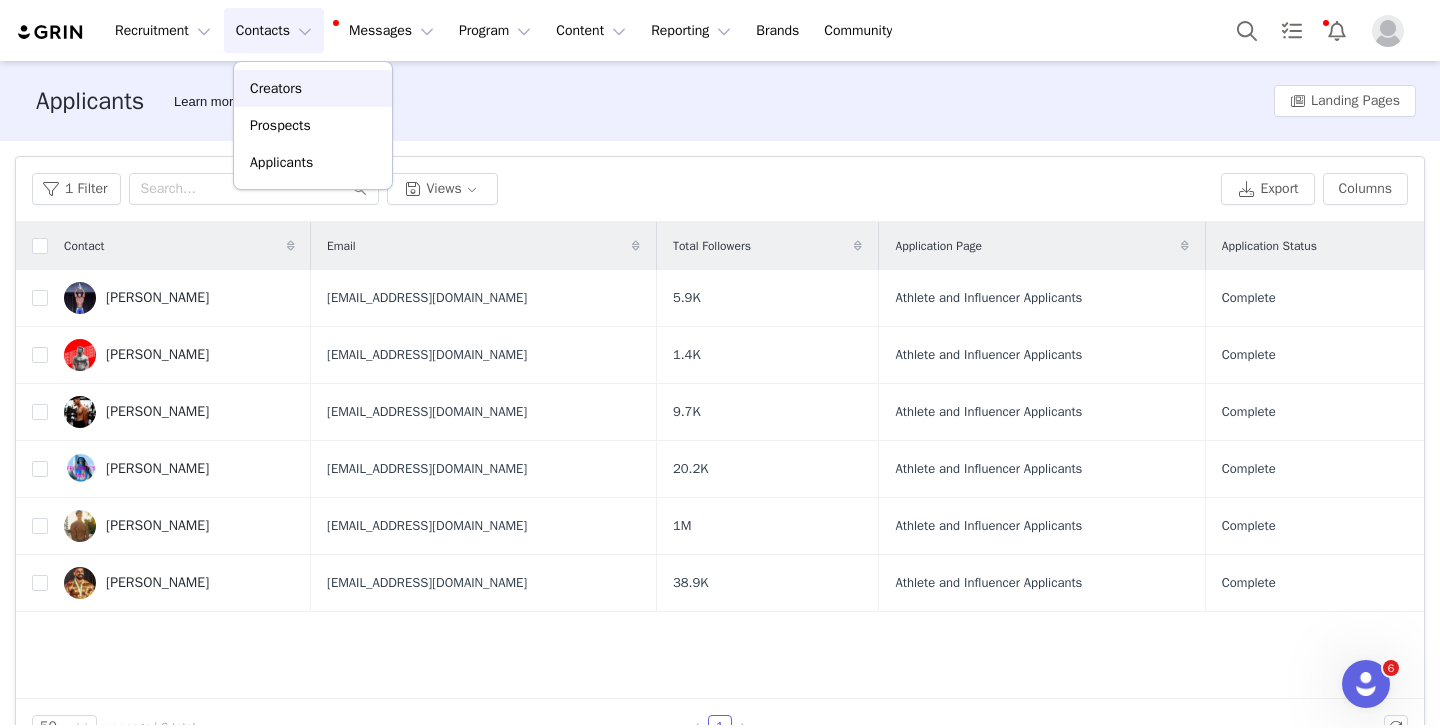 click on "Creators" at bounding box center [313, 88] 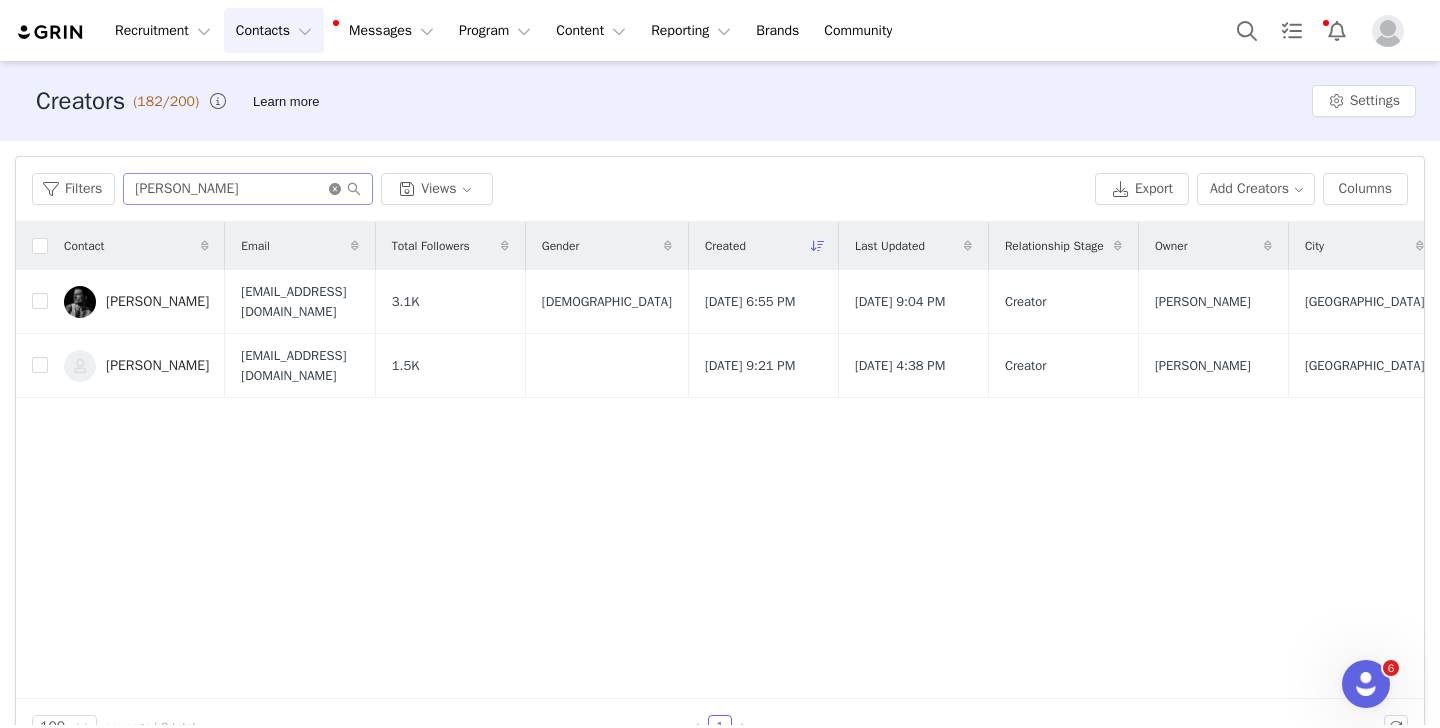 click 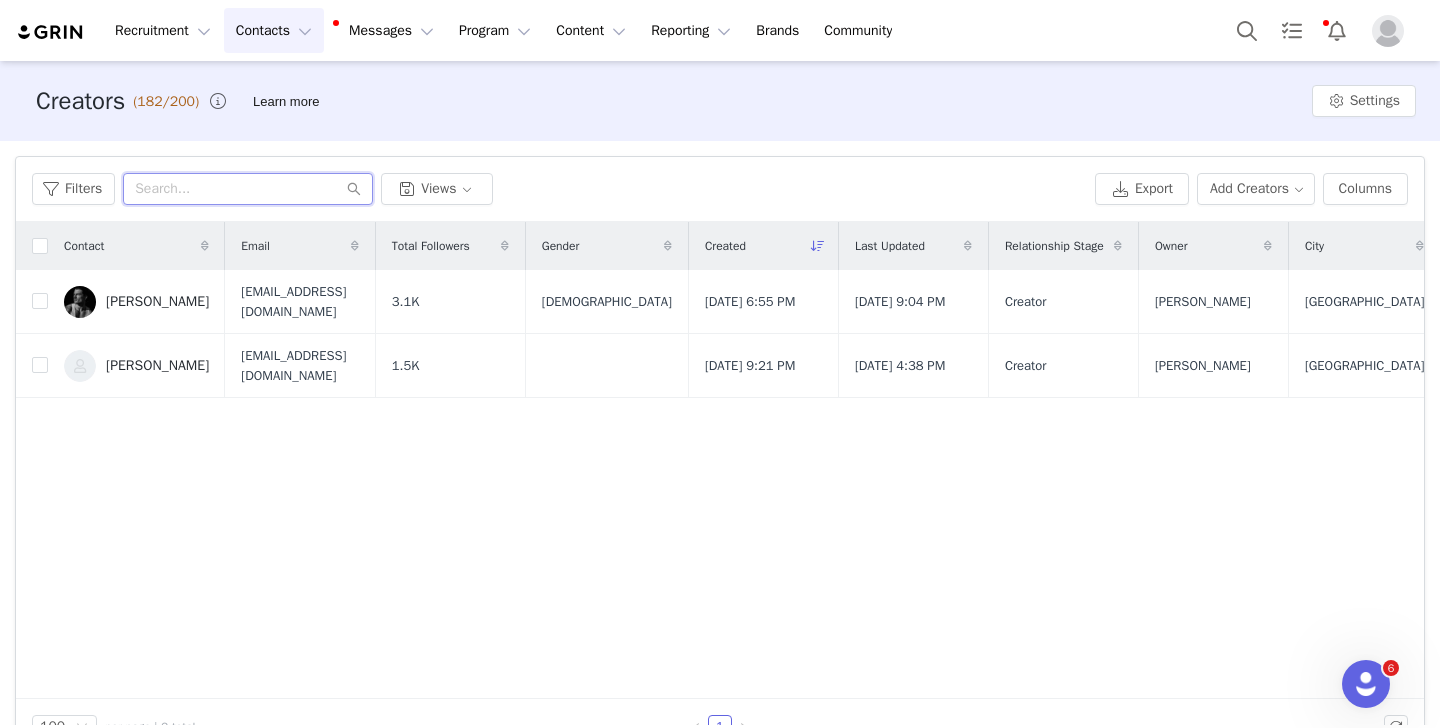 click at bounding box center [248, 189] 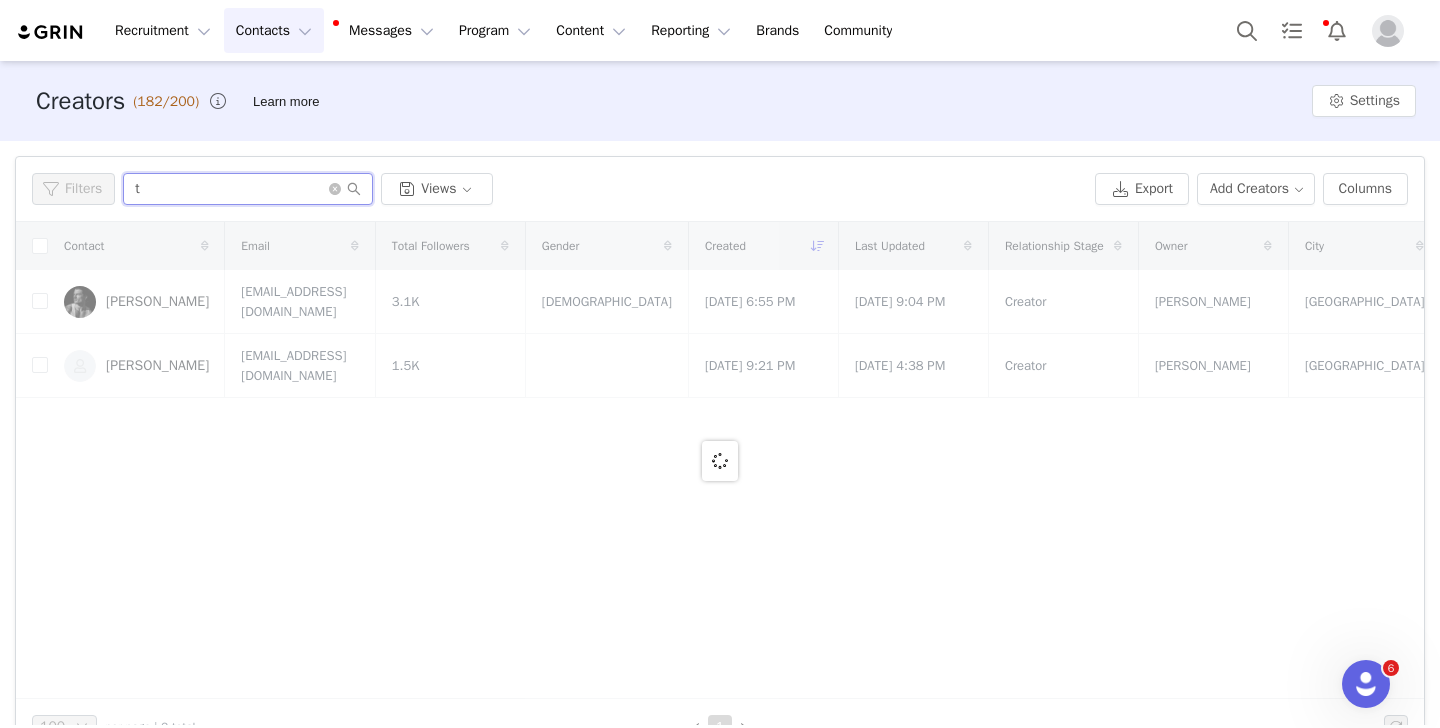 type on "to" 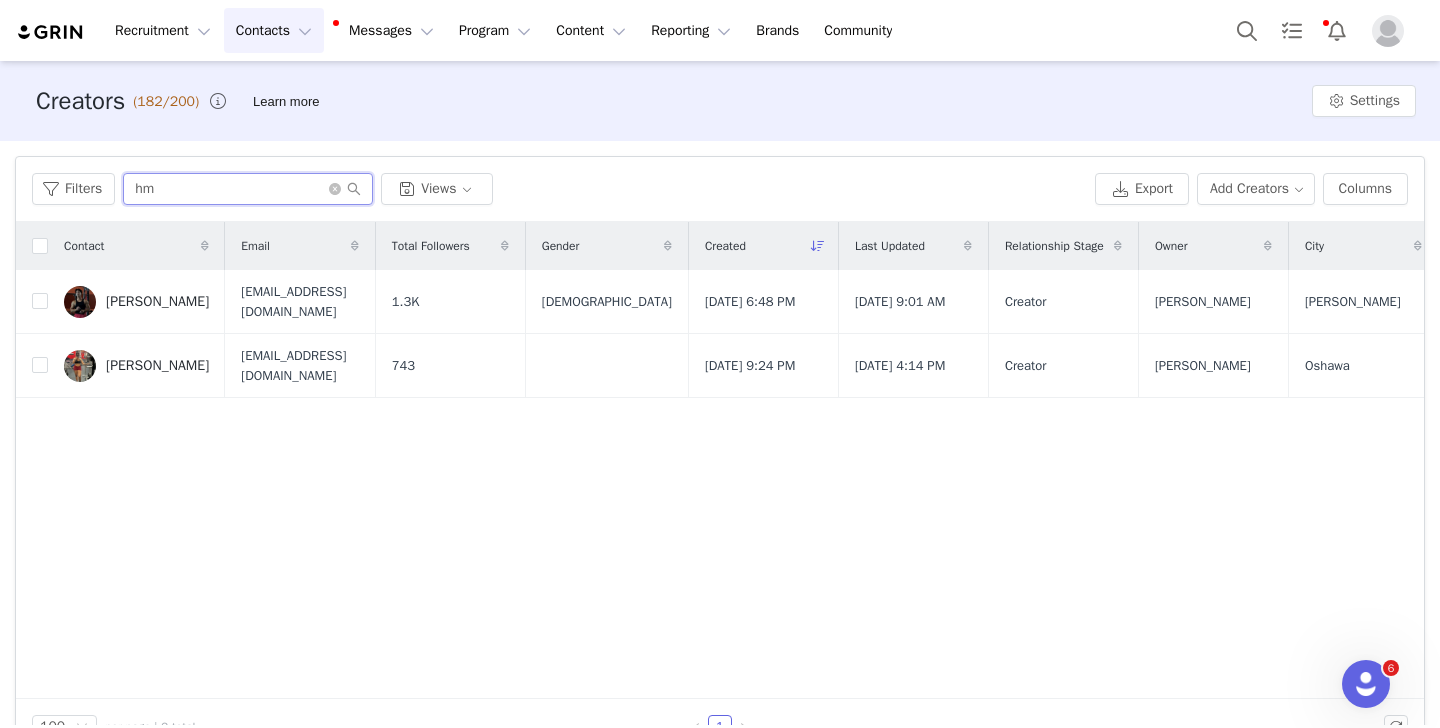 type on "h" 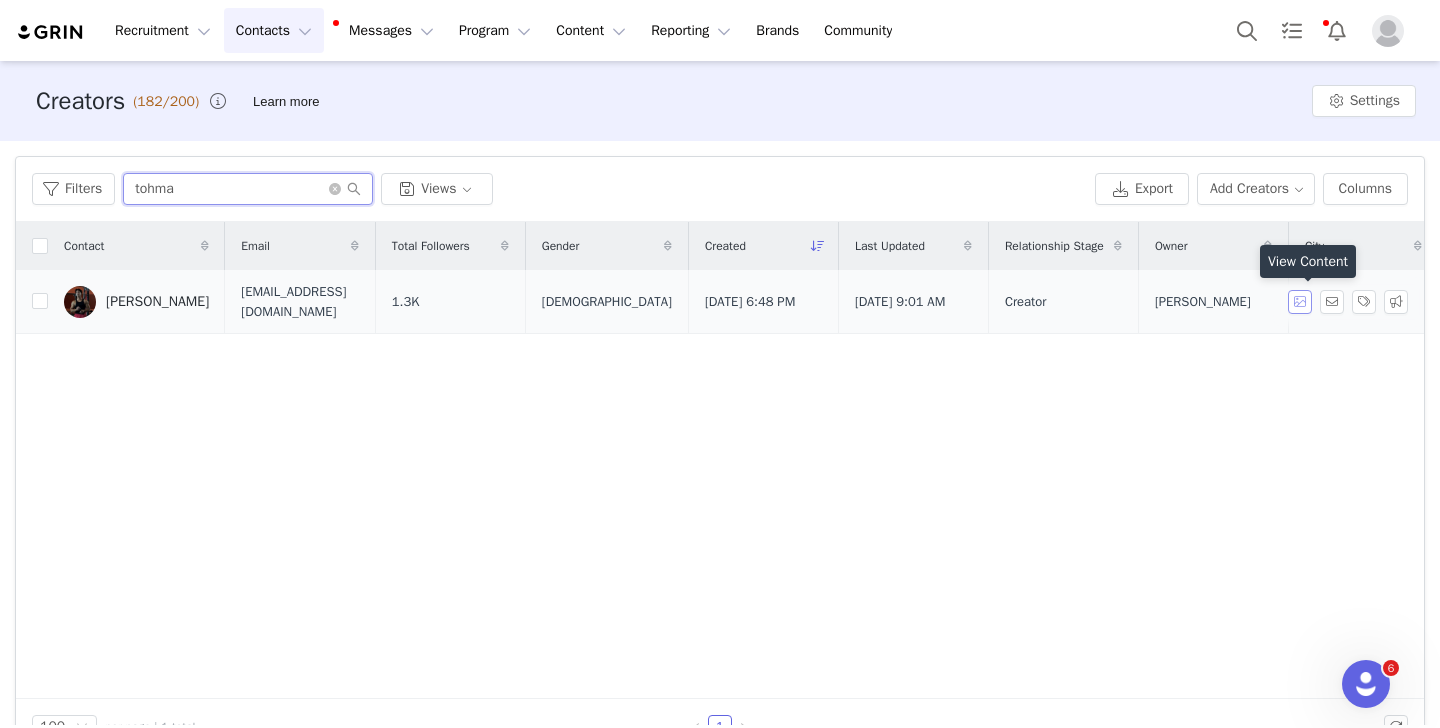 type on "tohma" 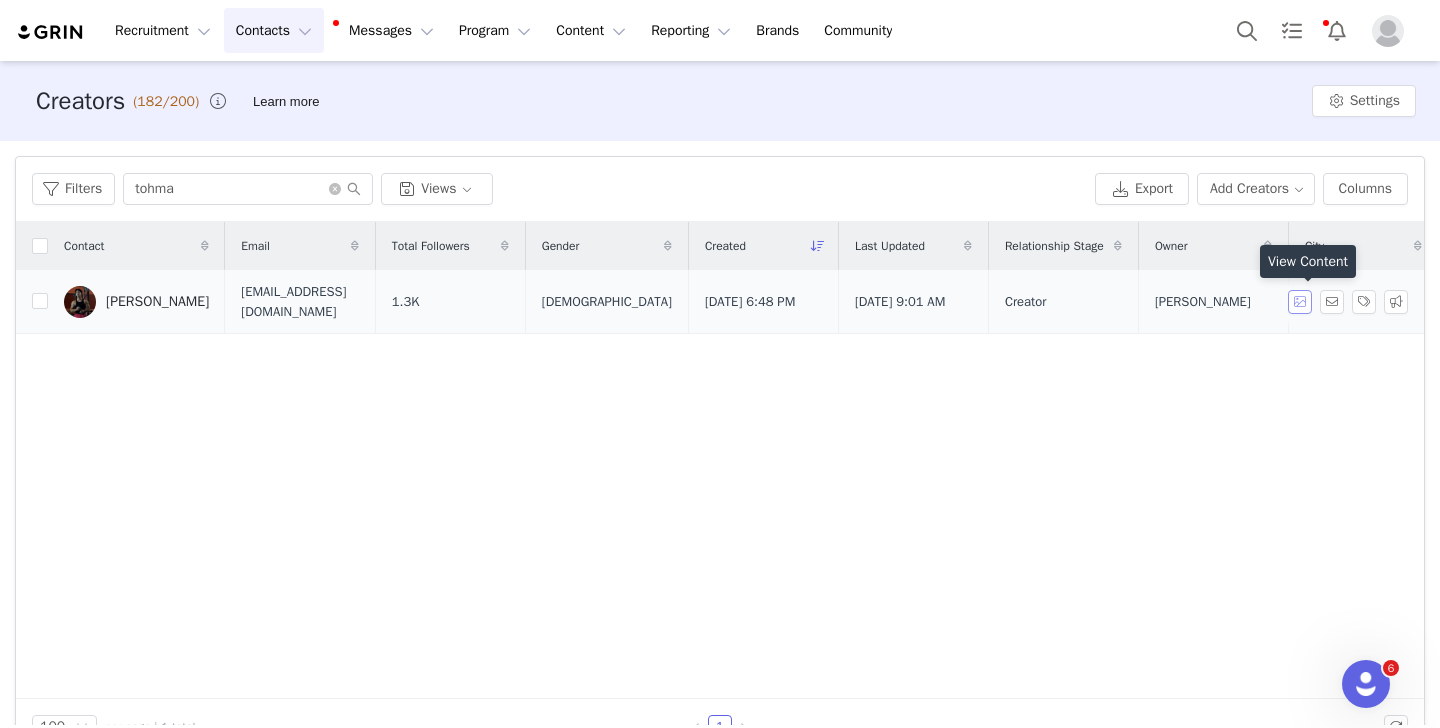 click at bounding box center [1300, 302] 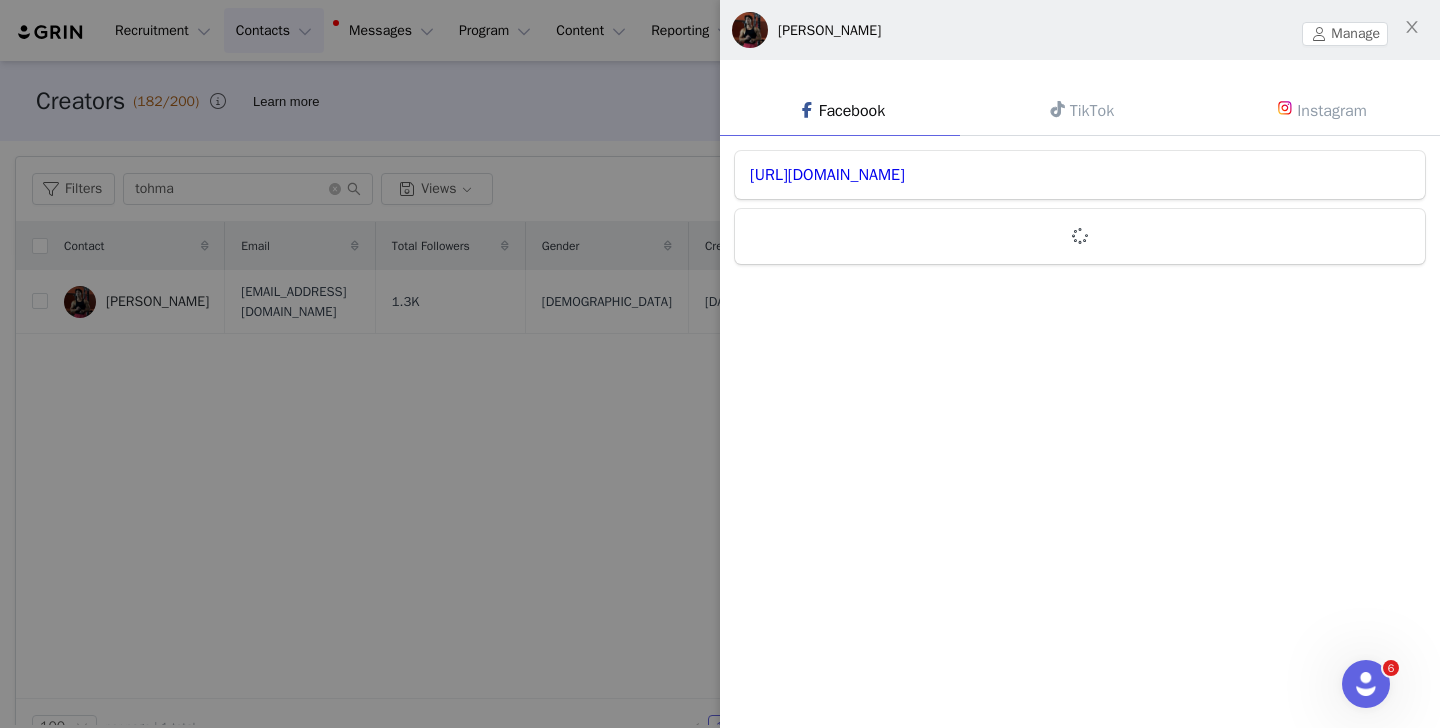 click on "Instagram" at bounding box center [1320, 110] 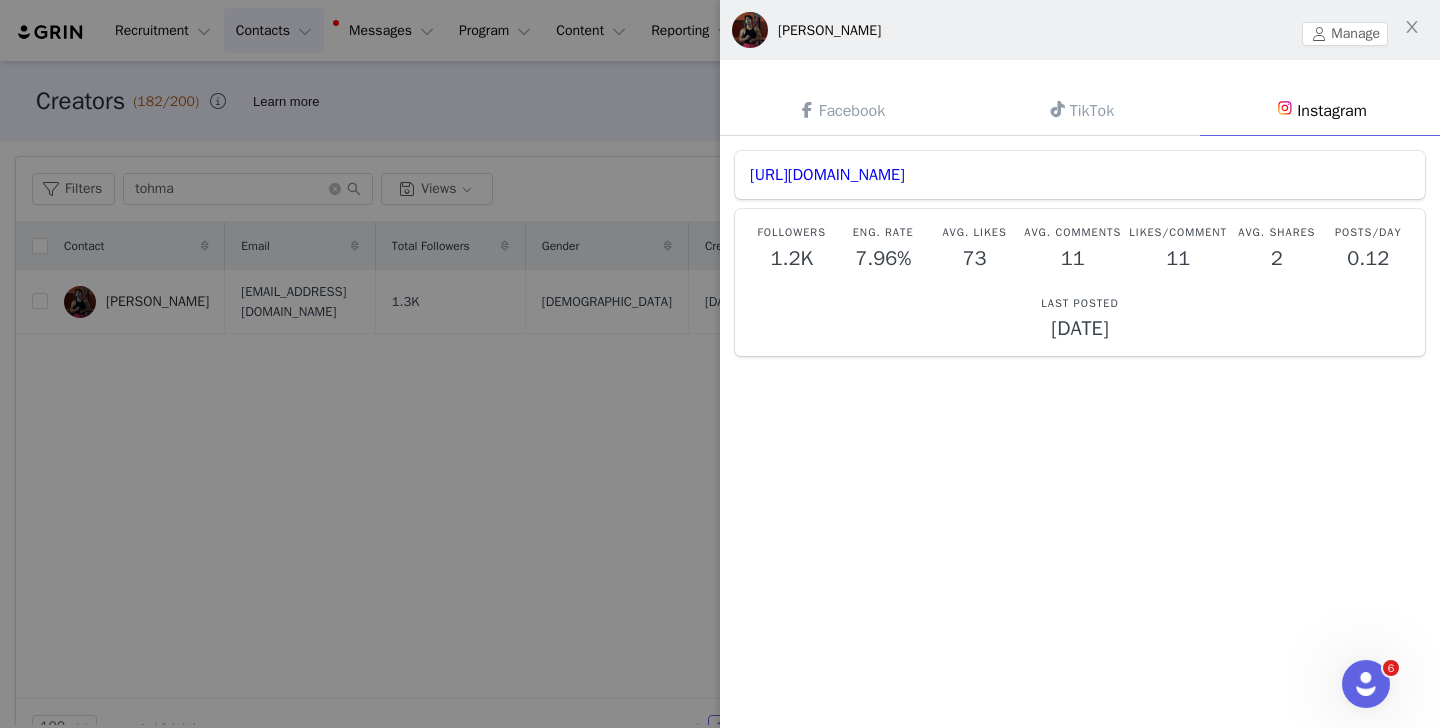 scroll, scrollTop: 7, scrollLeft: 0, axis: vertical 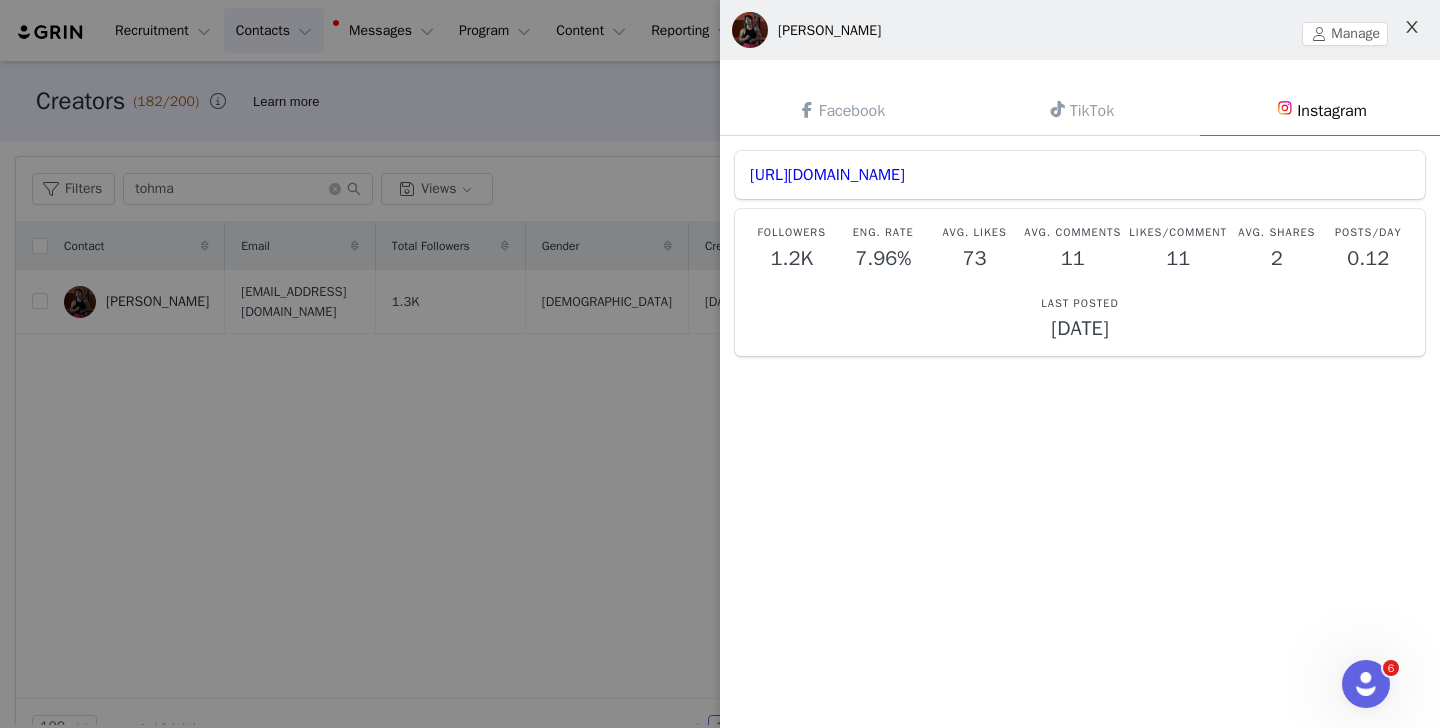 click at bounding box center [1412, 28] 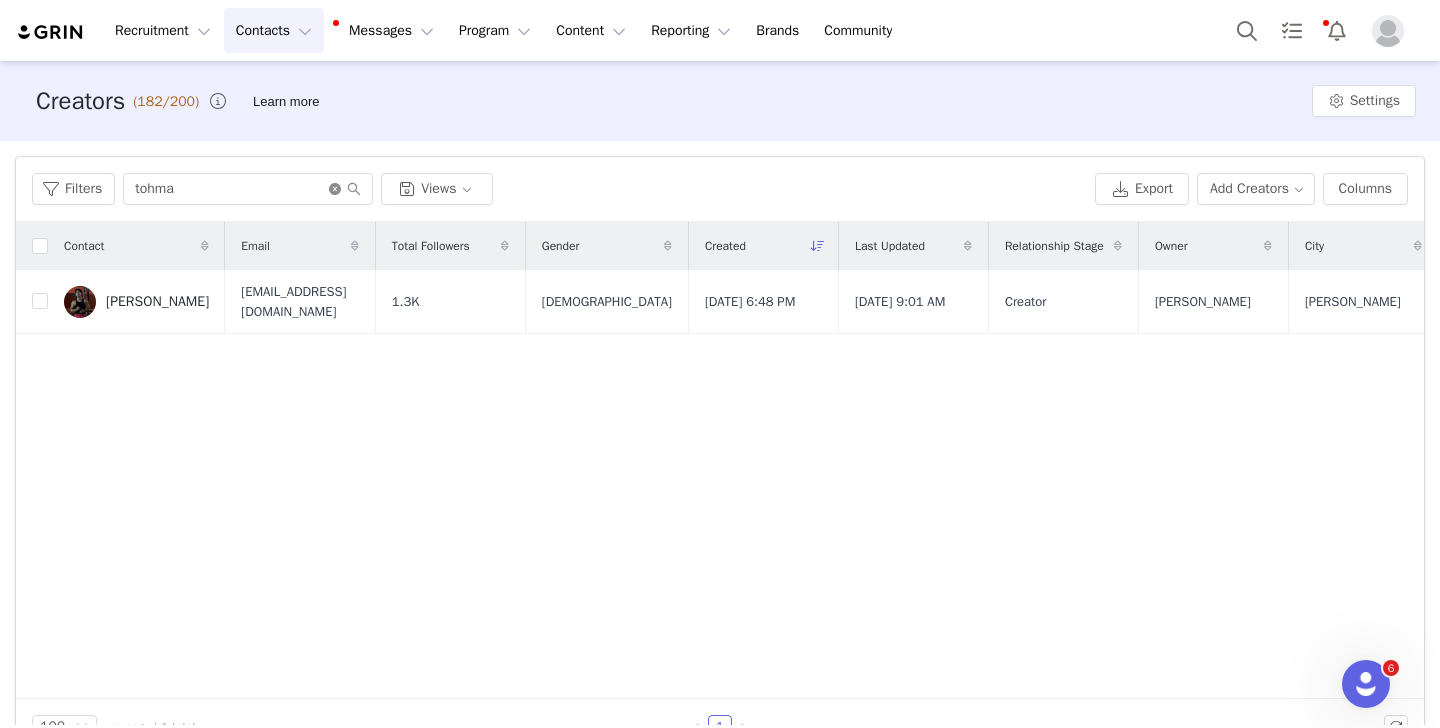 click 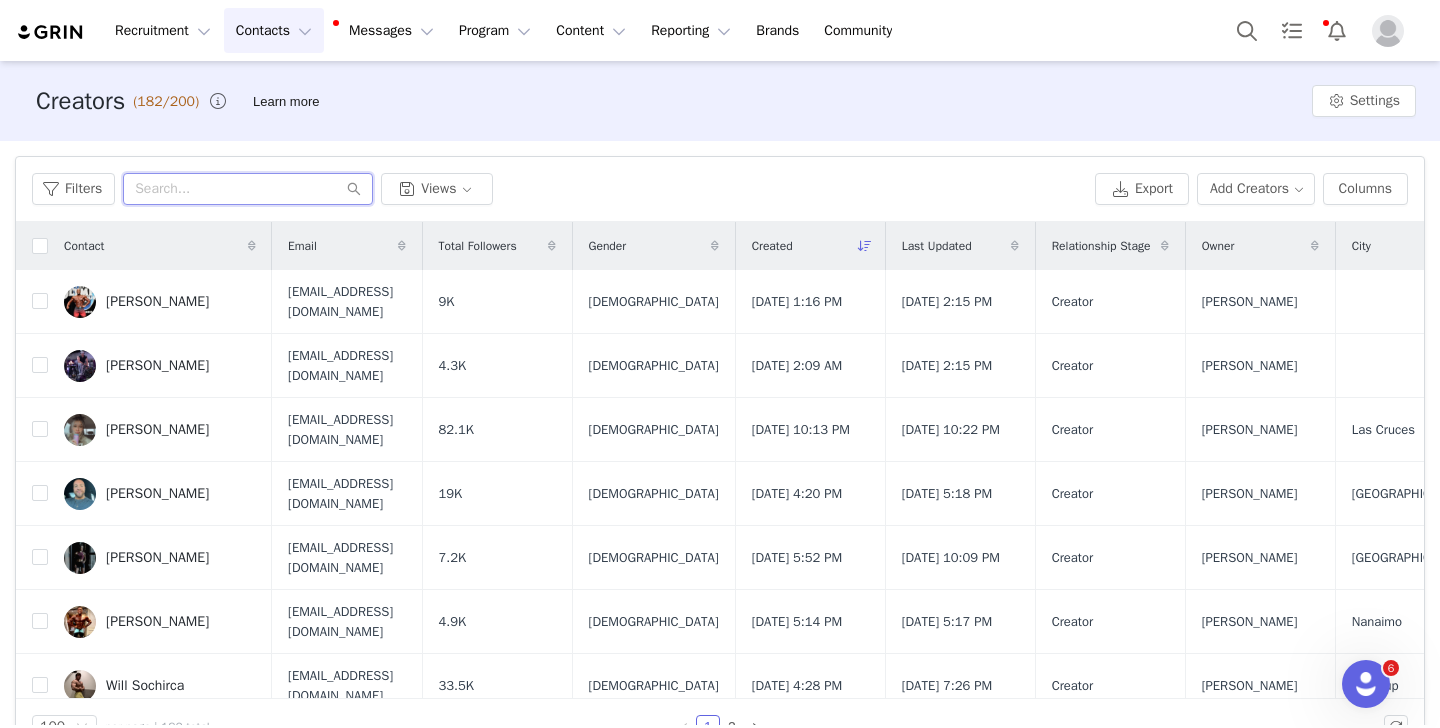 click at bounding box center (248, 189) 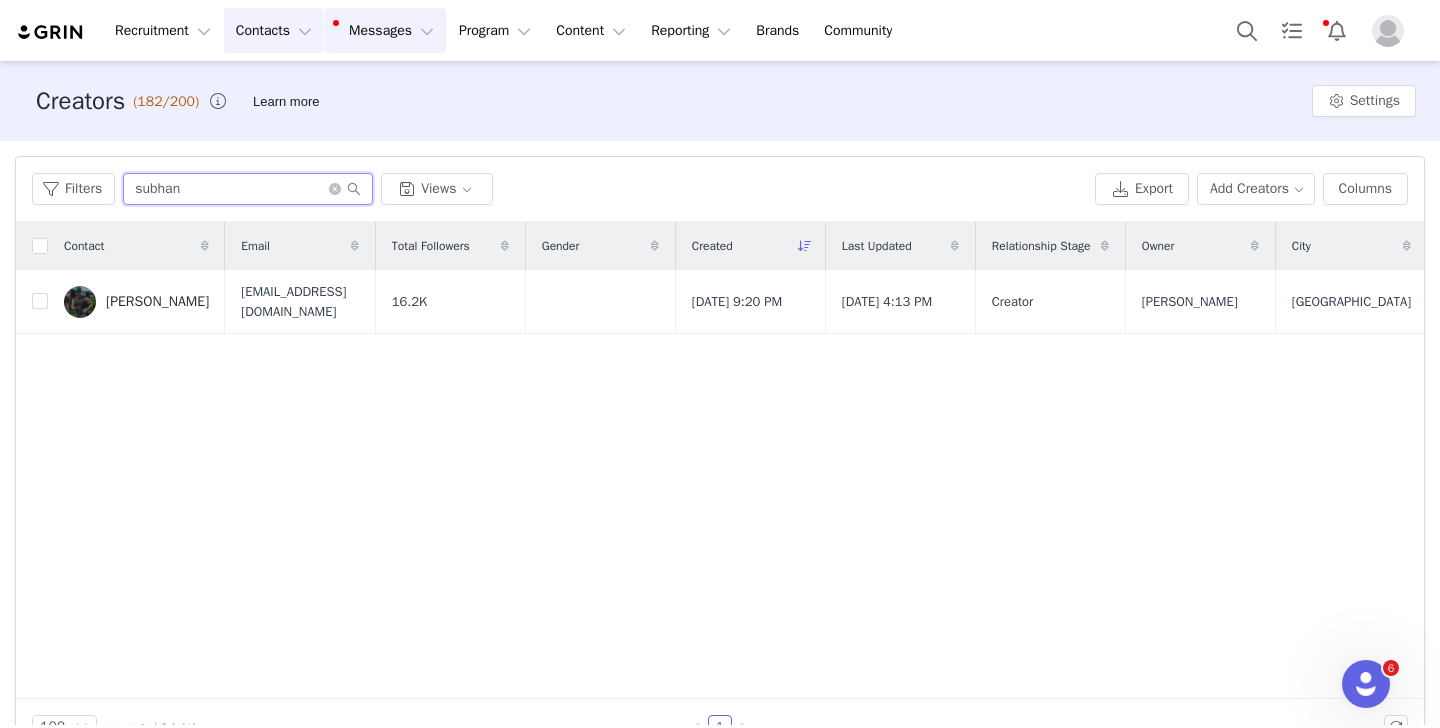 type on "subhan" 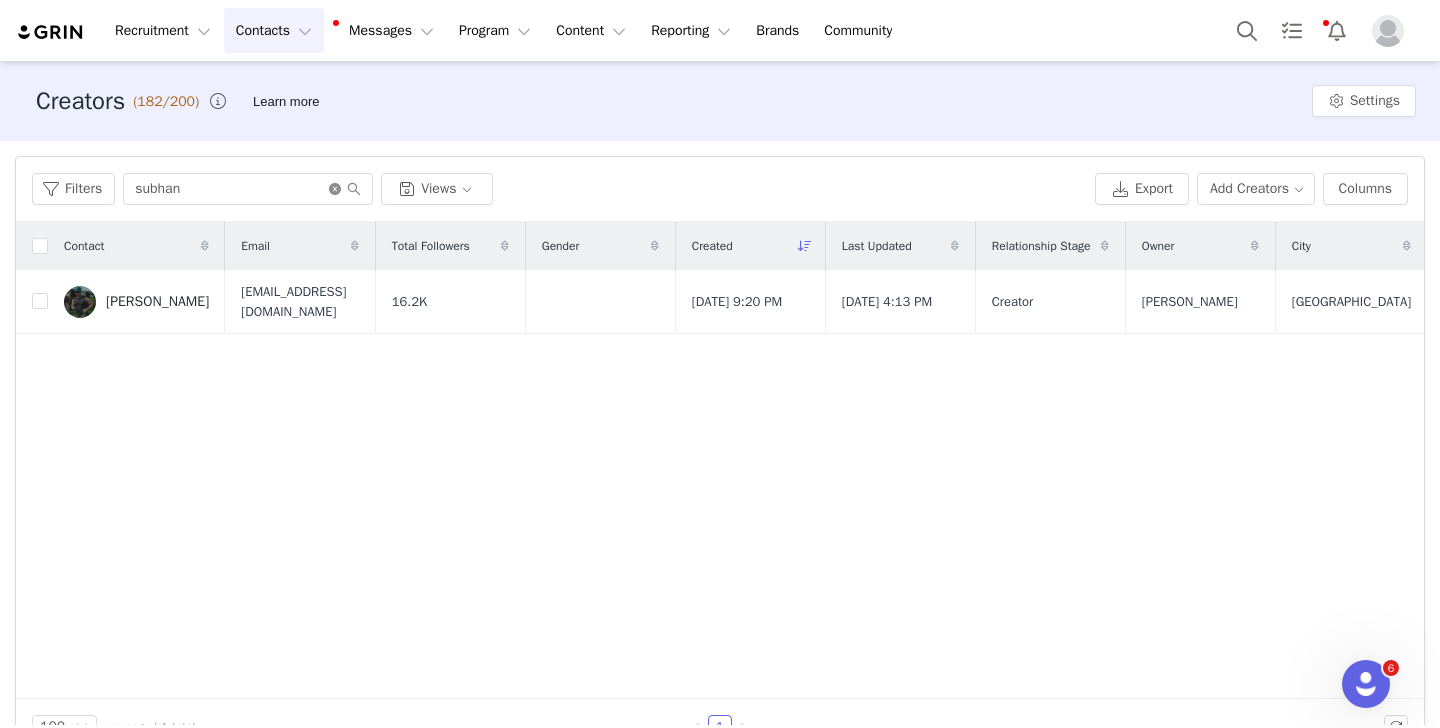 click 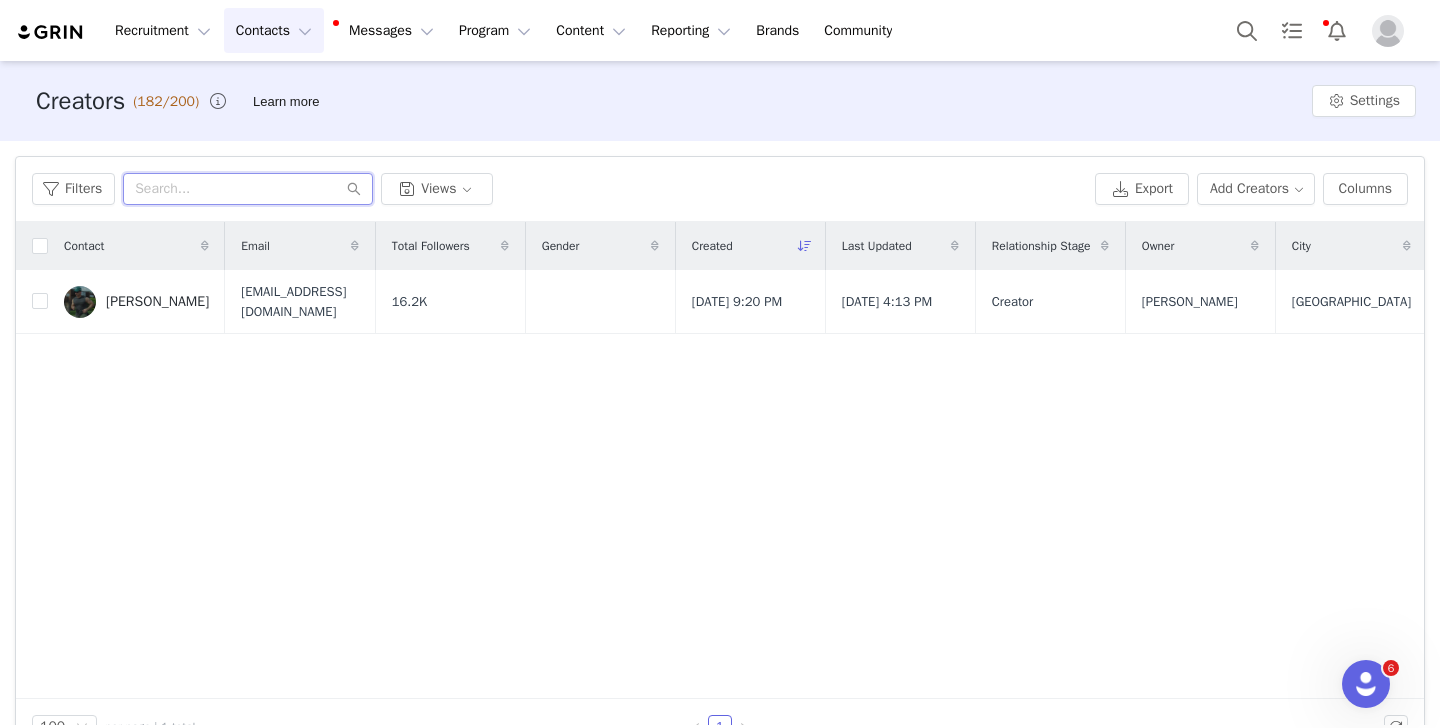 click at bounding box center [248, 189] 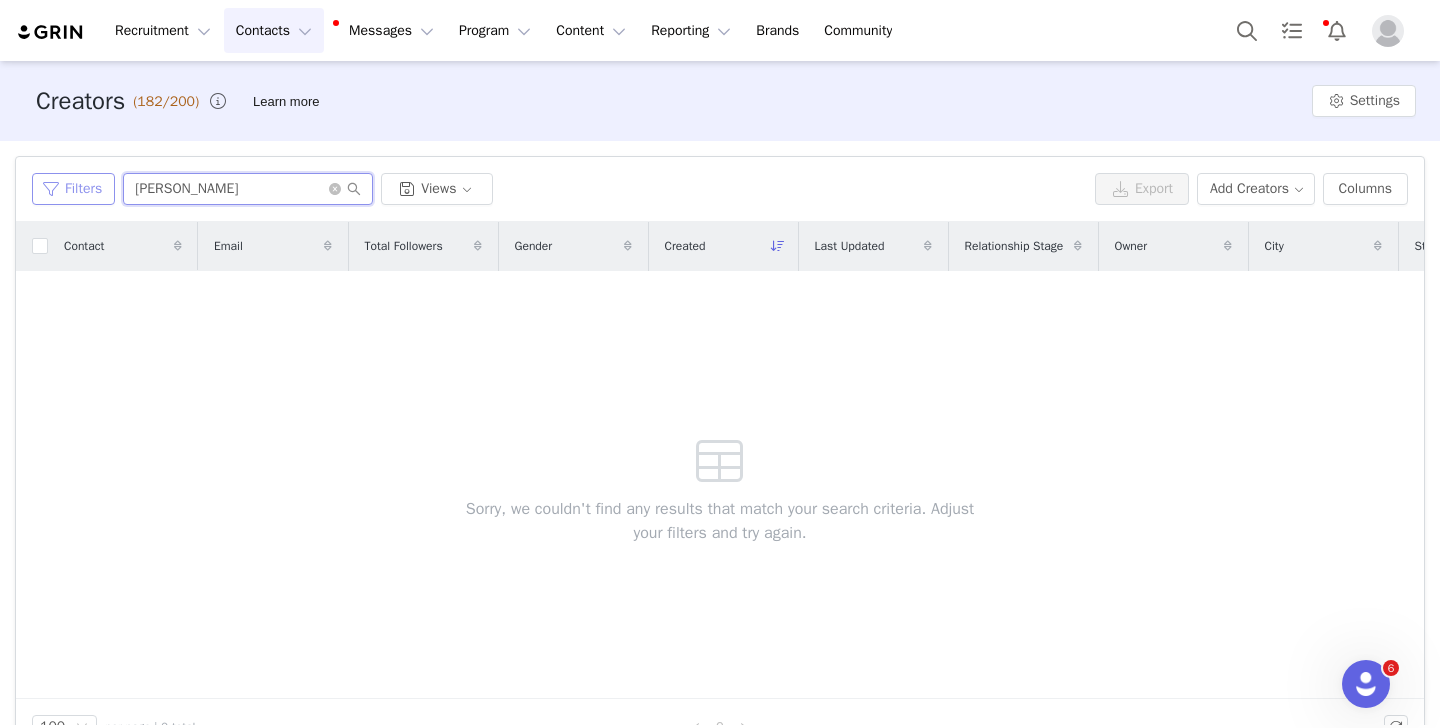 drag, startPoint x: 237, startPoint y: 188, endPoint x: 51, endPoint y: 188, distance: 186 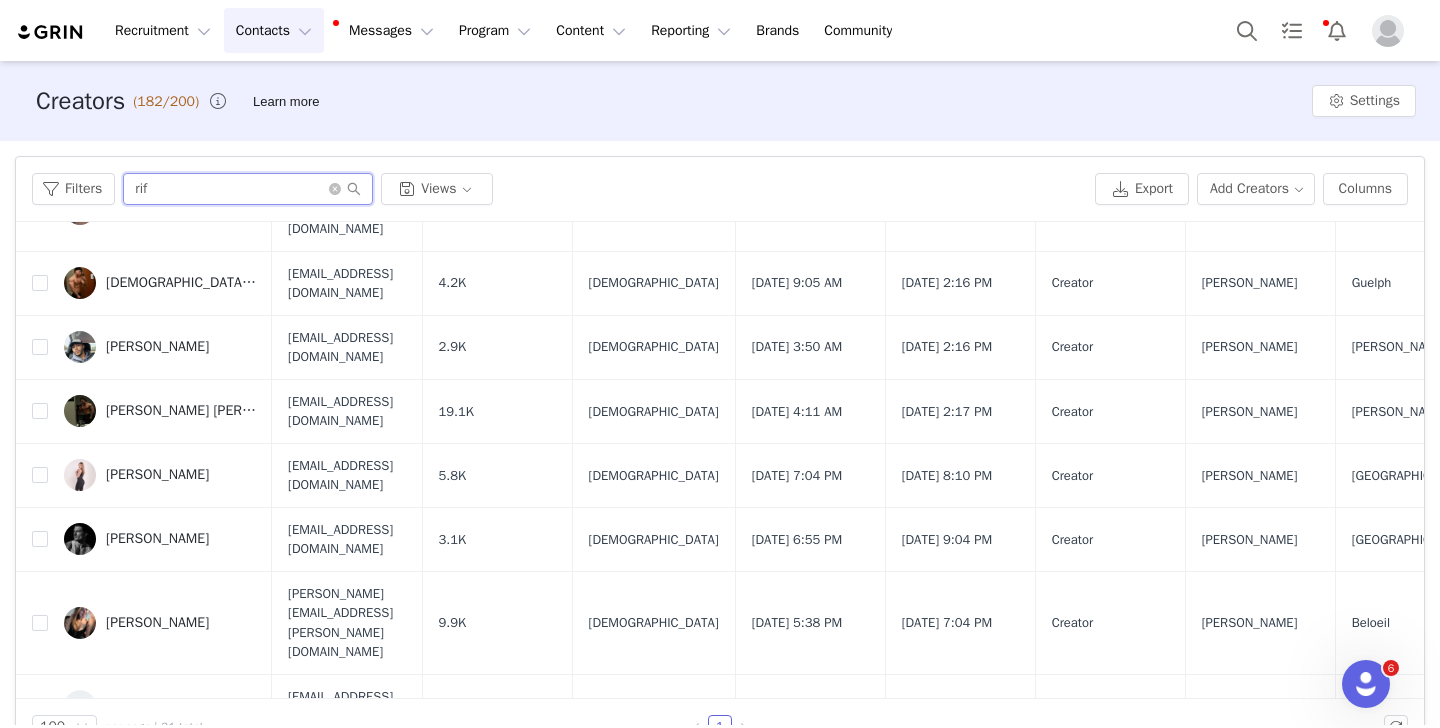 scroll, scrollTop: 0, scrollLeft: 0, axis: both 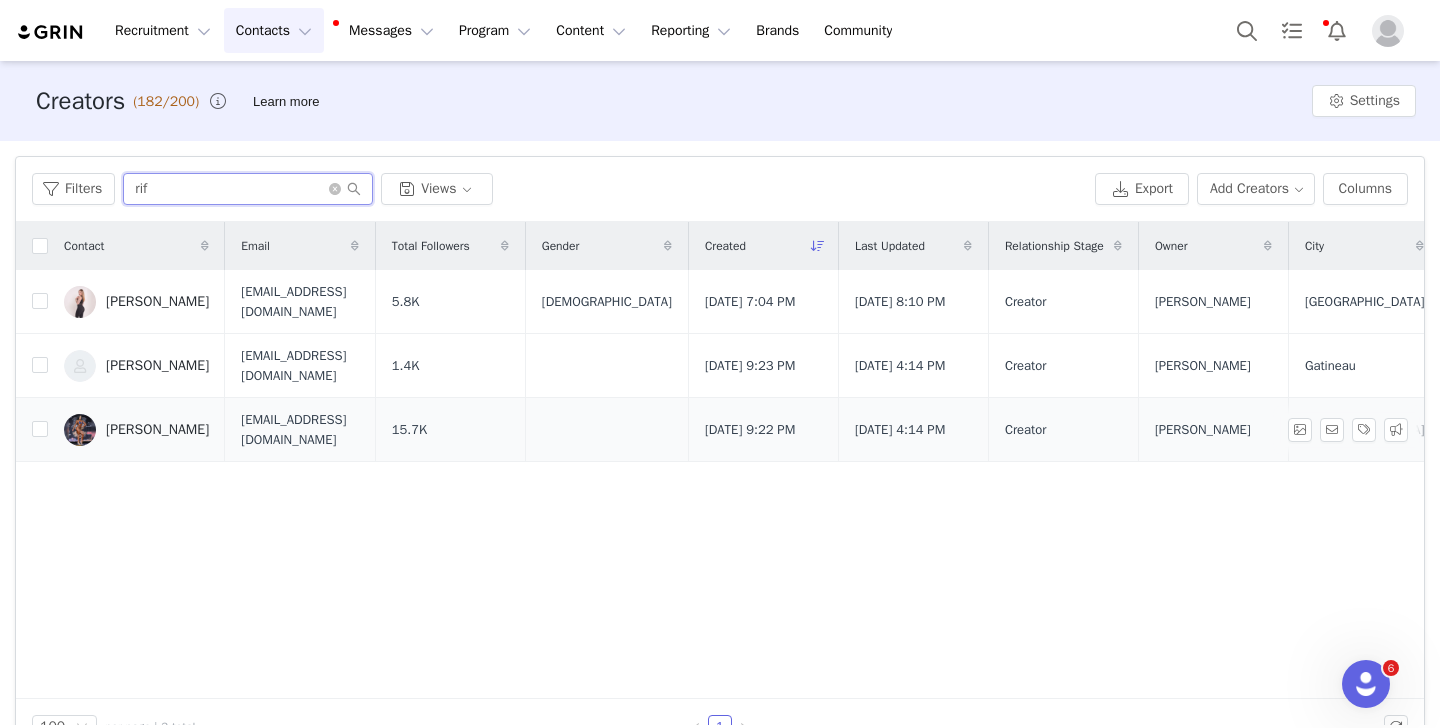 type on "rif" 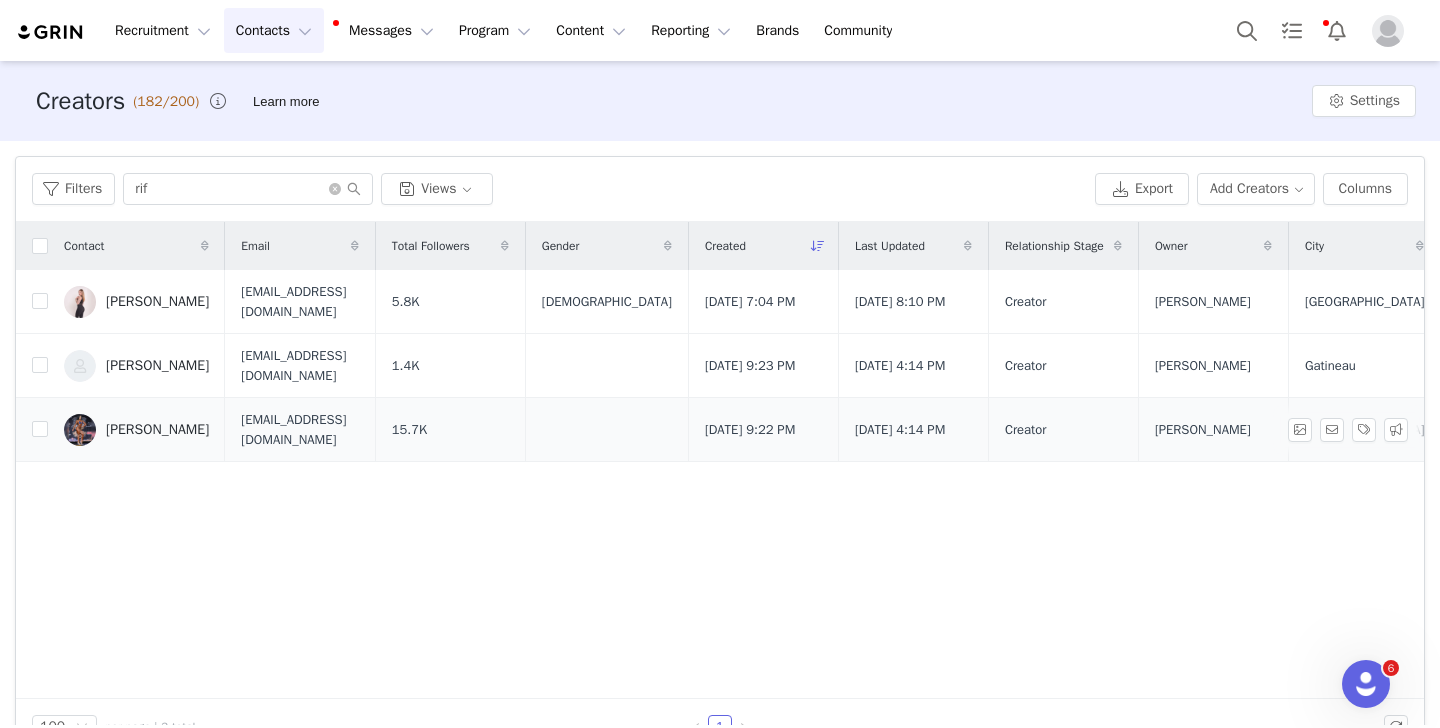 click on "[PERSON_NAME]" at bounding box center (157, 430) 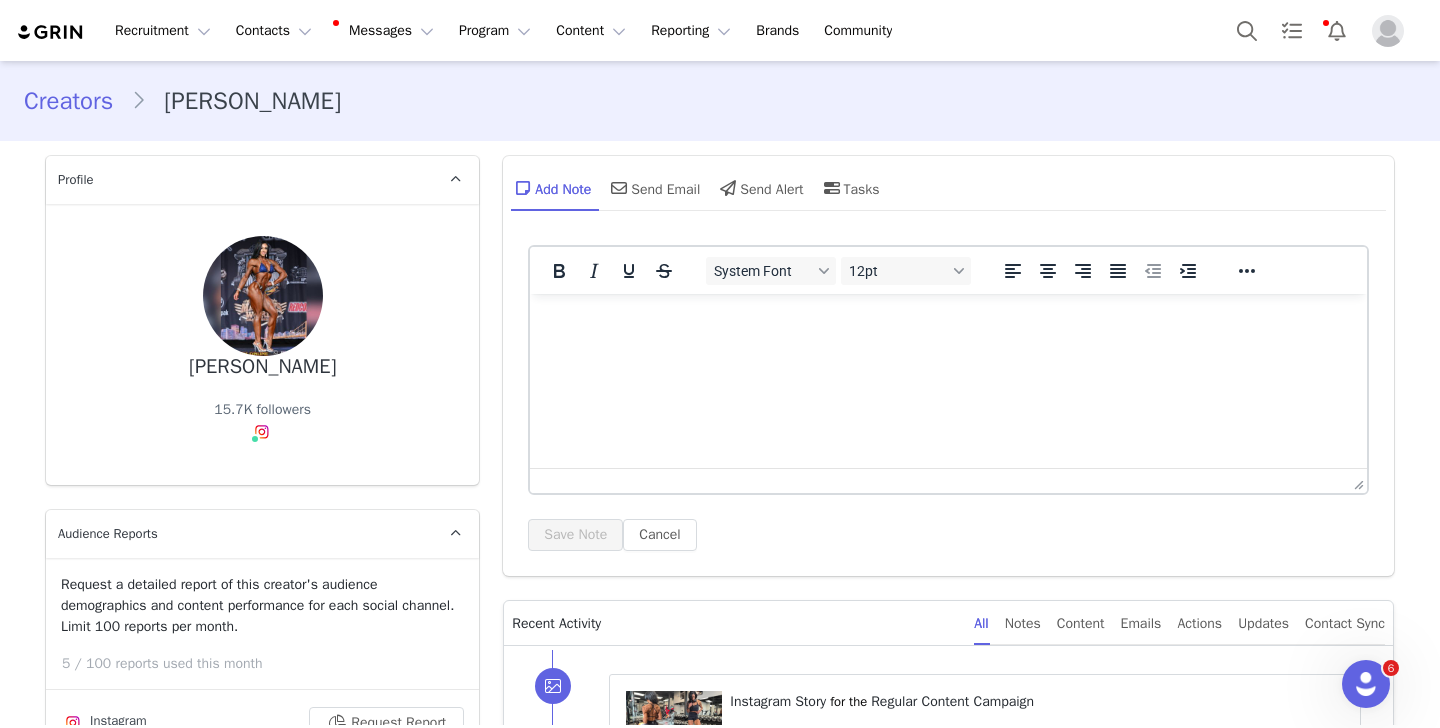 scroll, scrollTop: 0, scrollLeft: 0, axis: both 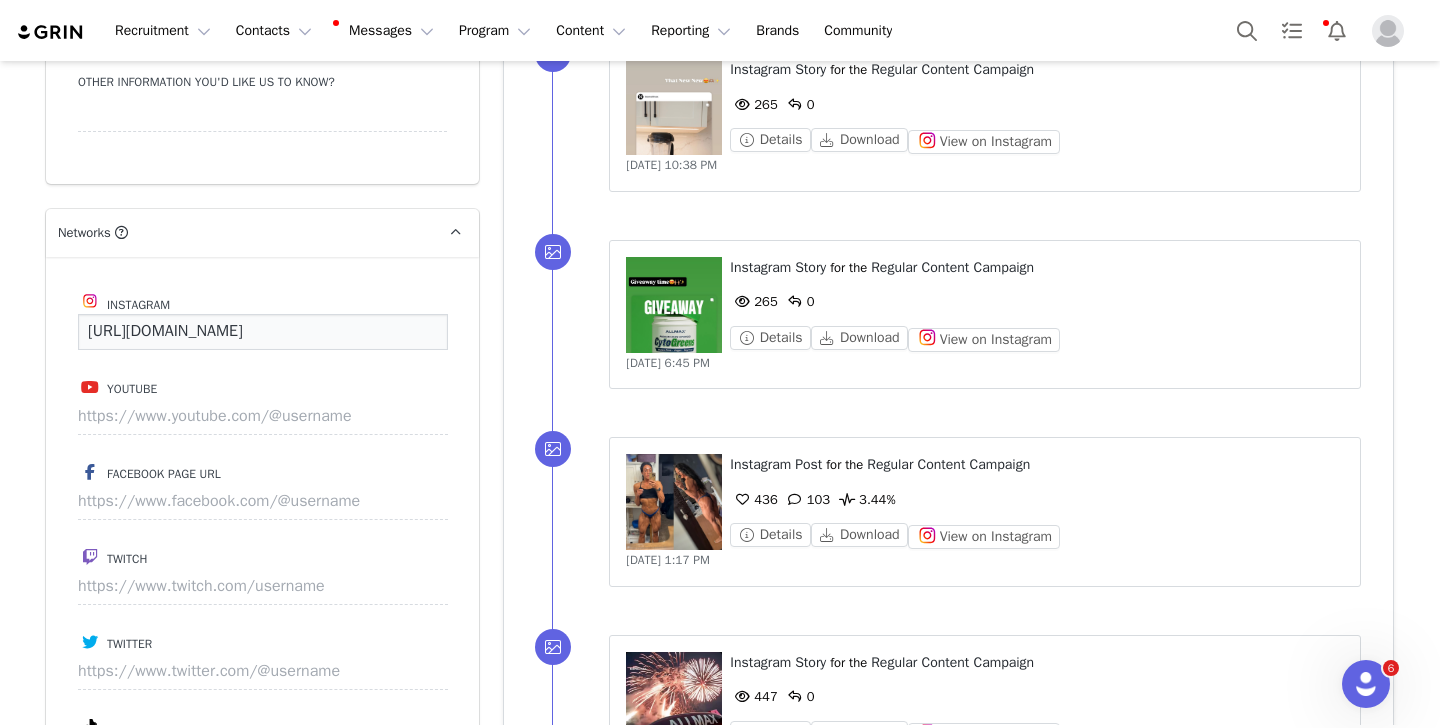 click on "[URL][DOMAIN_NAME]" at bounding box center [263, 332] 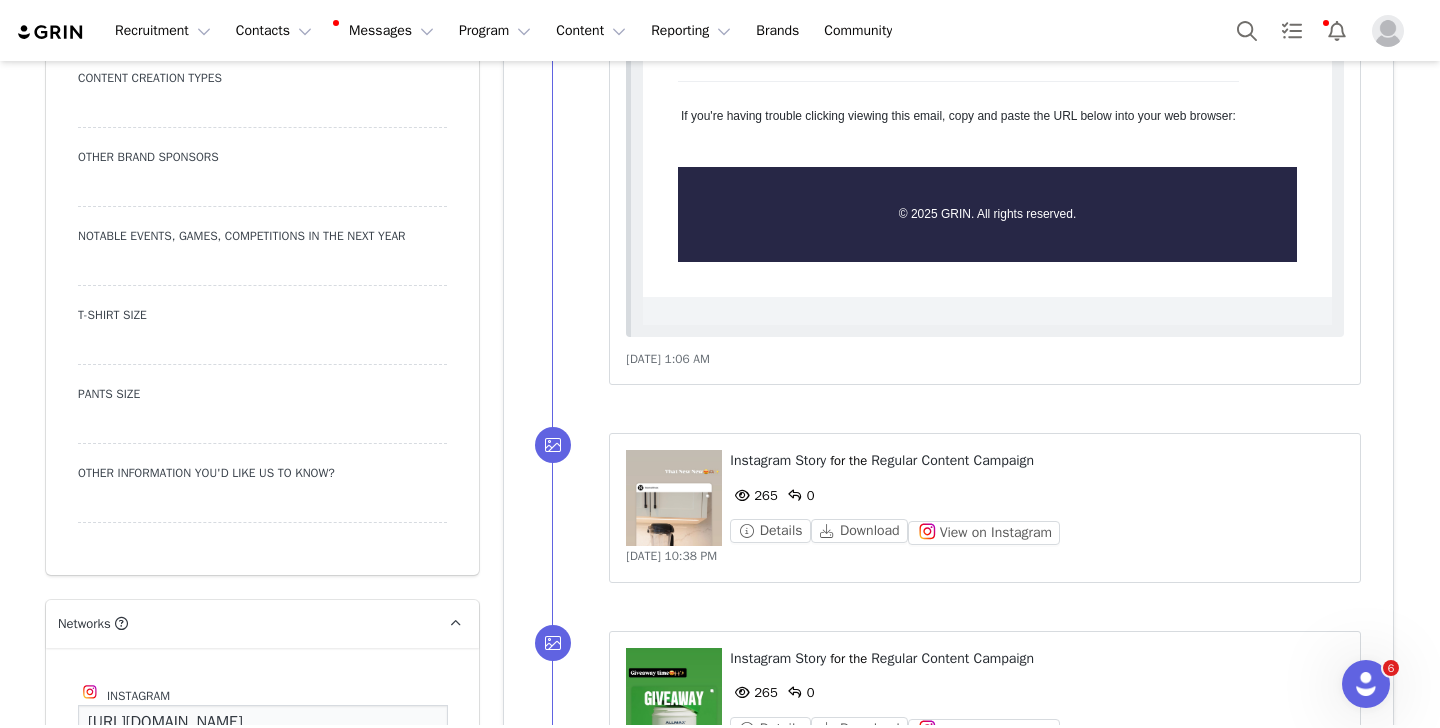 scroll, scrollTop: 1174, scrollLeft: 0, axis: vertical 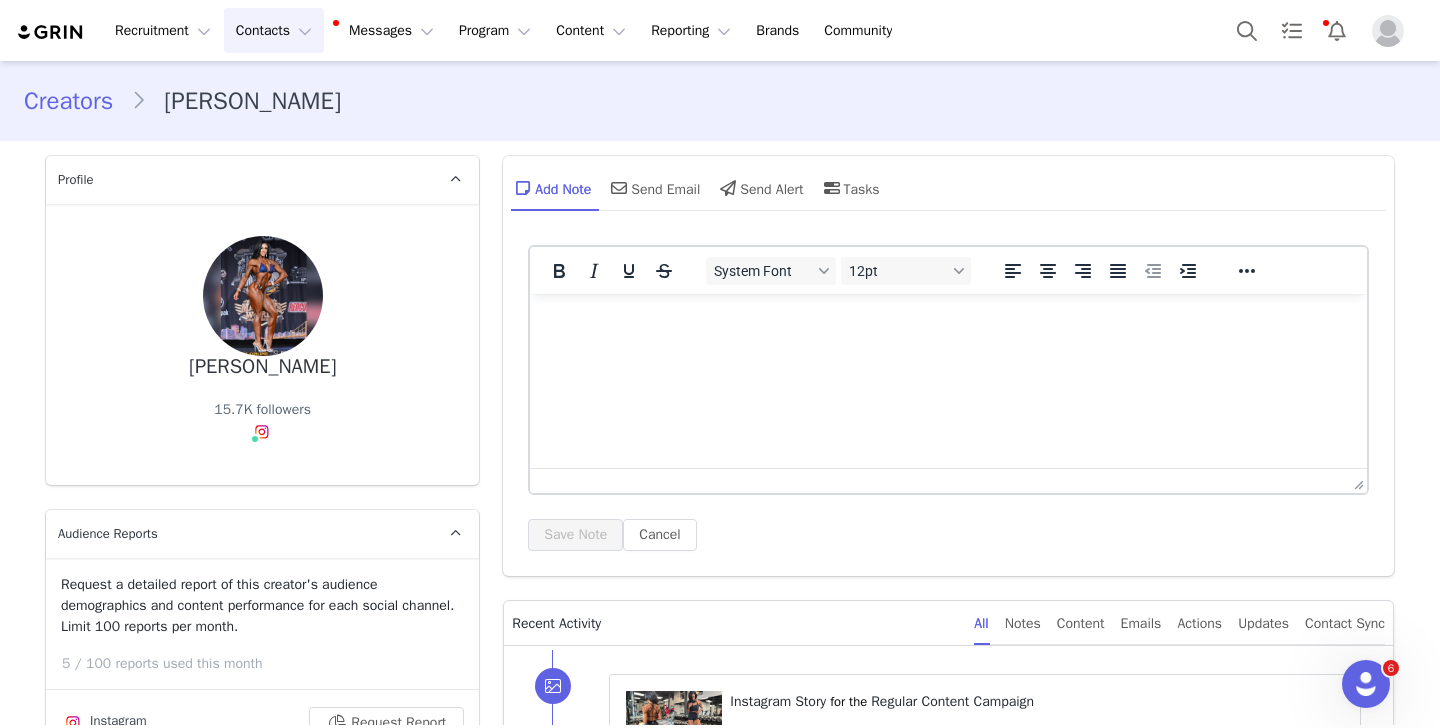click on "Contacts Contacts" at bounding box center [274, 30] 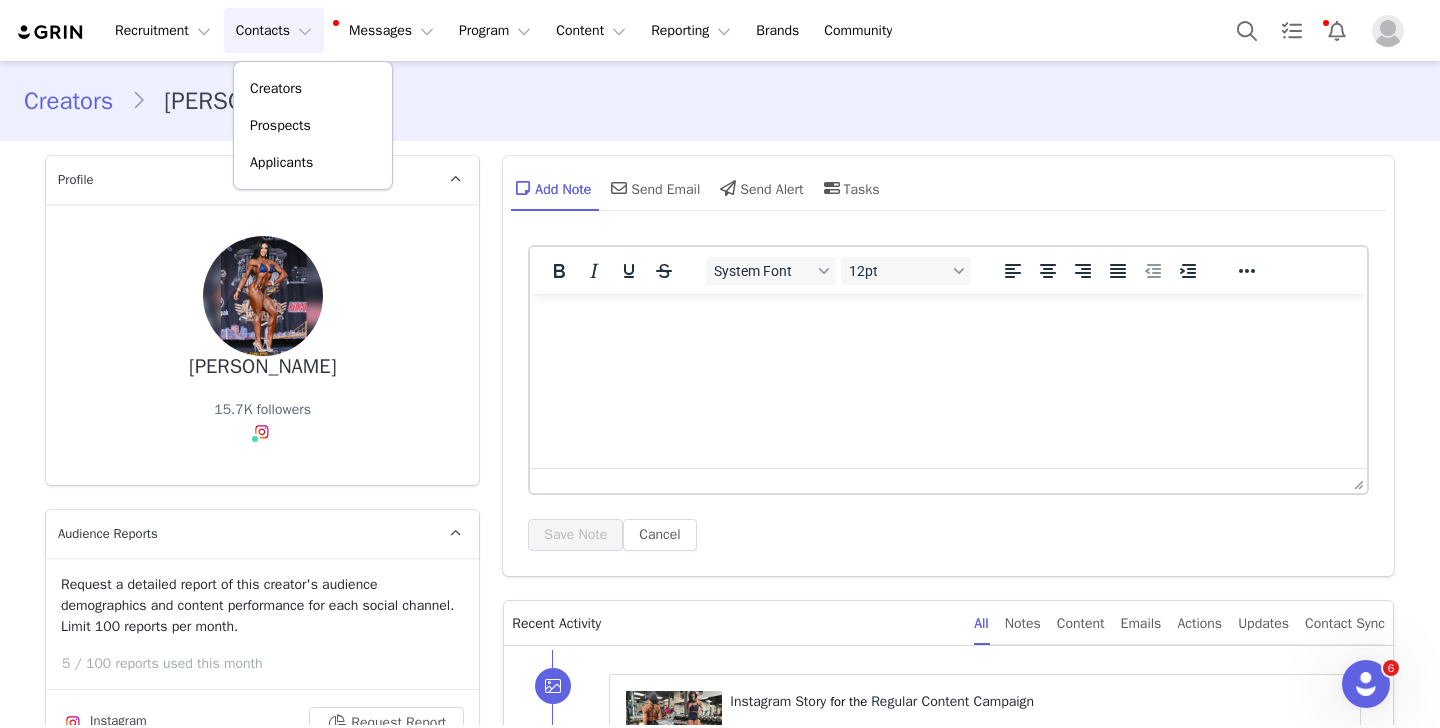 click on "Creators [PERSON_NAME]" at bounding box center (720, 101) 